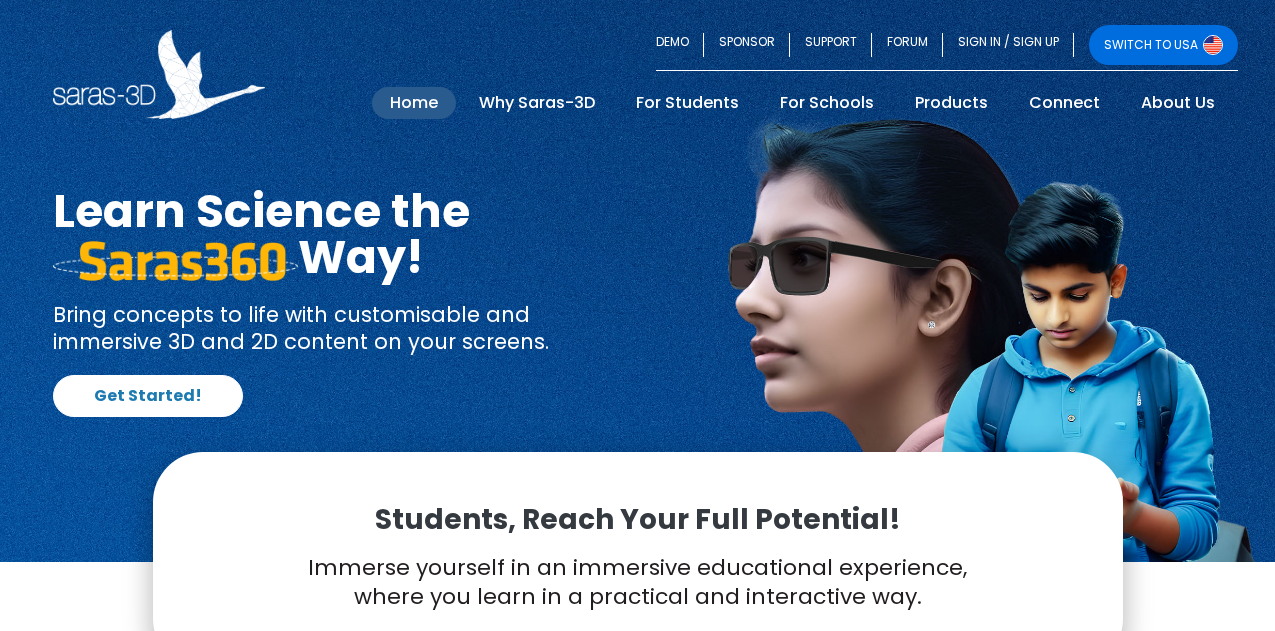 scroll, scrollTop: 0, scrollLeft: 0, axis: both 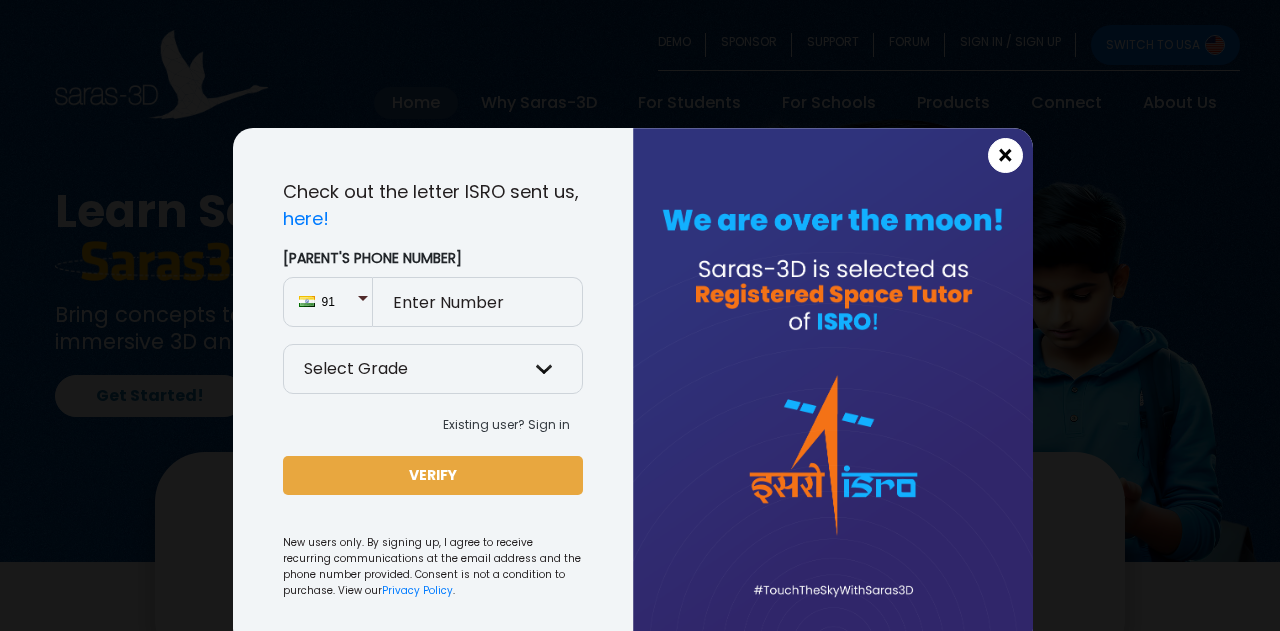 click on "×" at bounding box center [1005, 156] 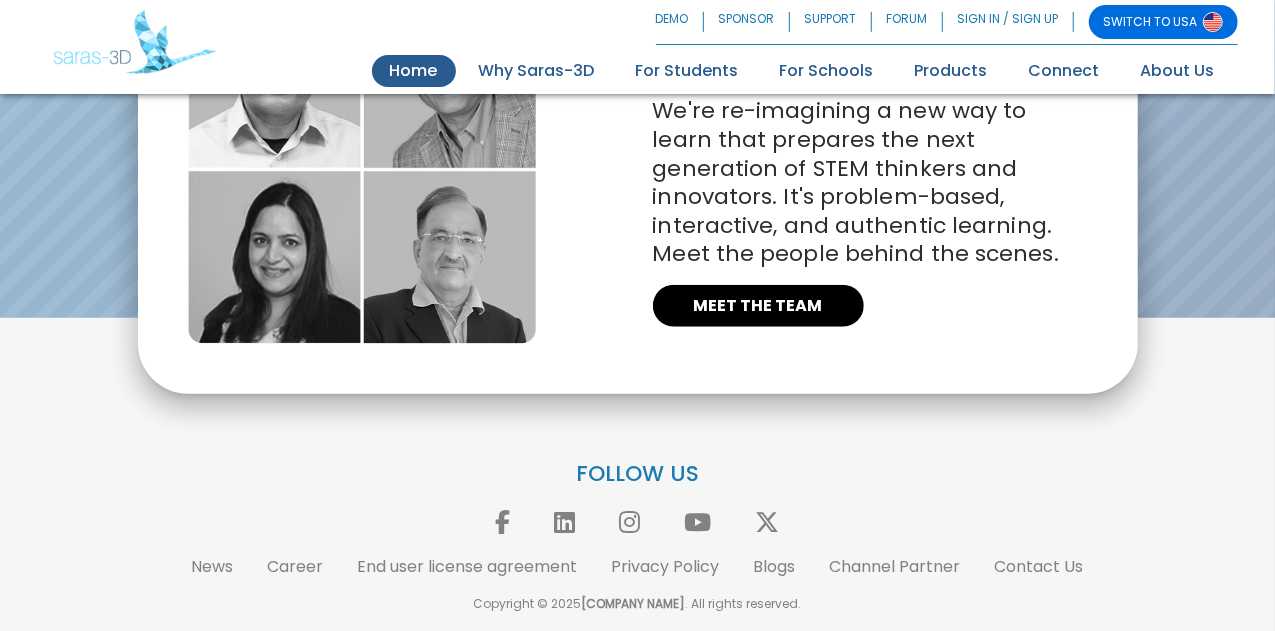 scroll, scrollTop: 4632, scrollLeft: 0, axis: vertical 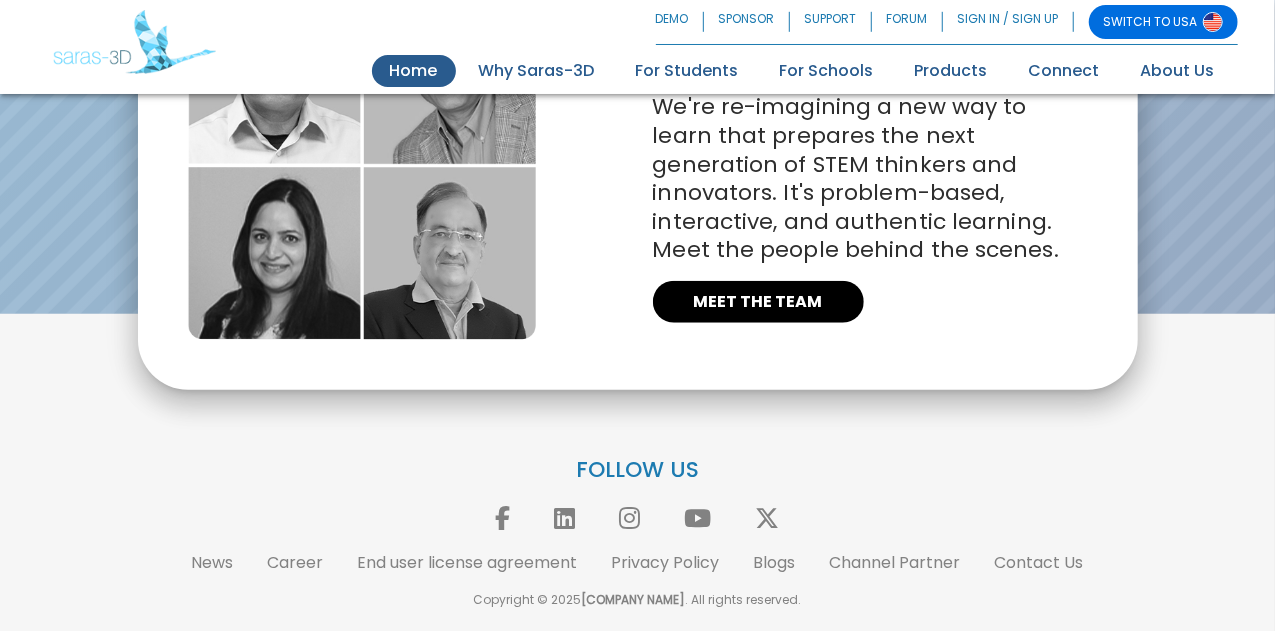 click on "FOLLOW US
News
Career
End user license agreement
Privacy Policy
Blogs
Channel Partner
Contact Us
Copyright © 2025  Saras-3D, Inc . All rights reserved." at bounding box center (638, 532) 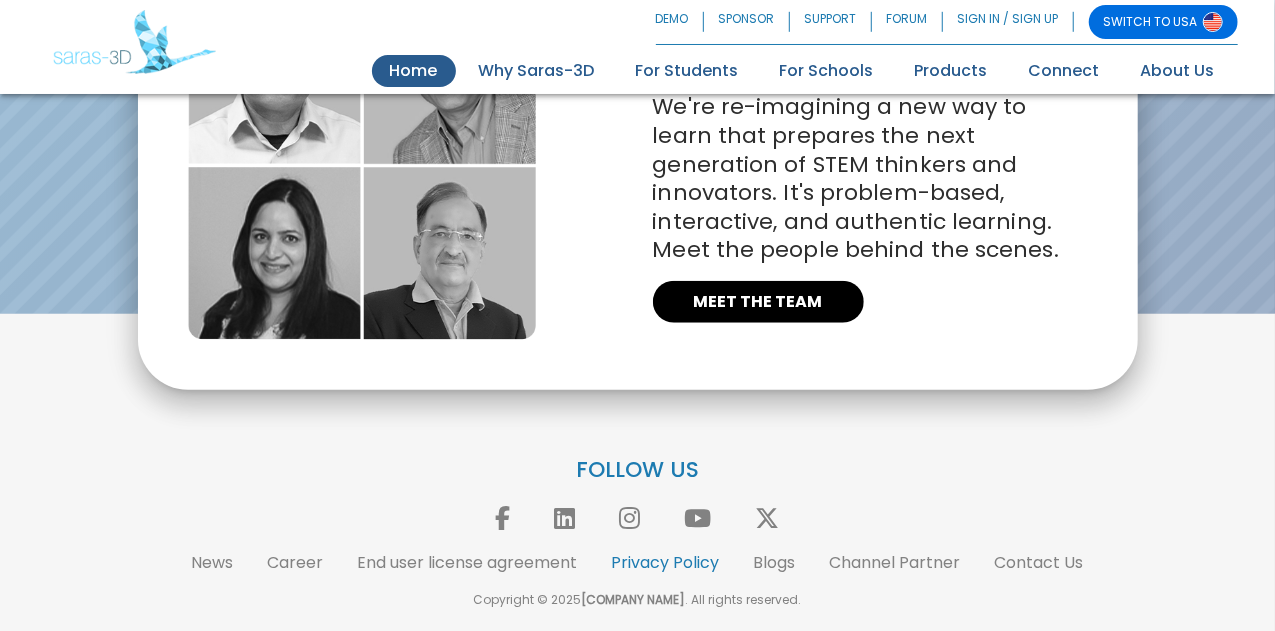 click on "Privacy Policy" at bounding box center (666, 562) 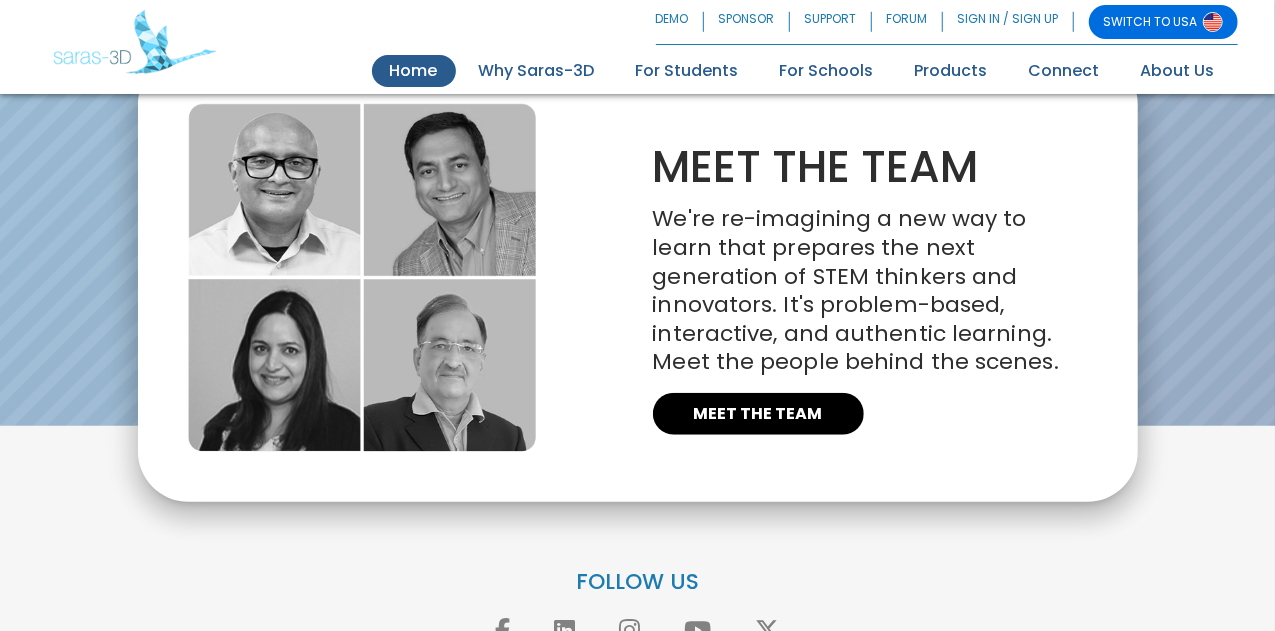 scroll, scrollTop: 4516, scrollLeft: 0, axis: vertical 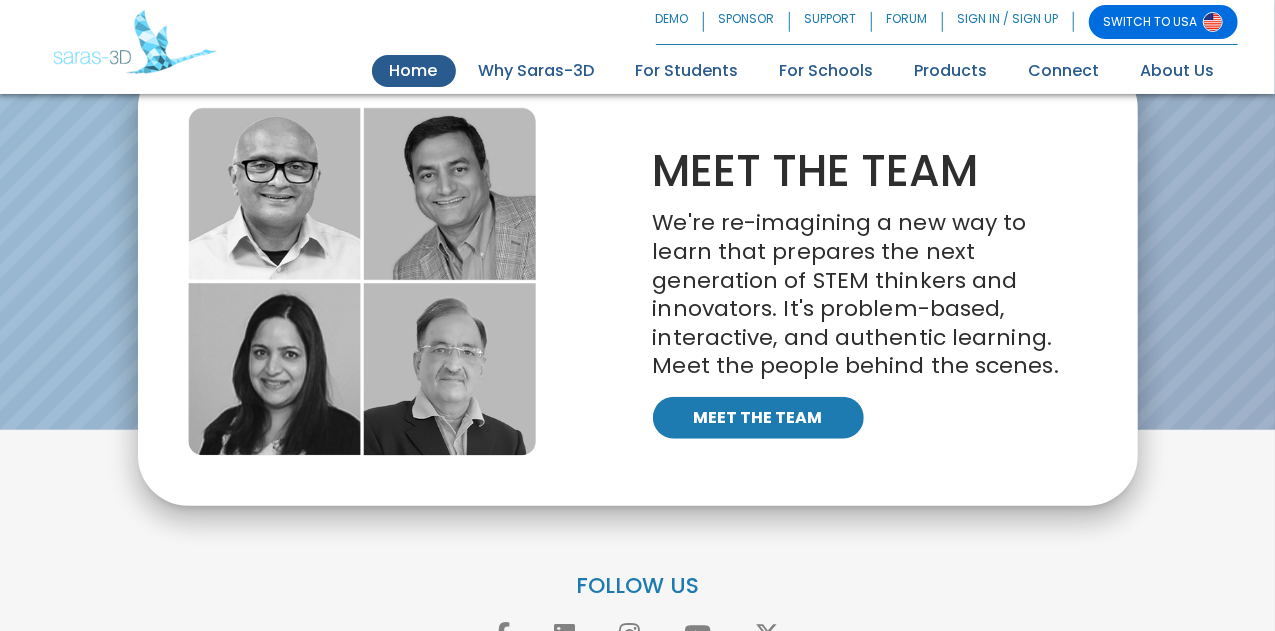 click on "MEET THE TEAM" at bounding box center [758, 418] 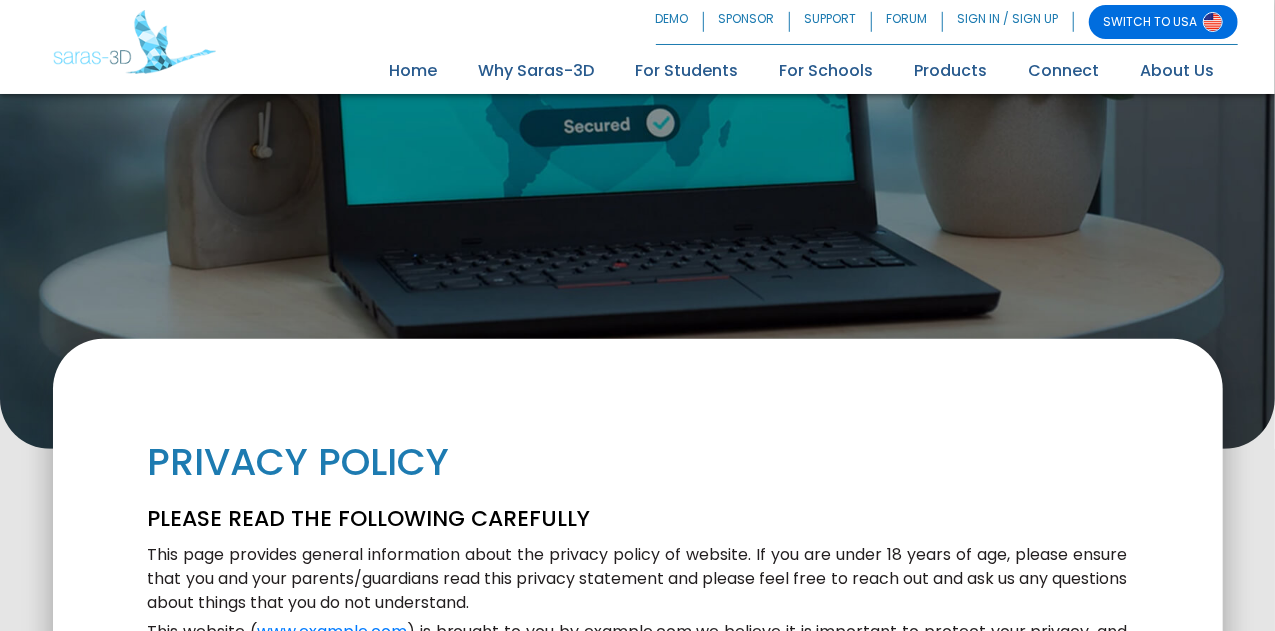 scroll, scrollTop: 183, scrollLeft: 0, axis: vertical 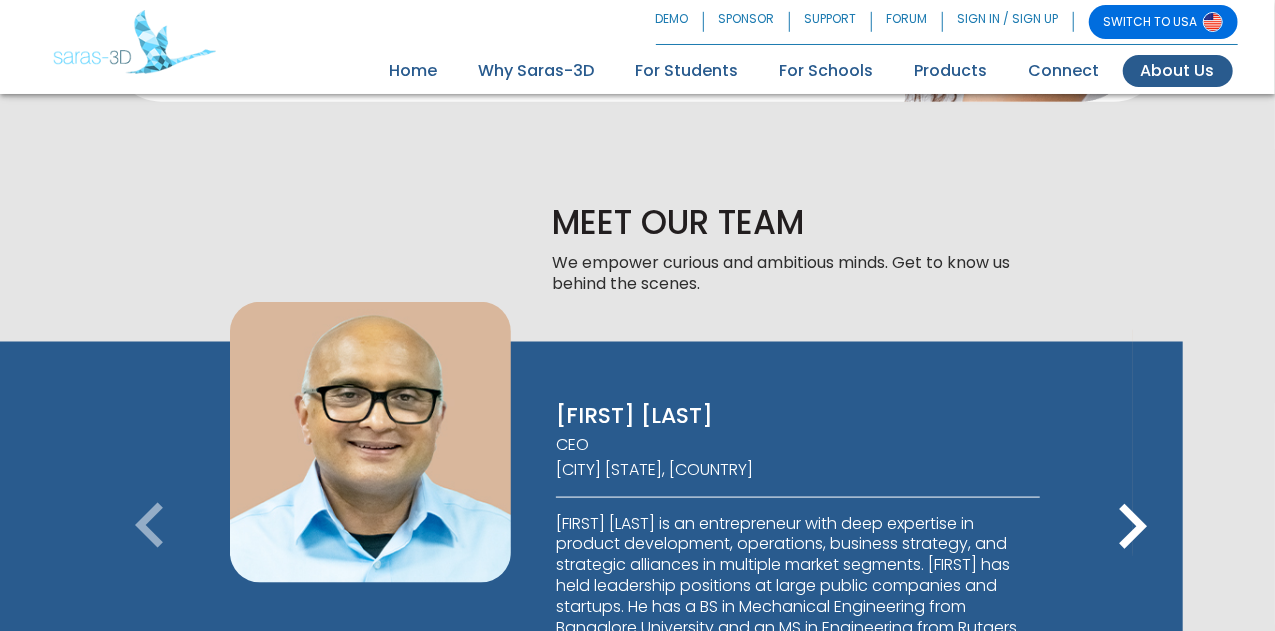 click on "keyboard_arrow_right" at bounding box center (1133, 527) 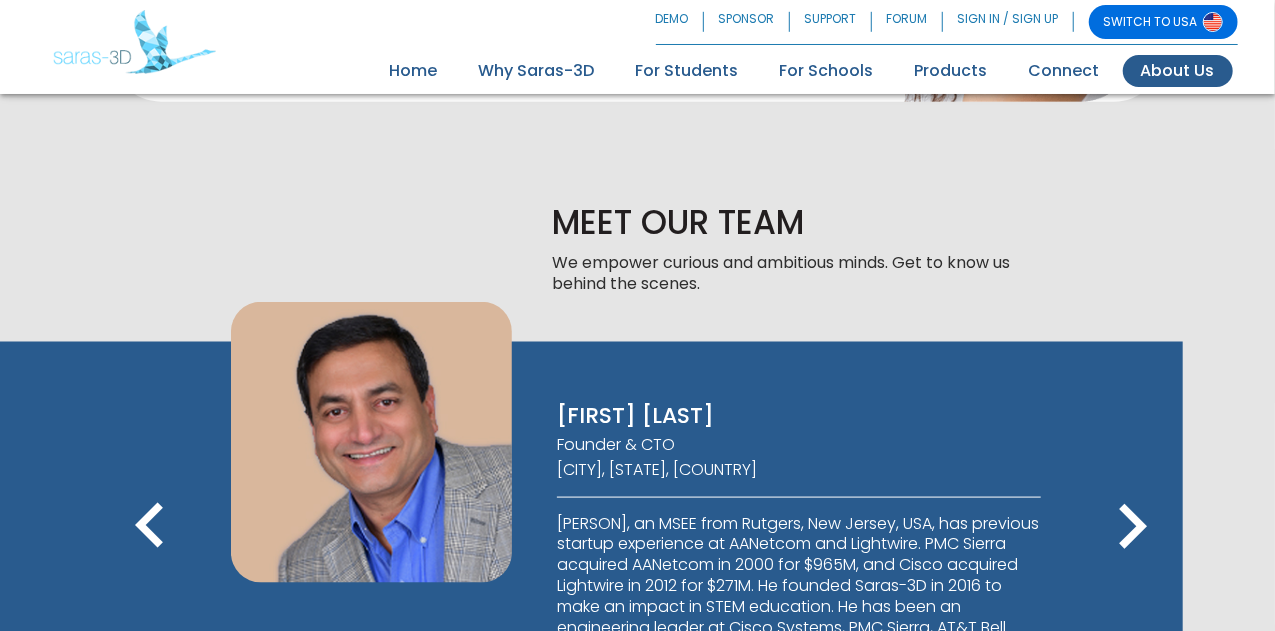 click on "keyboard_arrow_right" at bounding box center [1133, 527] 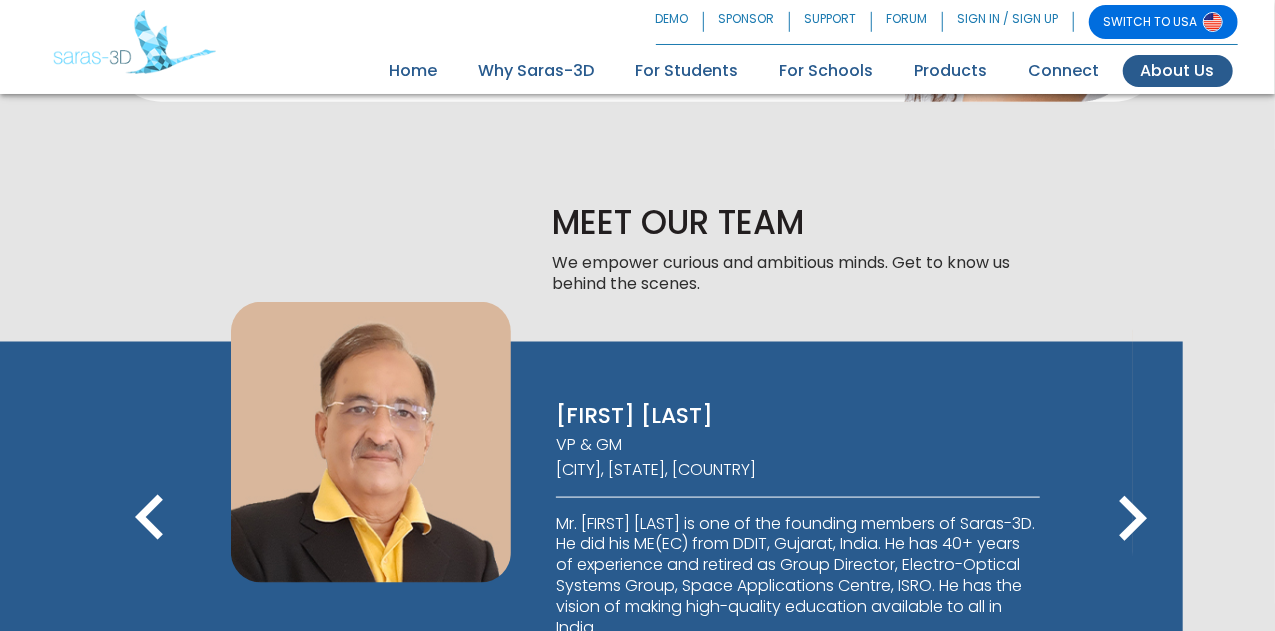 click on "keyboard_arrow_right" at bounding box center (1133, 519) 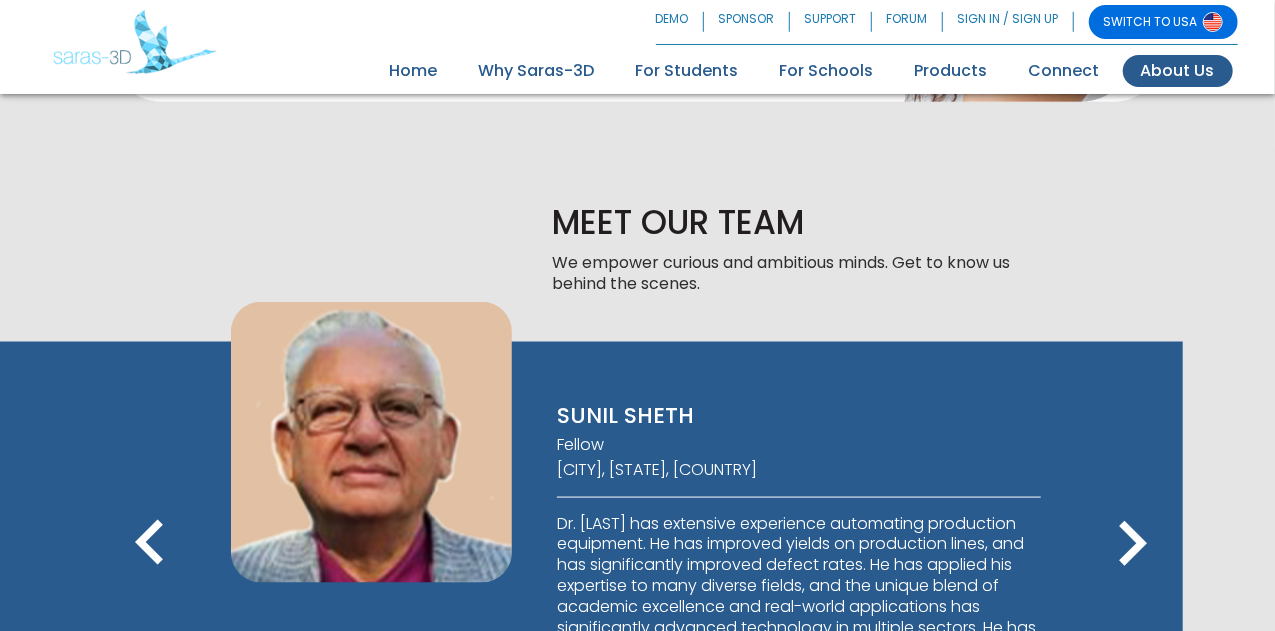 click on "keyboard_arrow_right" at bounding box center (1133, 544) 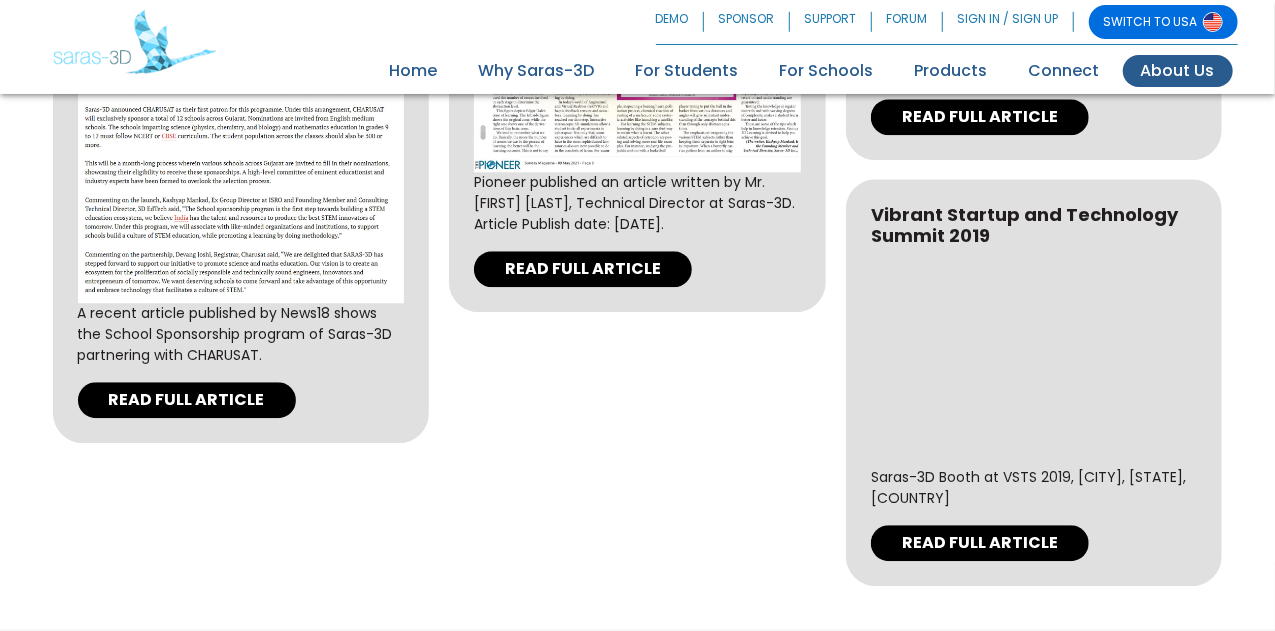 scroll, scrollTop: 6308, scrollLeft: 0, axis: vertical 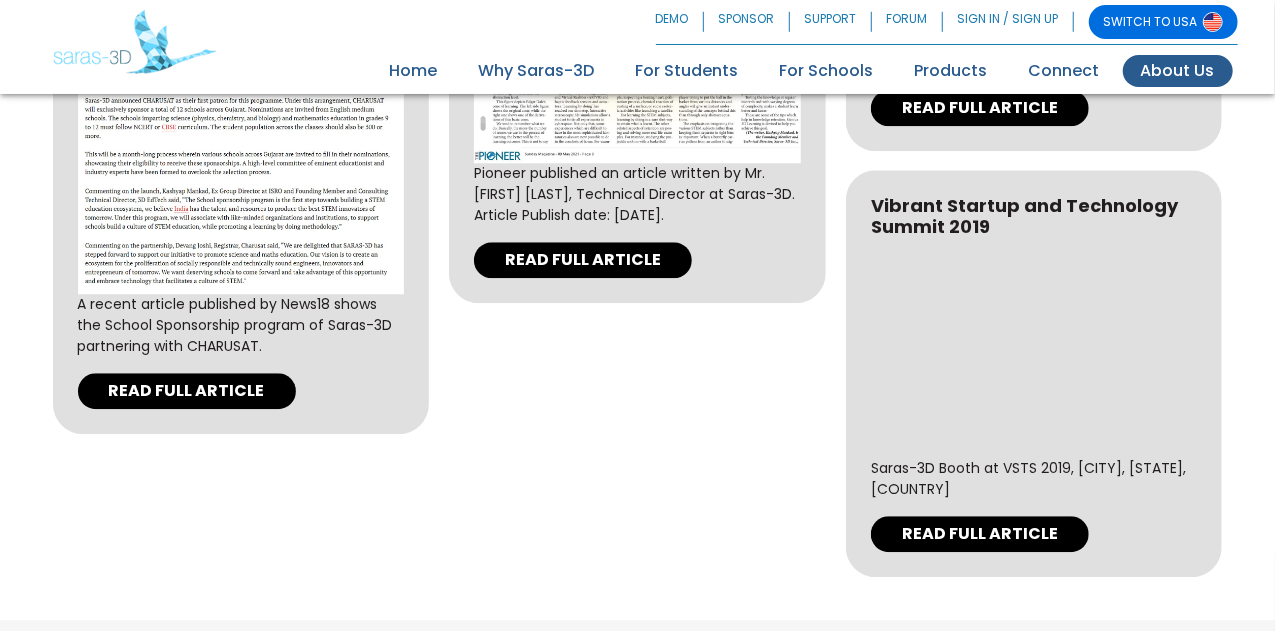 click on "News" at bounding box center [213, 777] 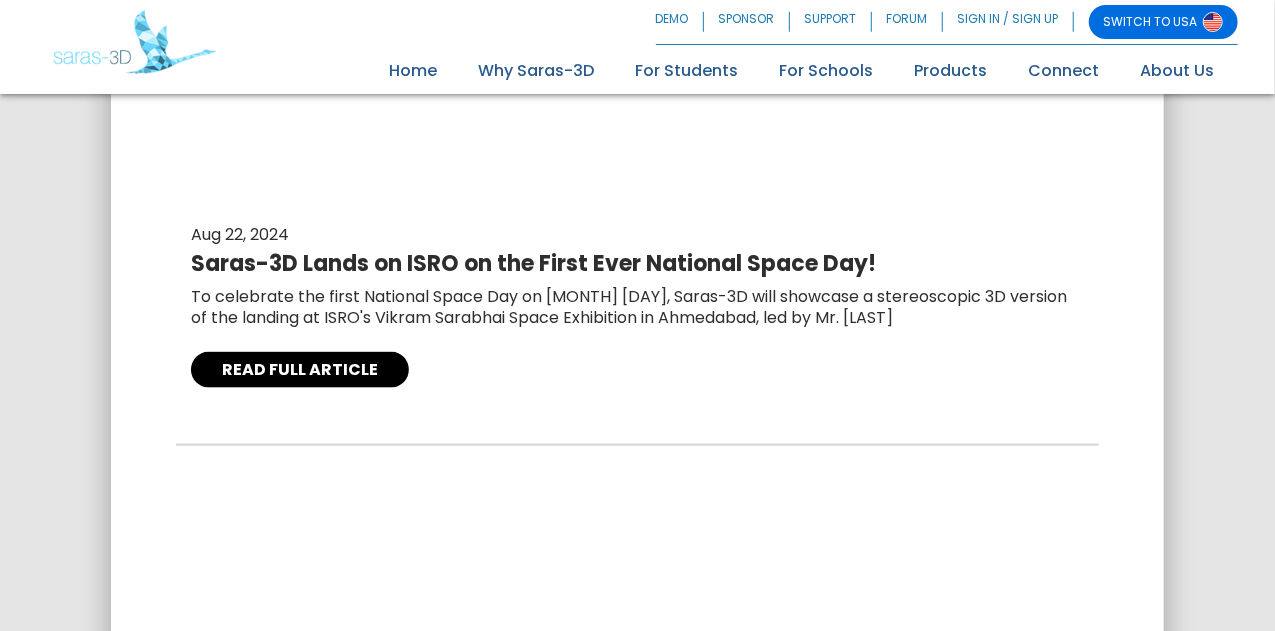 scroll, scrollTop: 1178, scrollLeft: 0, axis: vertical 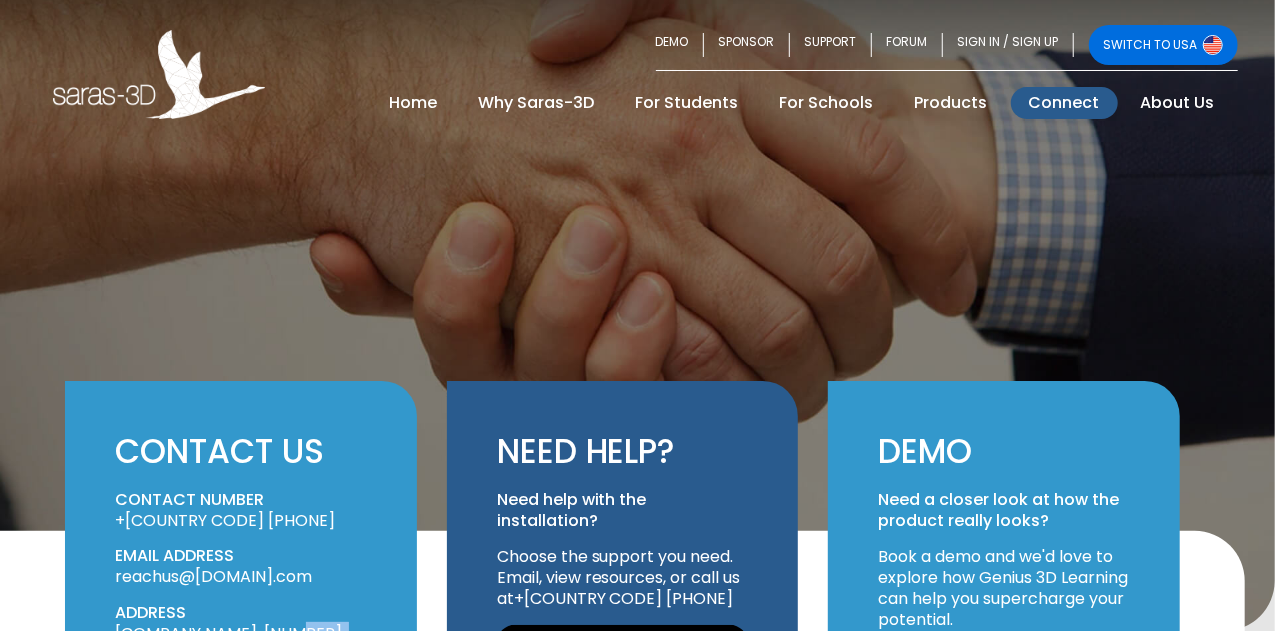 drag, startPoint x: 262, startPoint y: 359, endPoint x: 272, endPoint y: 383, distance: 26 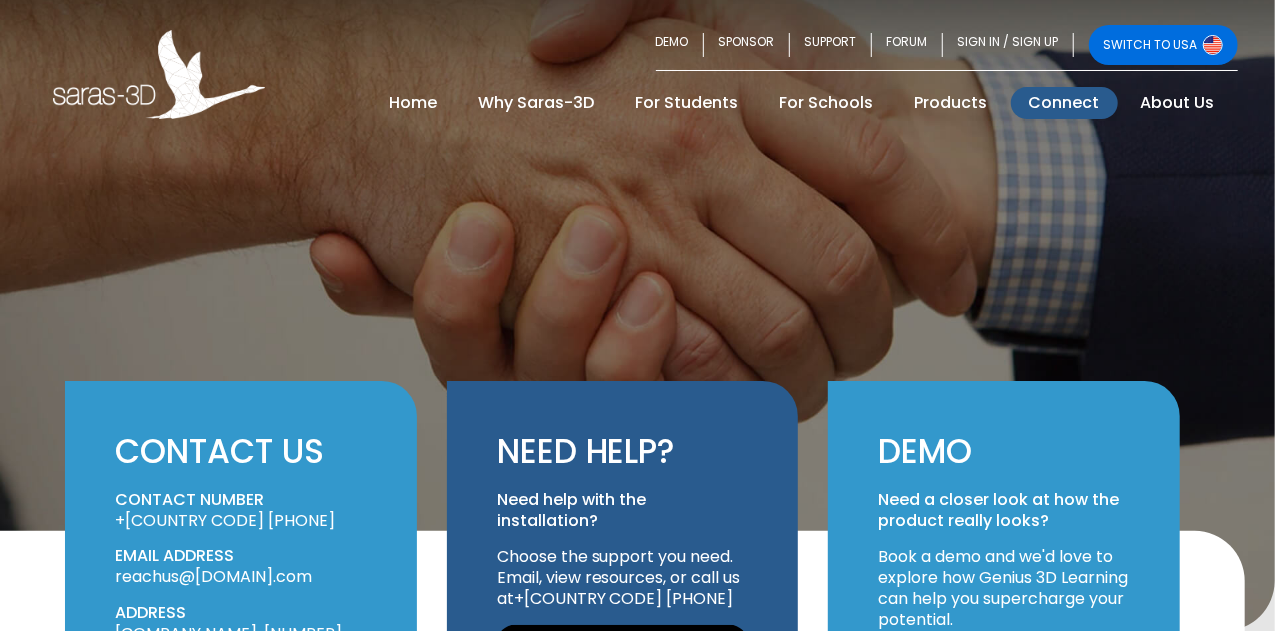drag, startPoint x: 111, startPoint y: 398, endPoint x: 224, endPoint y: 399, distance: 113.004425 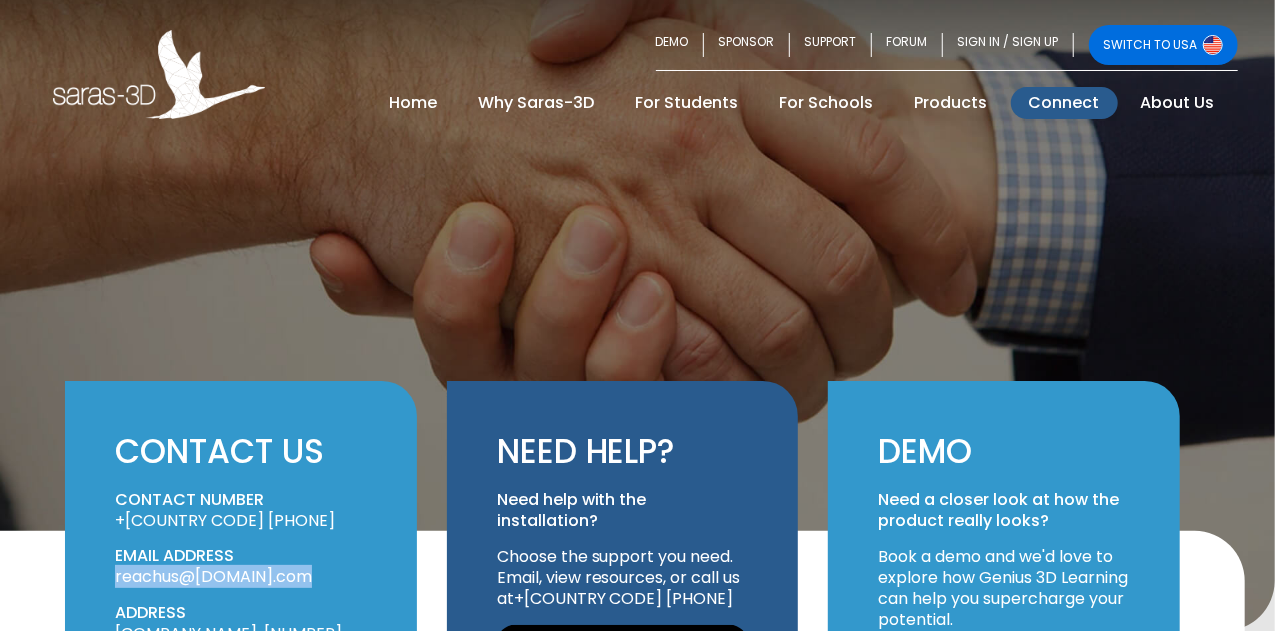 drag, startPoint x: 318, startPoint y: 295, endPoint x: 110, endPoint y: 299, distance: 208.03845 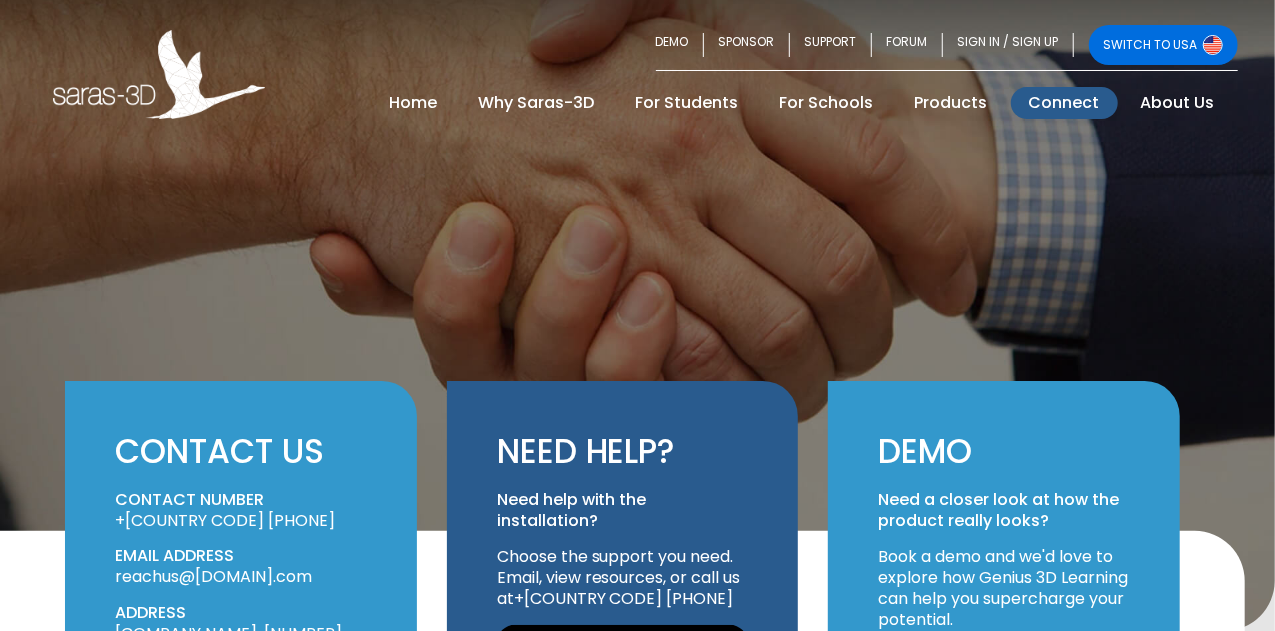 click on "Choose the support you need. Email, view resources, or call us at  +91 63559 49931" at bounding box center (623, 578) 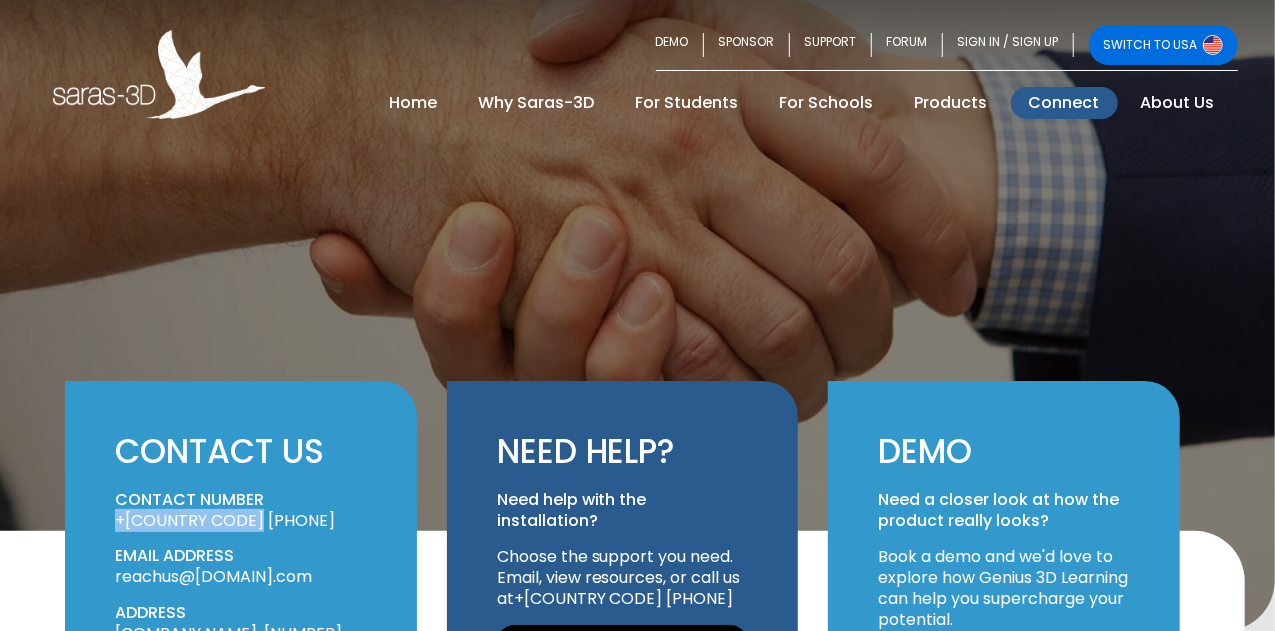 drag, startPoint x: 278, startPoint y: 241, endPoint x: 114, endPoint y: 239, distance: 164.01219 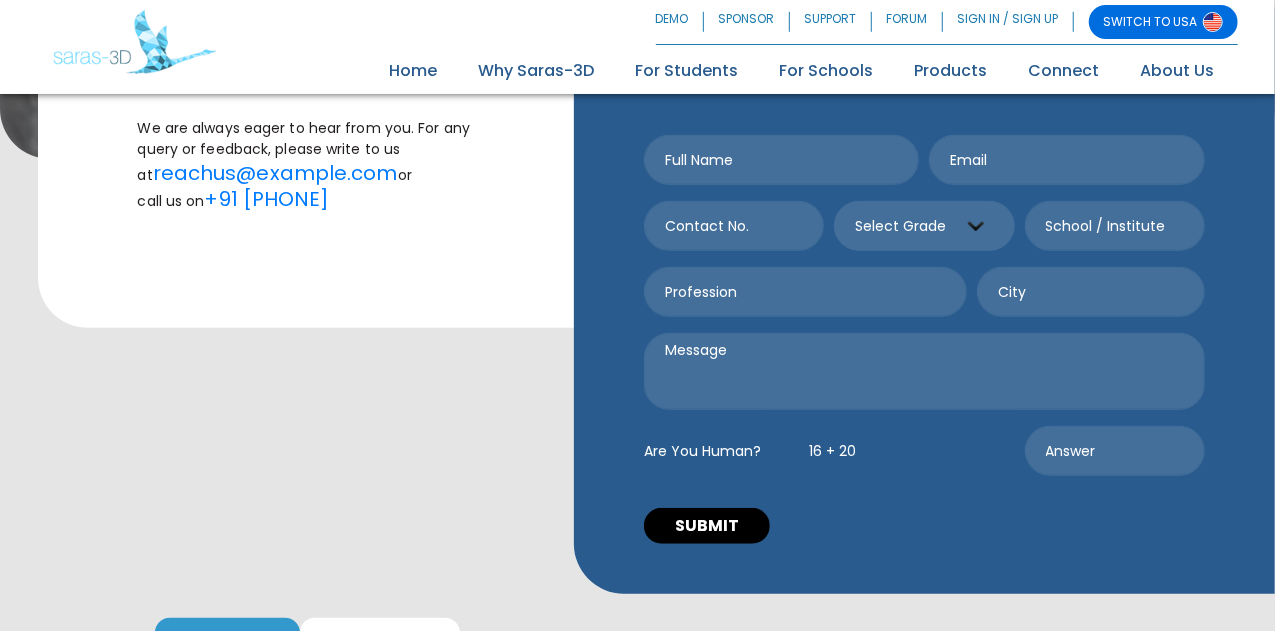 scroll, scrollTop: 498, scrollLeft: 0, axis: vertical 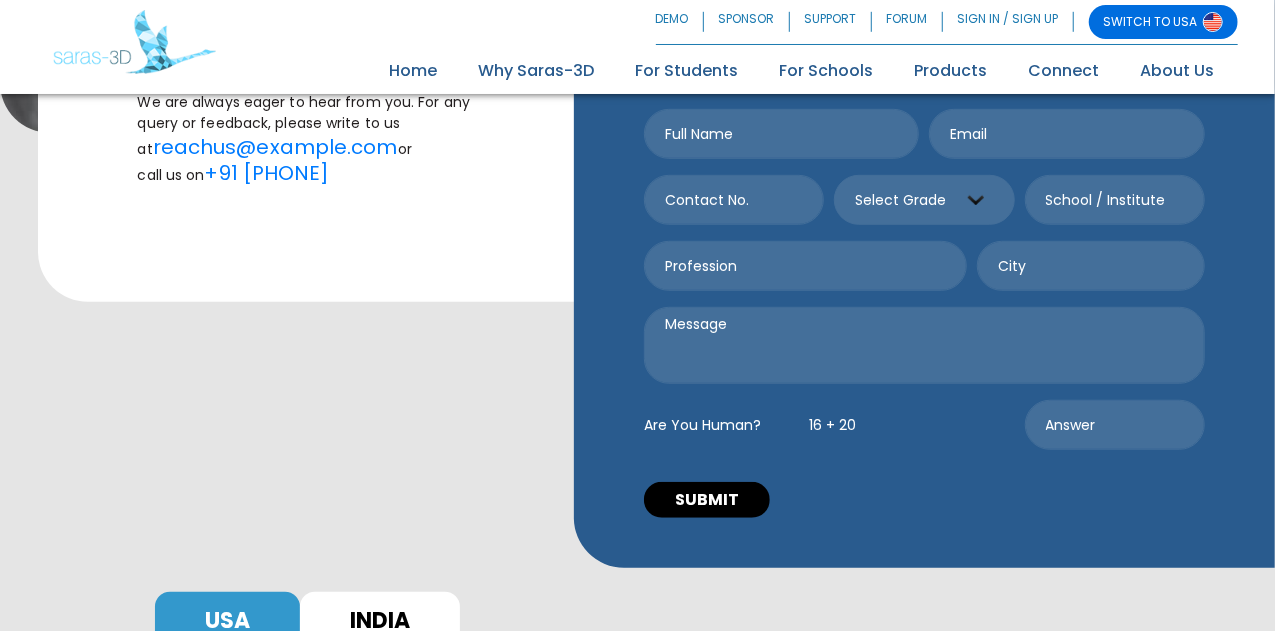 click on "USA" at bounding box center (227, 620) 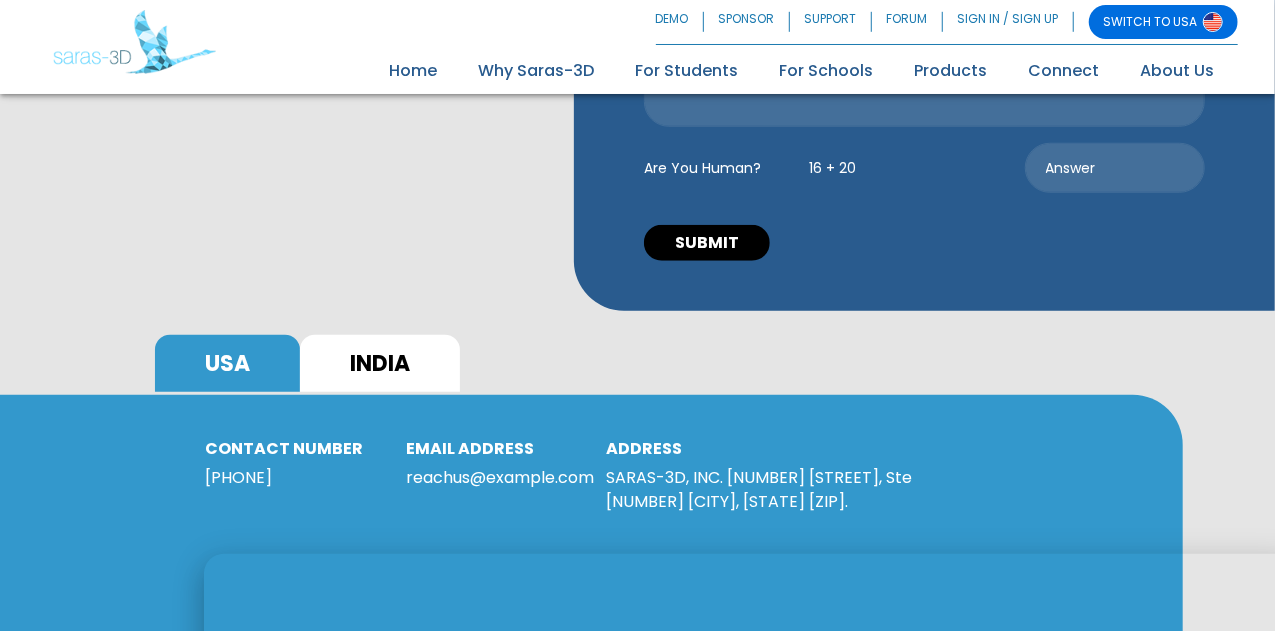 scroll, scrollTop: 762, scrollLeft: 0, axis: vertical 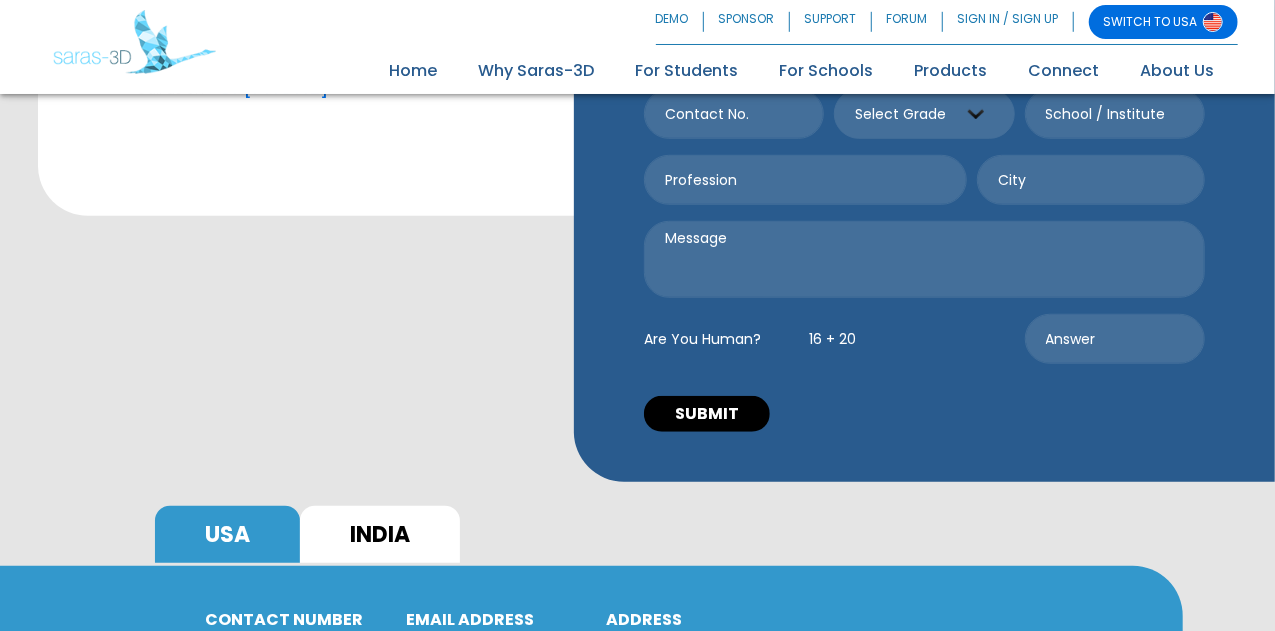drag, startPoint x: 729, startPoint y: 418, endPoint x: 879, endPoint y: 425, distance: 150.16324 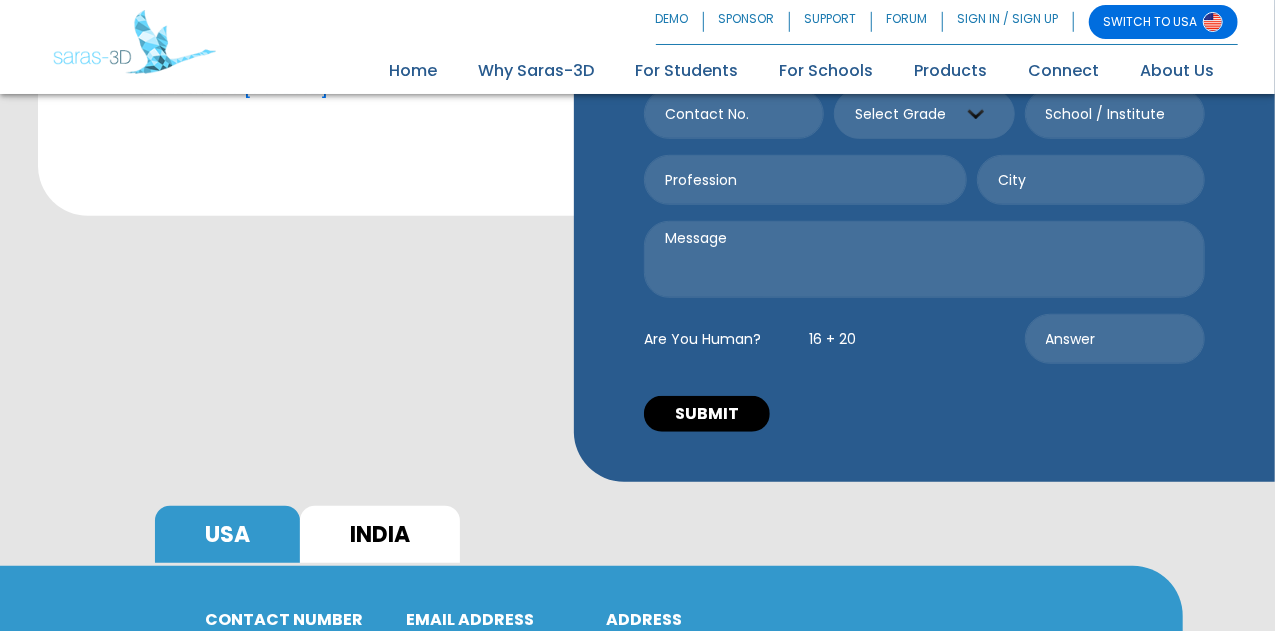click on "SARAS-3D, INC. 7540 Windsor Drive, Ste 305 Allentown, PA 18106." at bounding box center [791, 661] 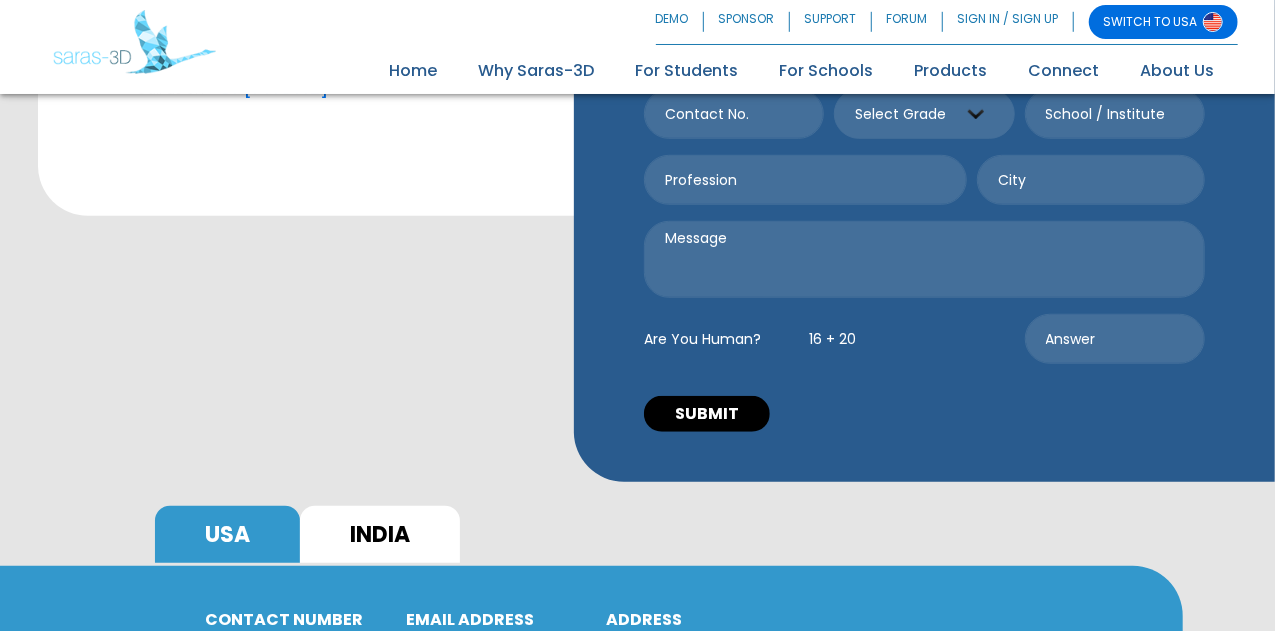 drag, startPoint x: 601, startPoint y: 451, endPoint x: 711, endPoint y: 443, distance: 110.29053 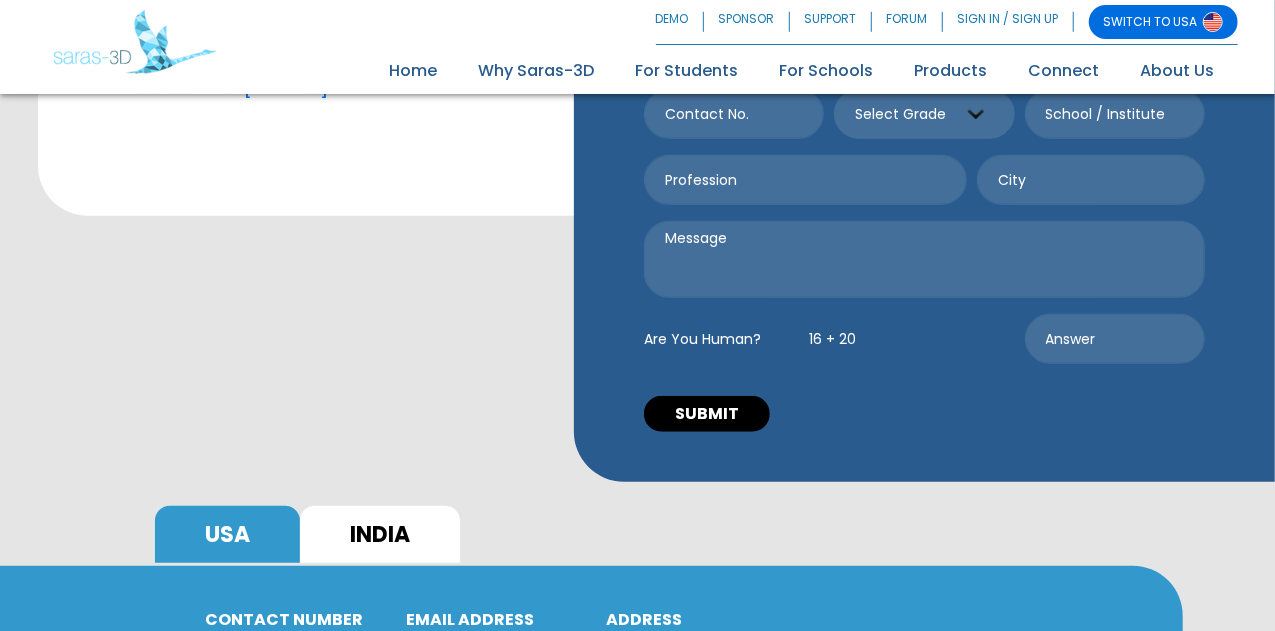click on "ADDRESS SARAS-3D, INC. 7540 Windsor Drive, Ste 305 Allentown, PA 18106." at bounding box center [791, 655] 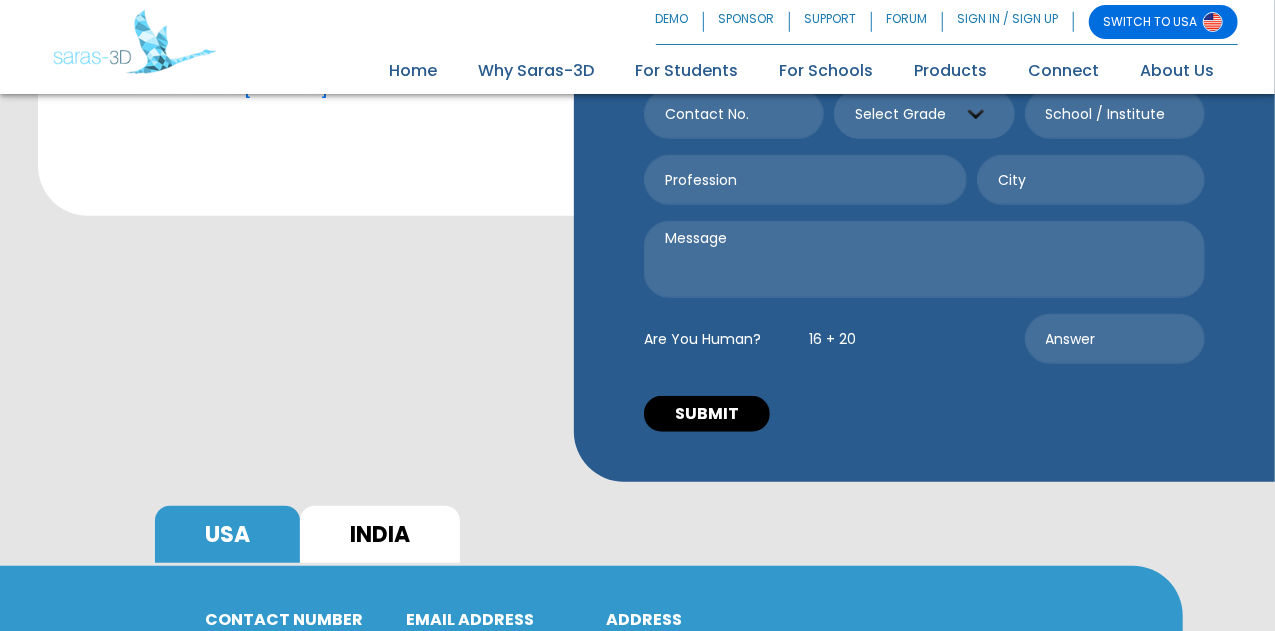 drag, startPoint x: 728, startPoint y: 422, endPoint x: 879, endPoint y: 431, distance: 151.26797 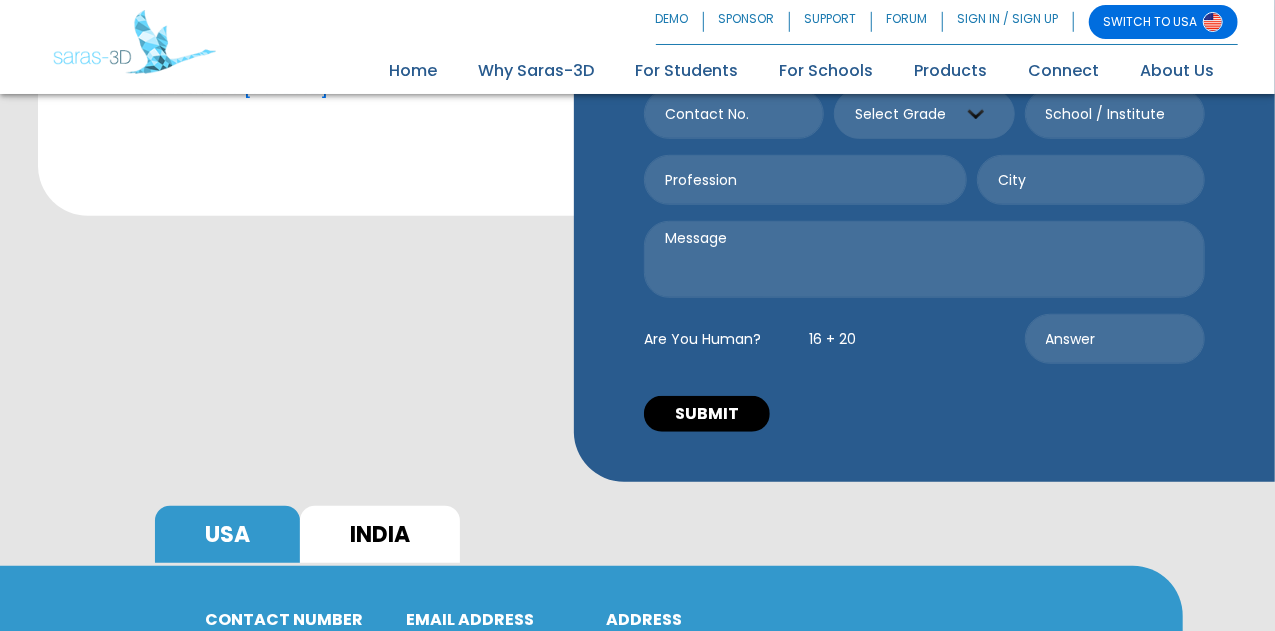 click on "SARAS-3D, INC. 7540 Windsor Drive, Ste 305 Allentown, PA 18106." at bounding box center (791, 661) 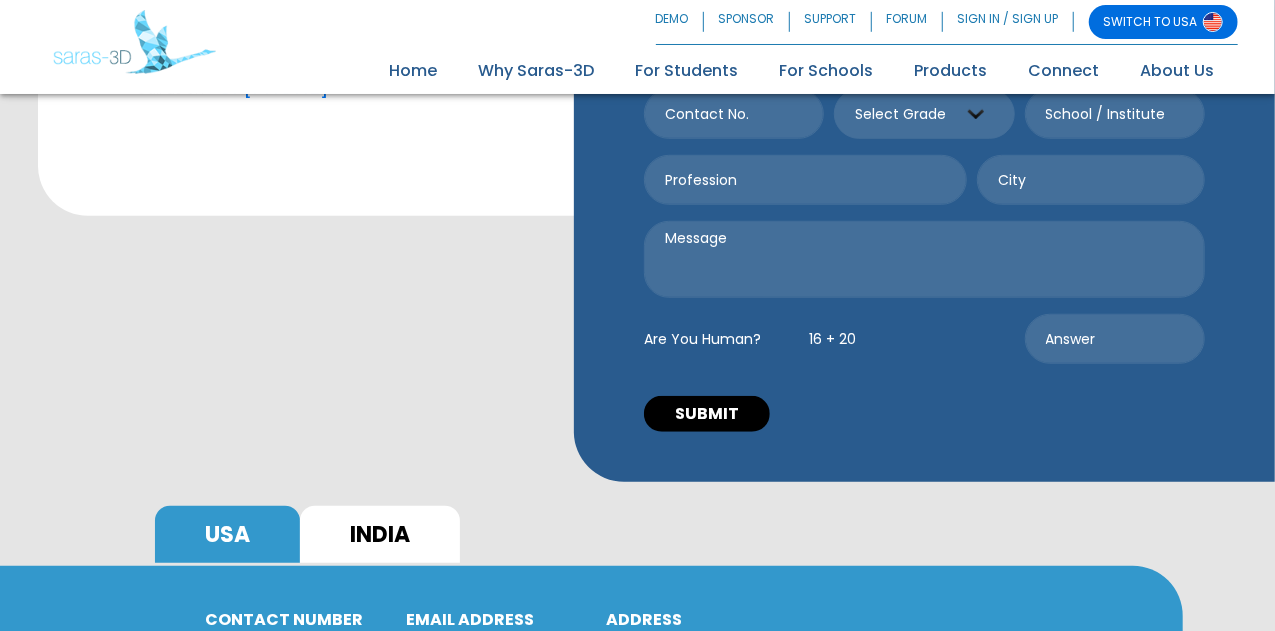 scroll, scrollTop: 667, scrollLeft: 0, axis: vertical 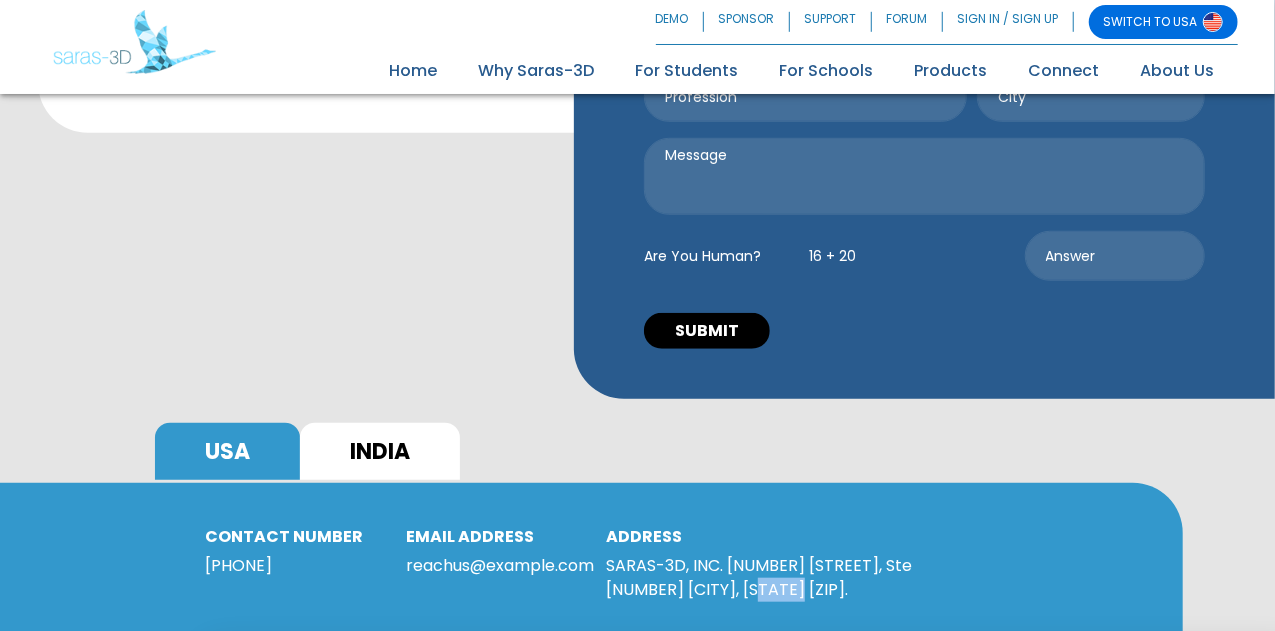 drag, startPoint x: 716, startPoint y: 355, endPoint x: 756, endPoint y: 369, distance: 42.379242 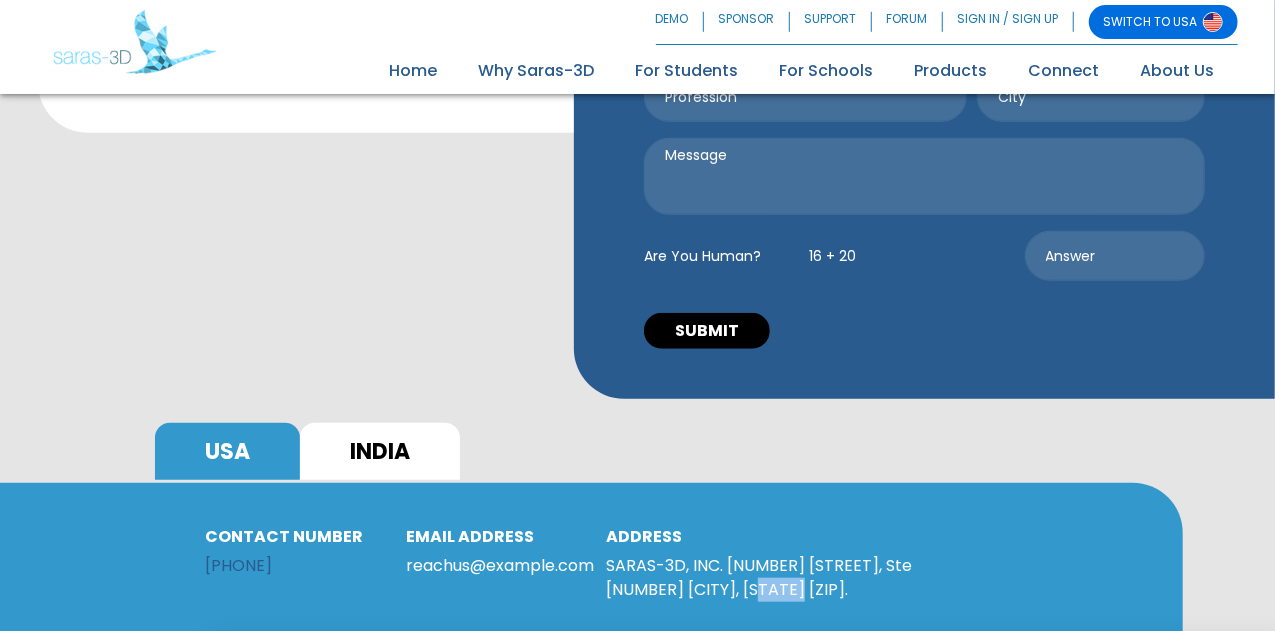 click on "+1 (610) 508 3010" at bounding box center [238, 565] 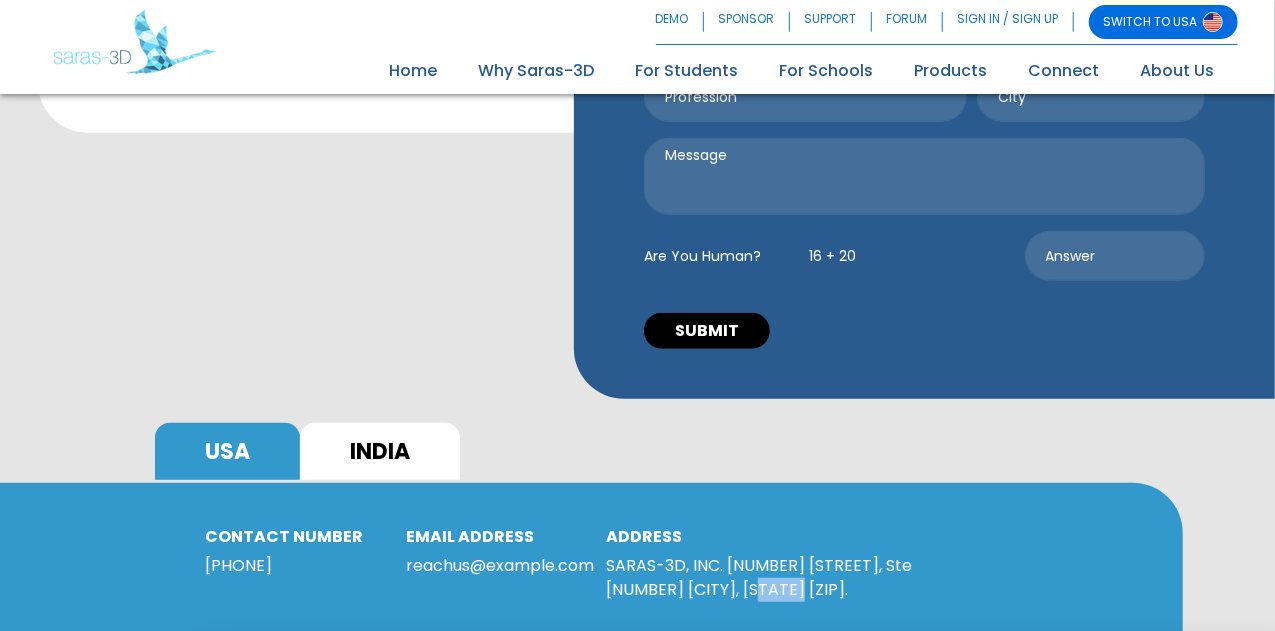 drag, startPoint x: 388, startPoint y: 336, endPoint x: 466, endPoint y: 365, distance: 83.21658 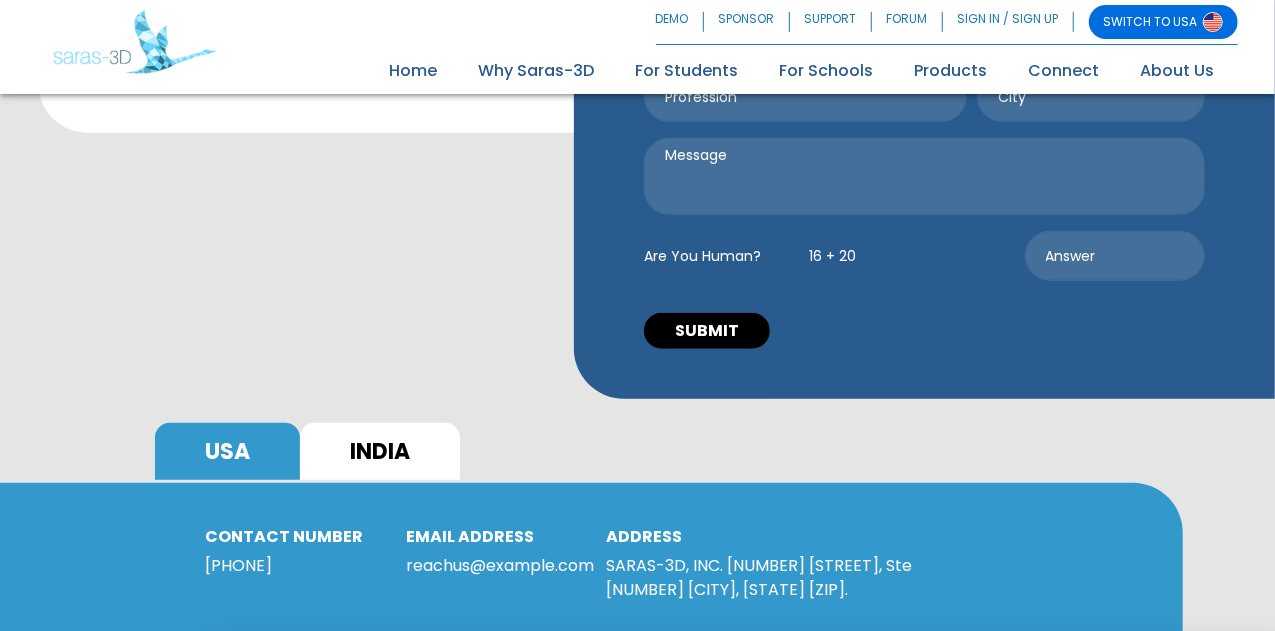 drag, startPoint x: 398, startPoint y: 327, endPoint x: 477, endPoint y: 358, distance: 84.8646 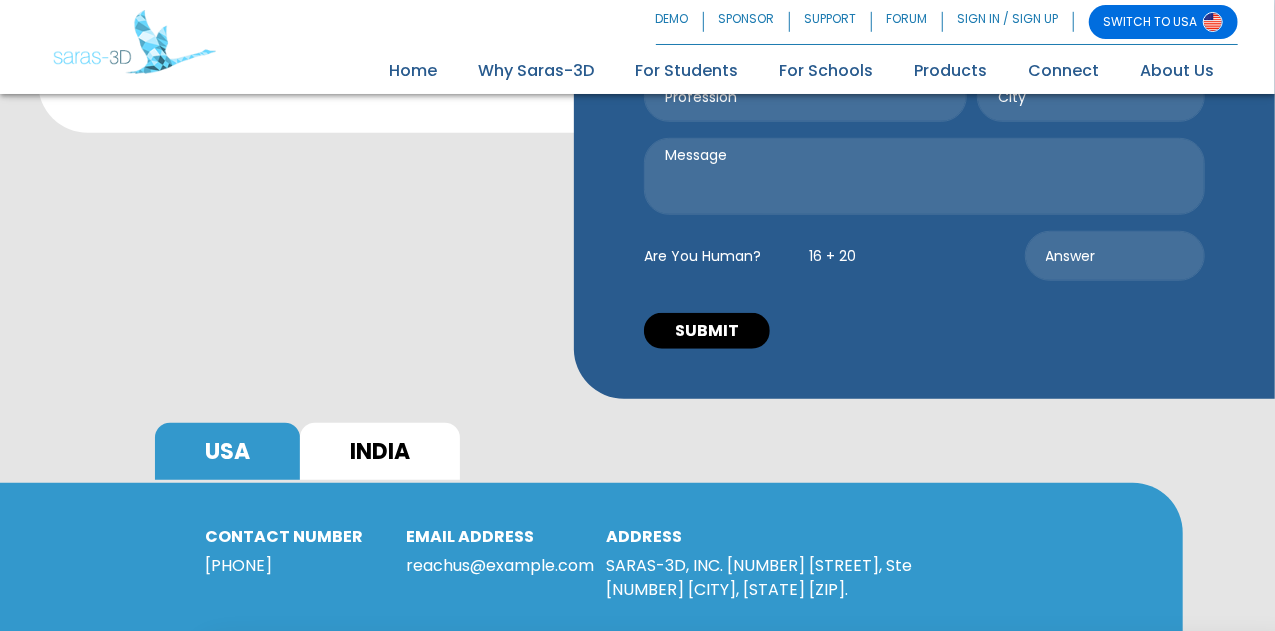 click on "EMAIL ADDRESS reachus@saras-3d.com" at bounding box center [491, 572] 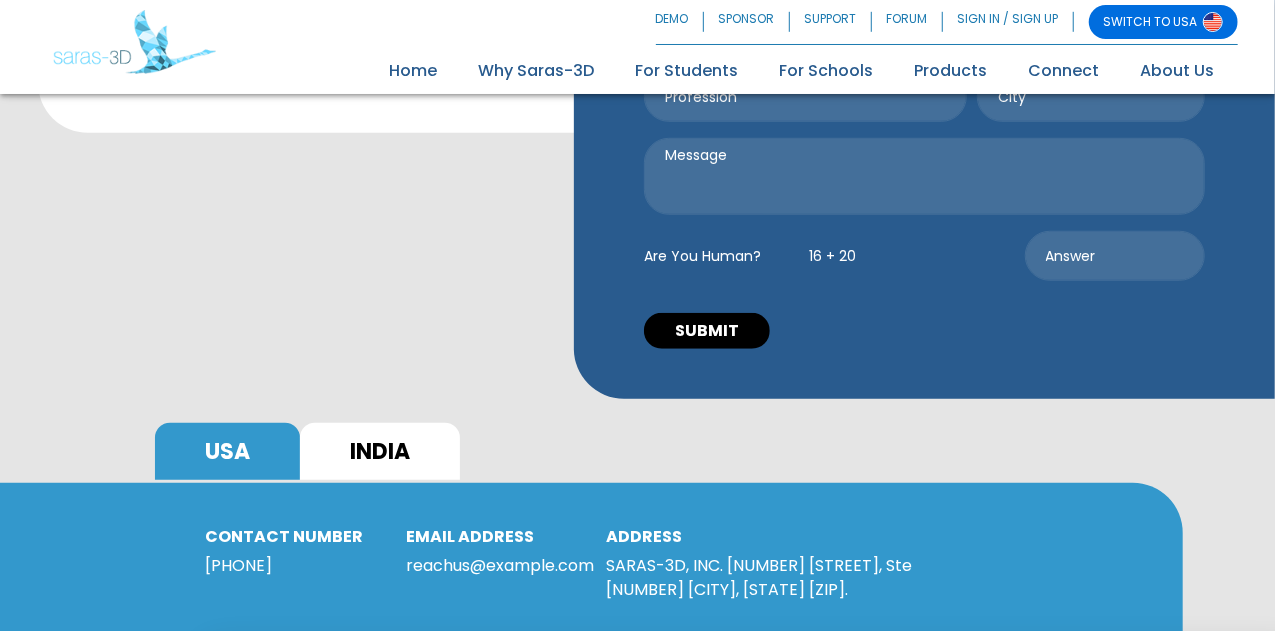 drag, startPoint x: 199, startPoint y: 335, endPoint x: 350, endPoint y: 339, distance: 151.05296 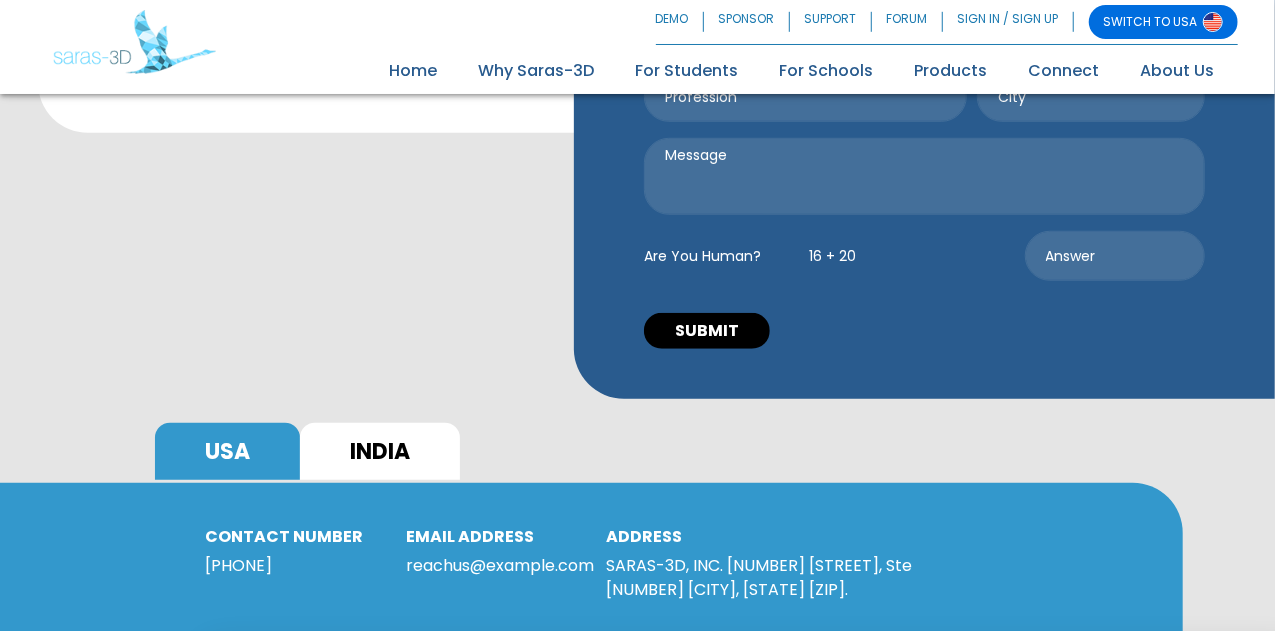 click on "CONTACT NUMBER +1 (610) 508 3010" at bounding box center [290, 572] 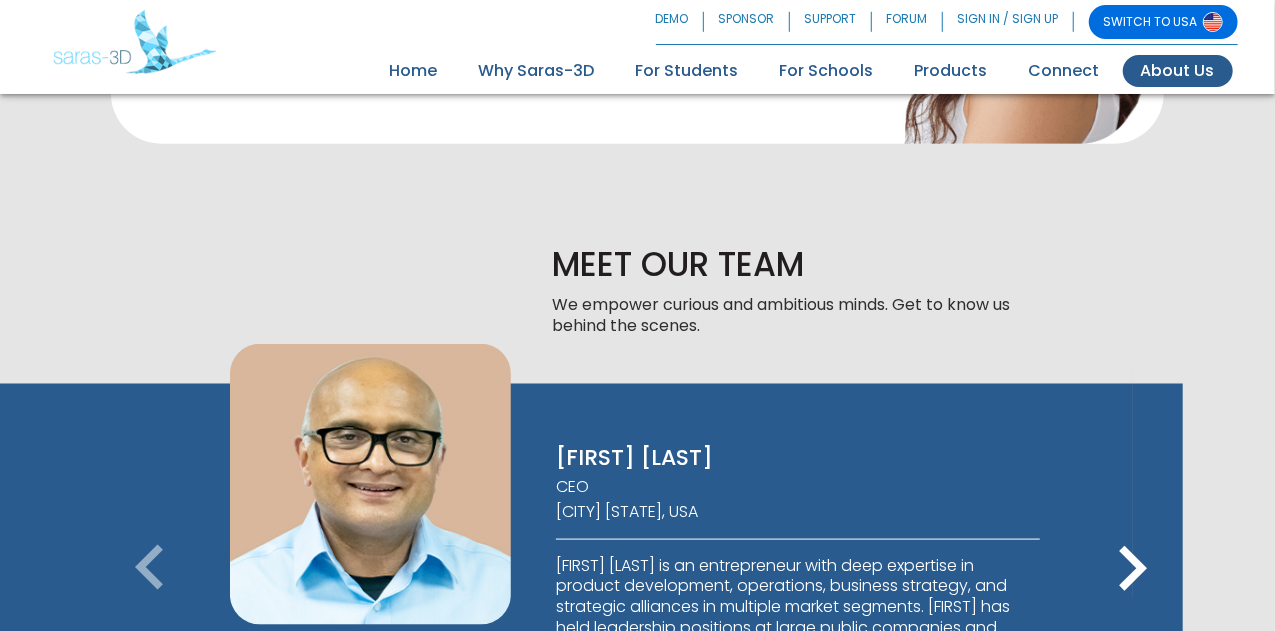 scroll, scrollTop: 1082, scrollLeft: 0, axis: vertical 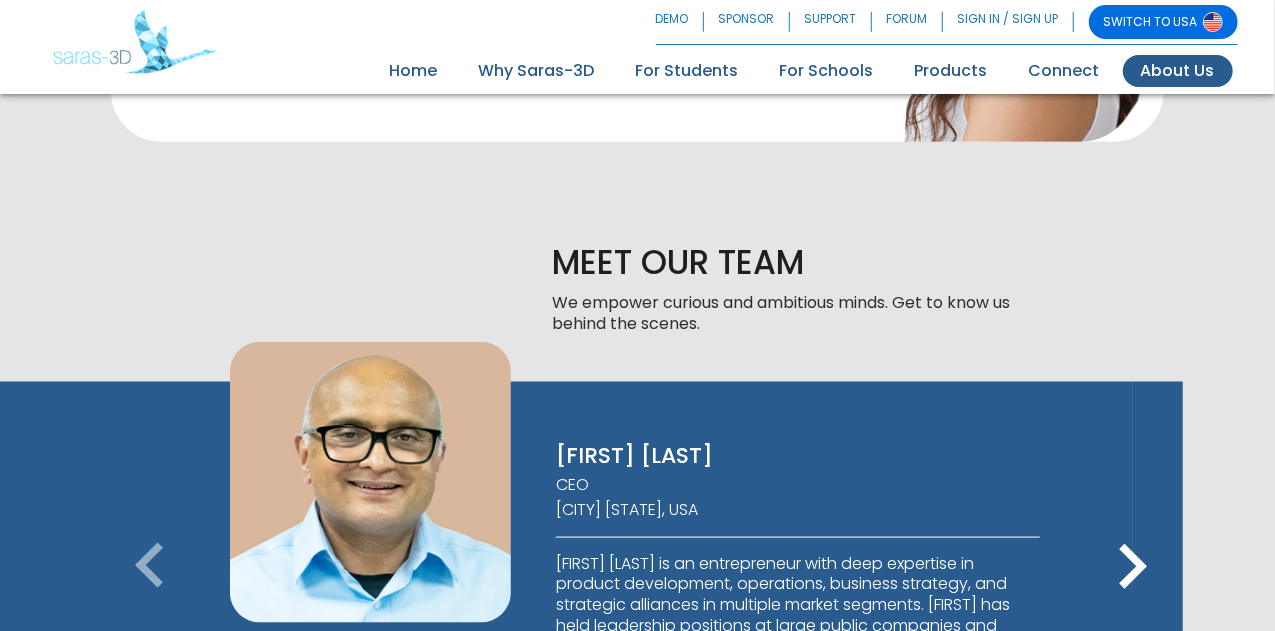 click on "keyboard_arrow_right" at bounding box center (1133, 567) 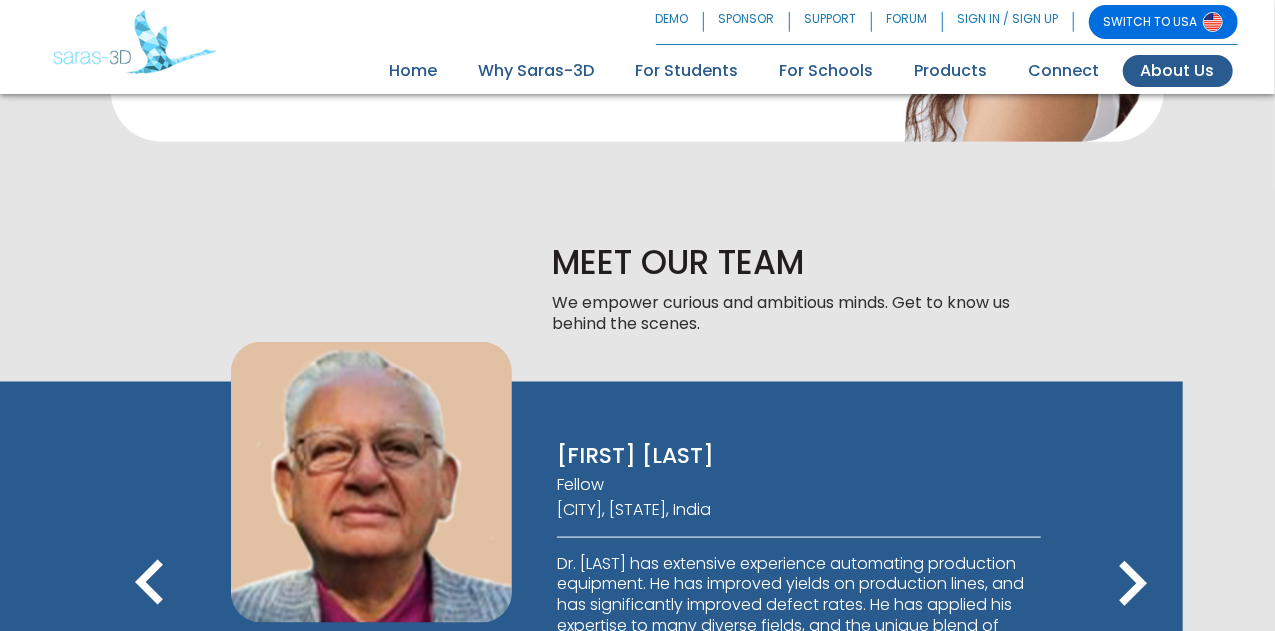click on "keyboard_arrow_right" at bounding box center [1133, 584] 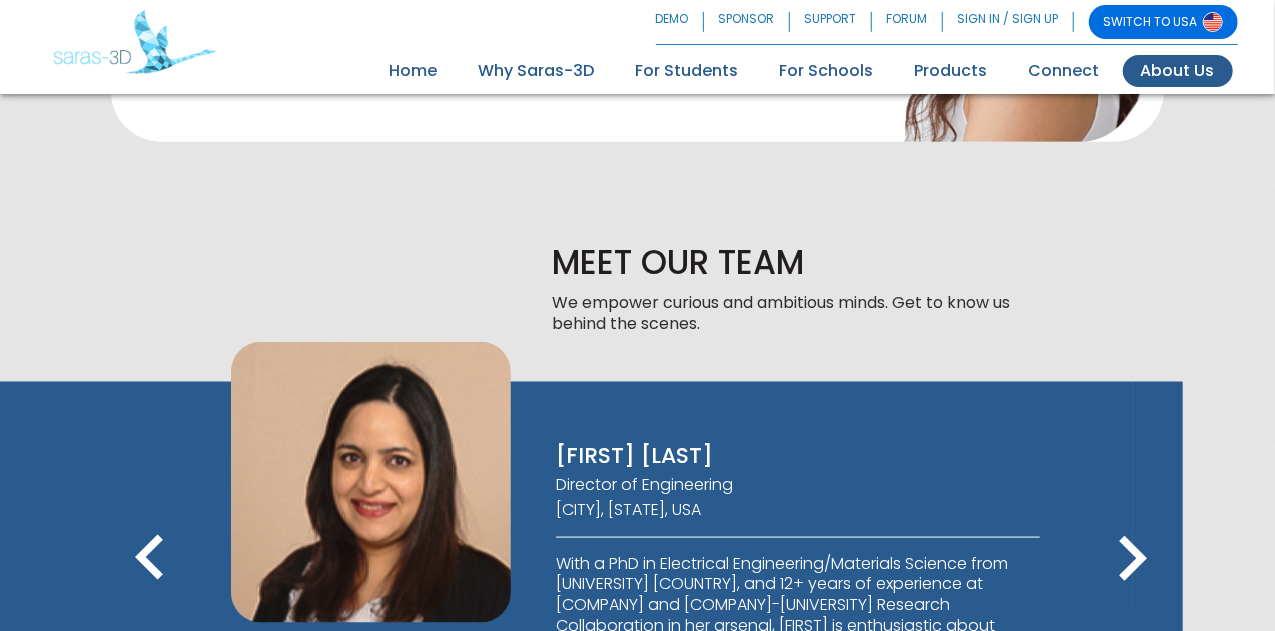 click on "keyboard_arrow_right" at bounding box center [1133, 559] 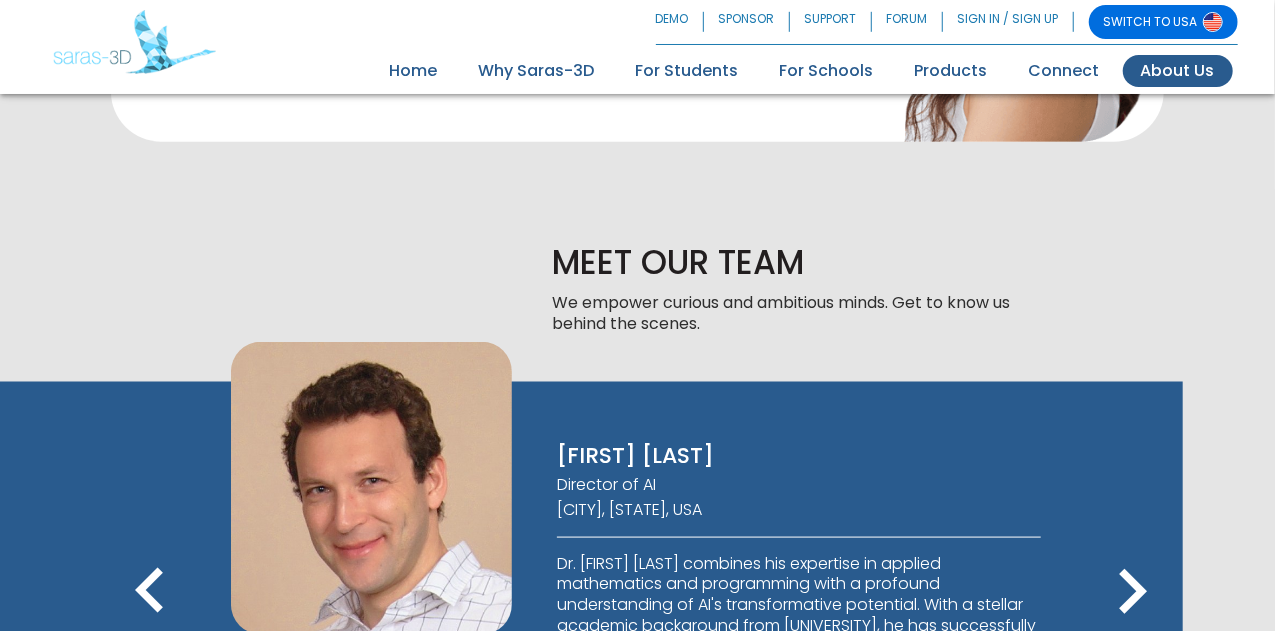 click on "keyboard_arrow_right" at bounding box center [1133, 592] 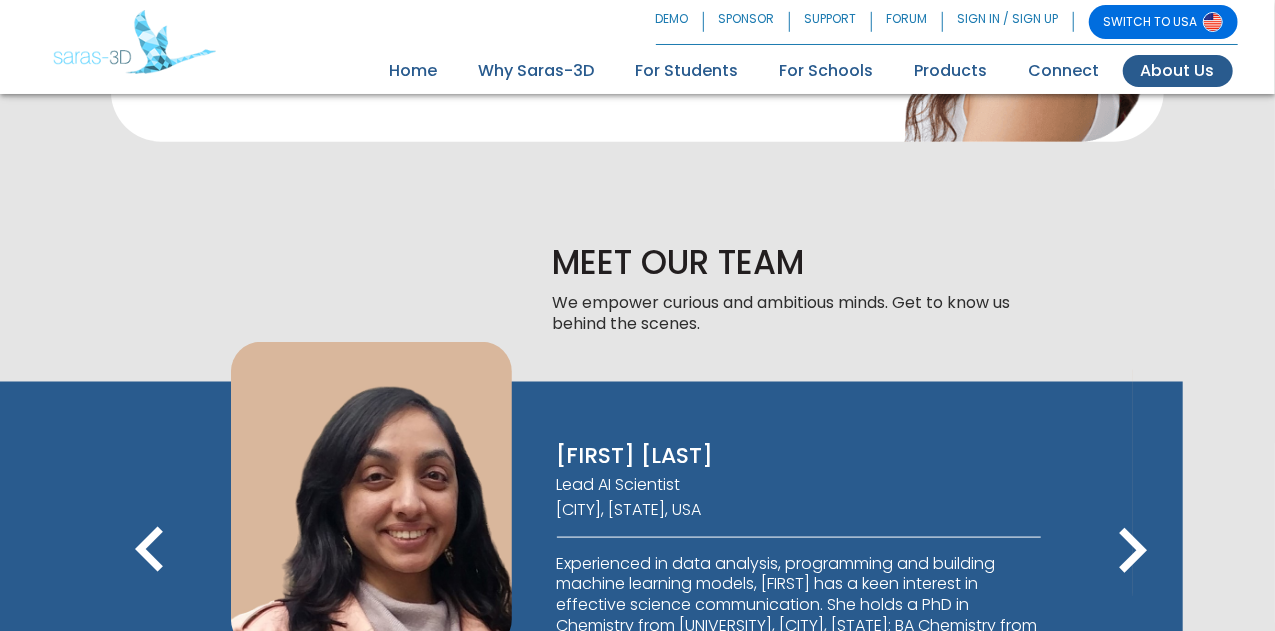 click on "keyboard_arrow_right" at bounding box center [1133, 551] 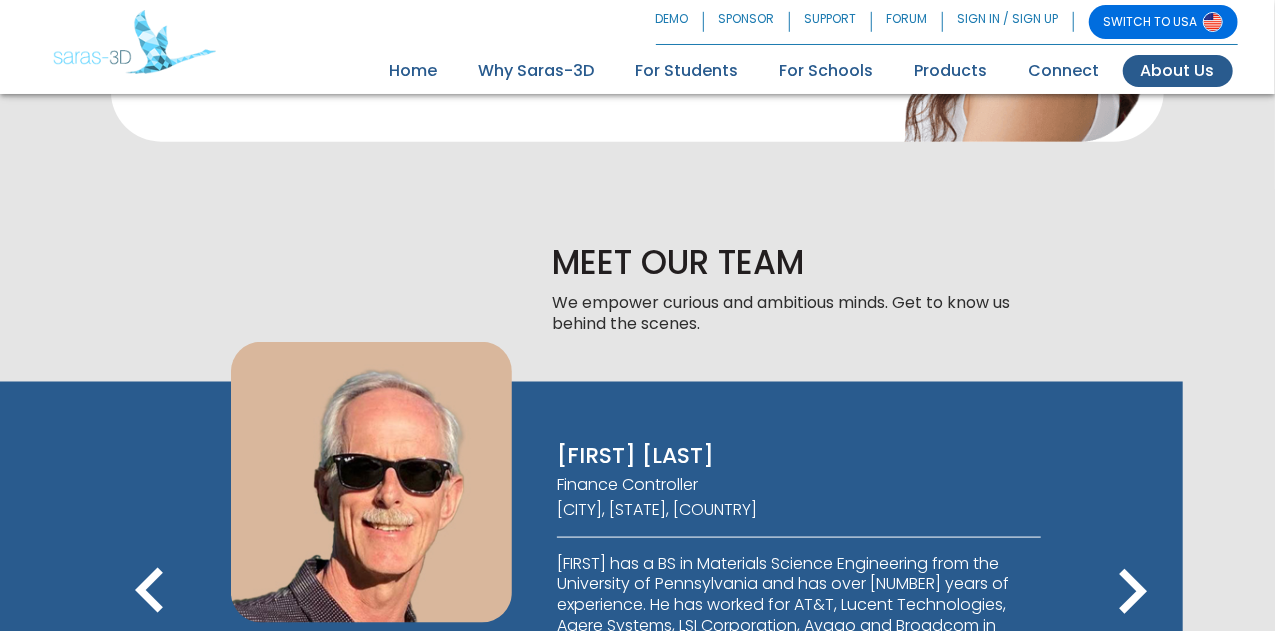 click on "keyboard_arrow_right" at bounding box center [1133, 592] 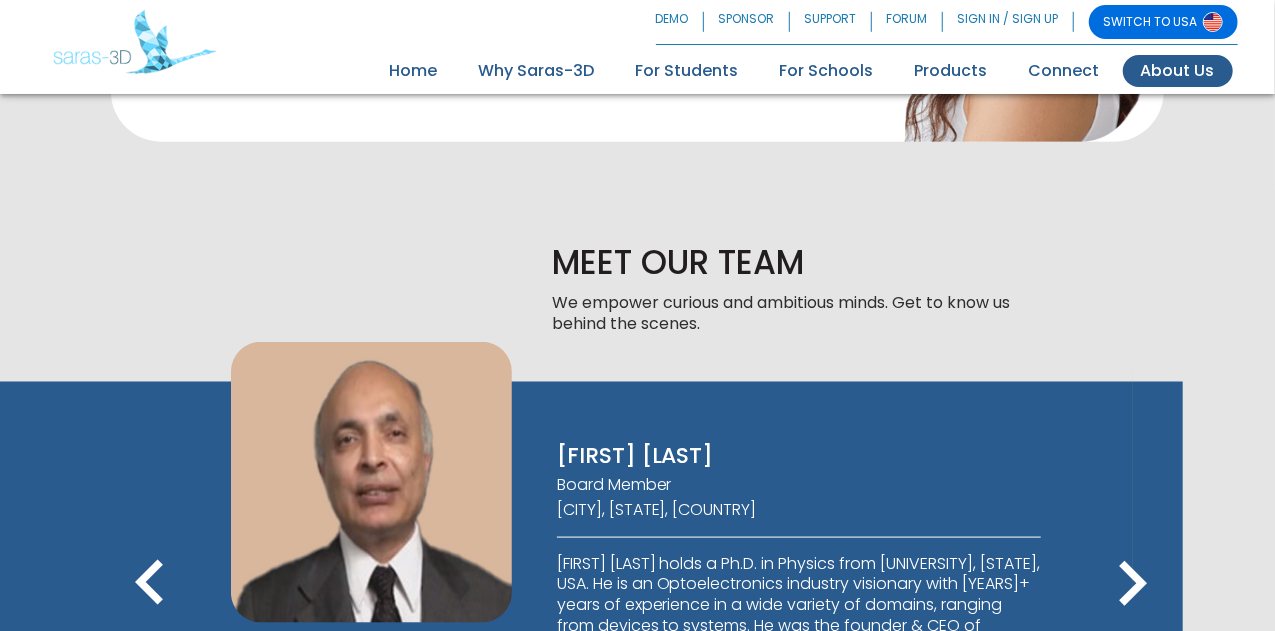 click on "keyboard_arrow_right" at bounding box center (1133, 584) 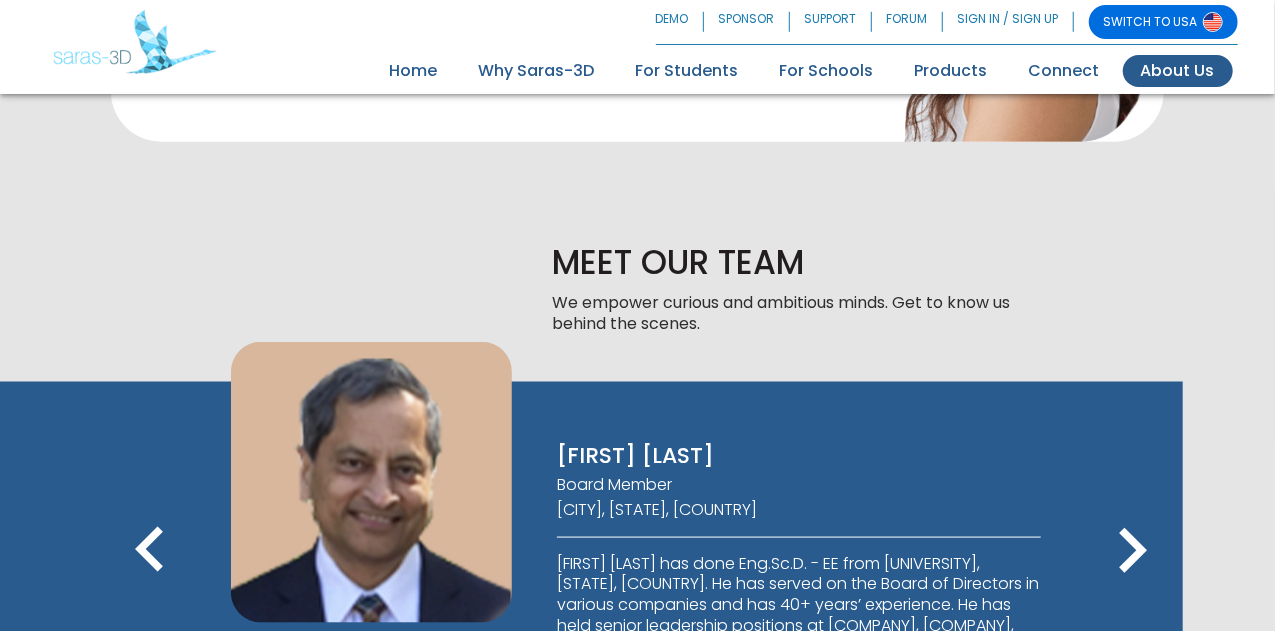 click on "keyboard_arrow_left" at bounding box center [150, 551] 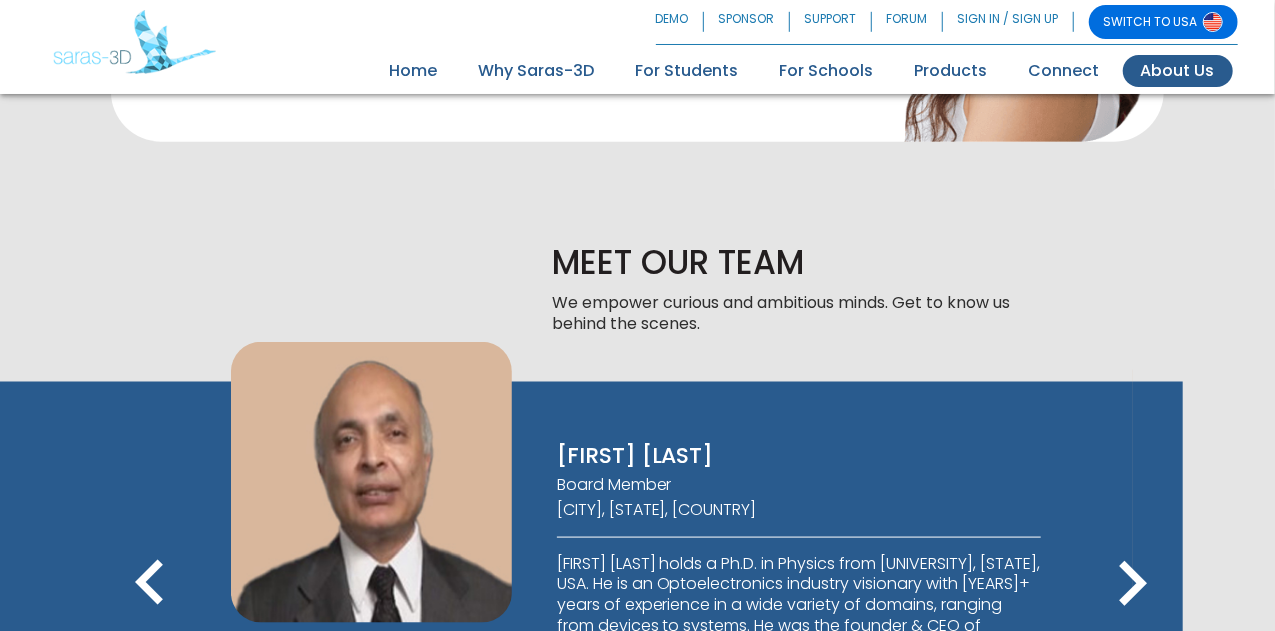 click on "VIJAY ALBUQUERQUE
CEO
San Francisco Bay Area, CA, USA
BIPIN DAMA
Founder & CTO
Allentown, PA, USA" at bounding box center (591, 589) 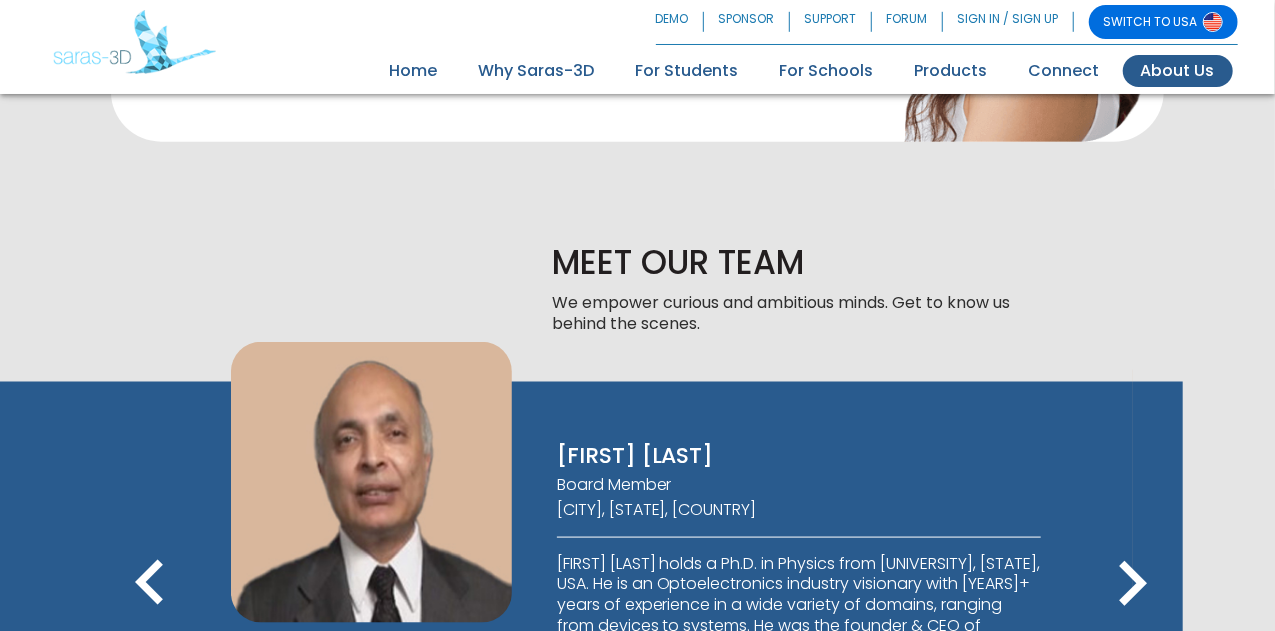 click on "keyboard_arrow_left" at bounding box center [150, 584] 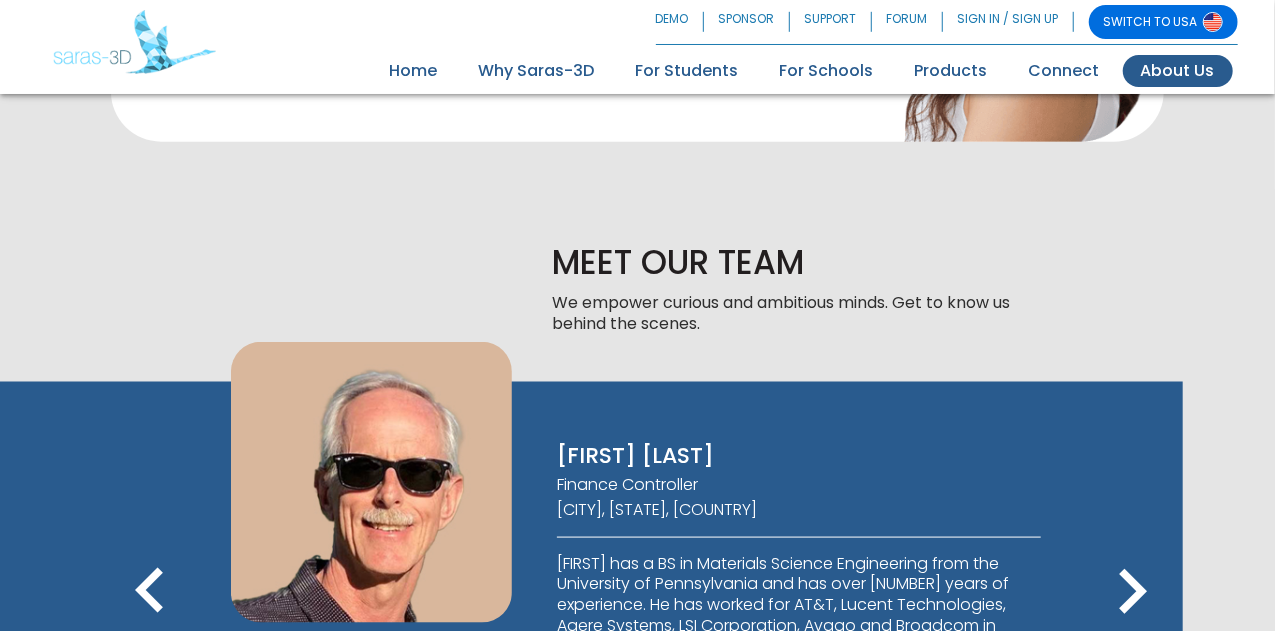 click on "keyboard_arrow_left" at bounding box center [150, 592] 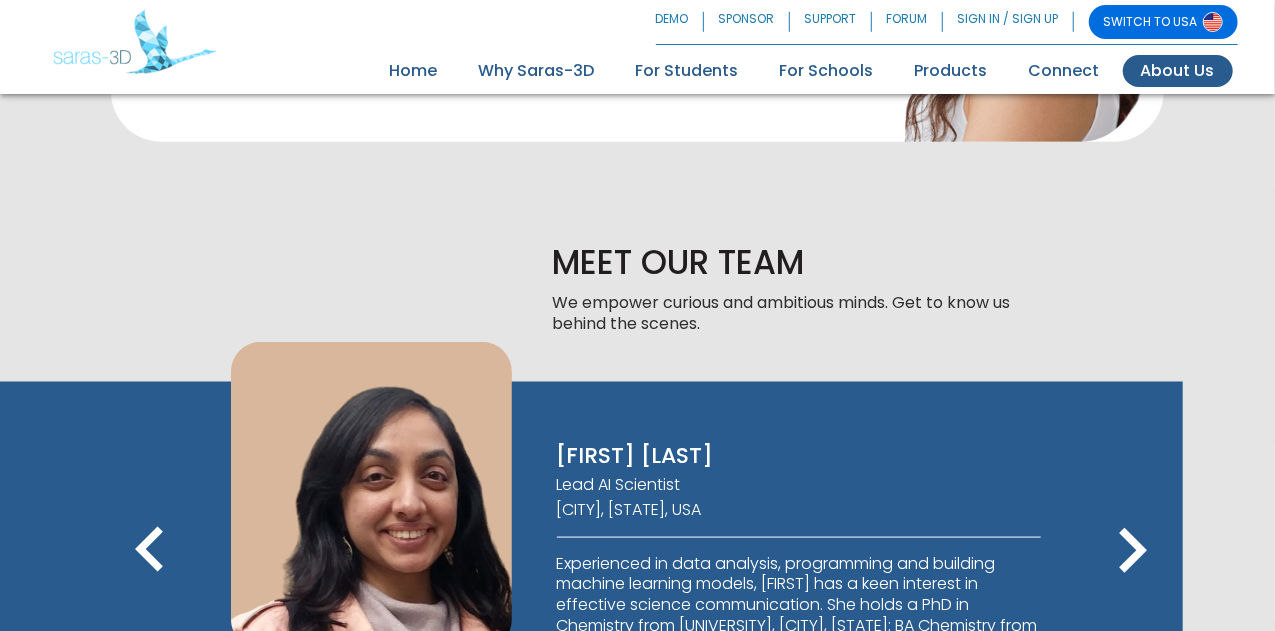 click on "keyboard_arrow_left" at bounding box center [150, 551] 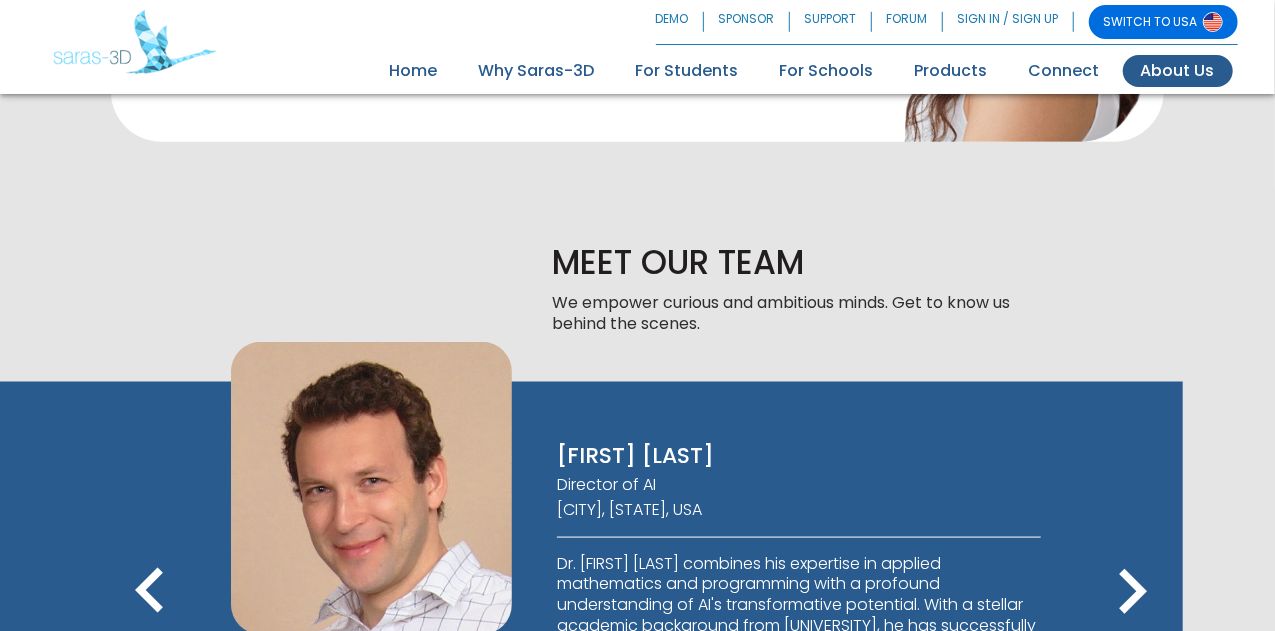 click on "keyboard_arrow_left" at bounding box center (150, 592) 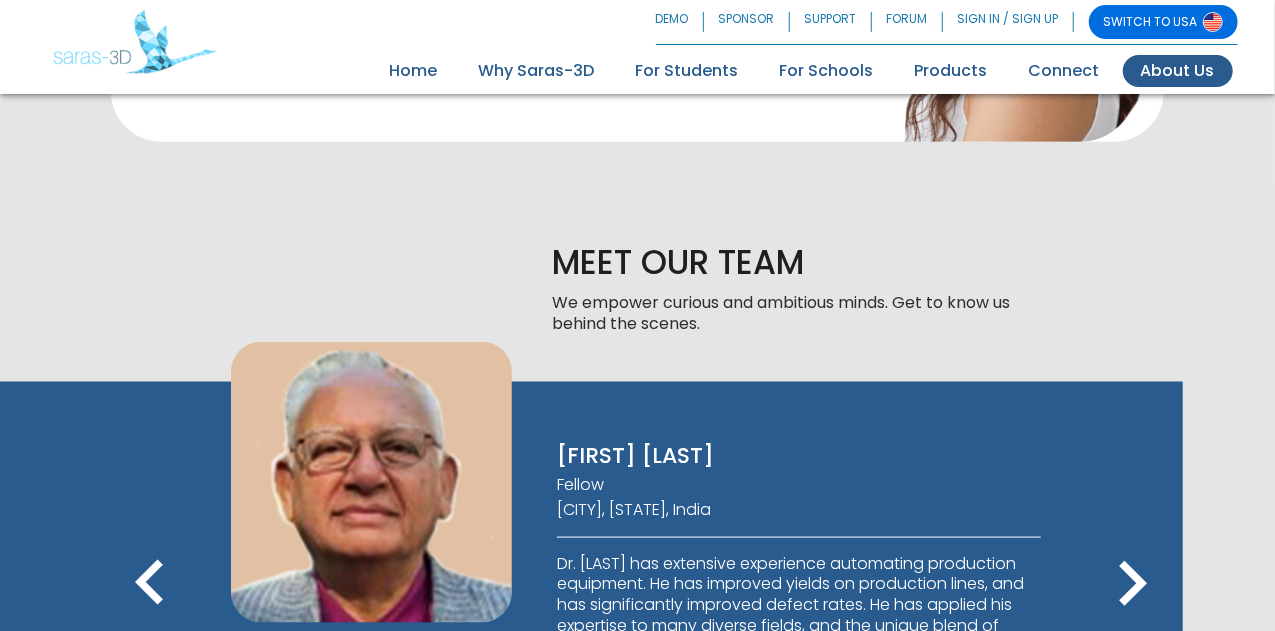 click on "keyboard_arrow_left" at bounding box center [150, 584] 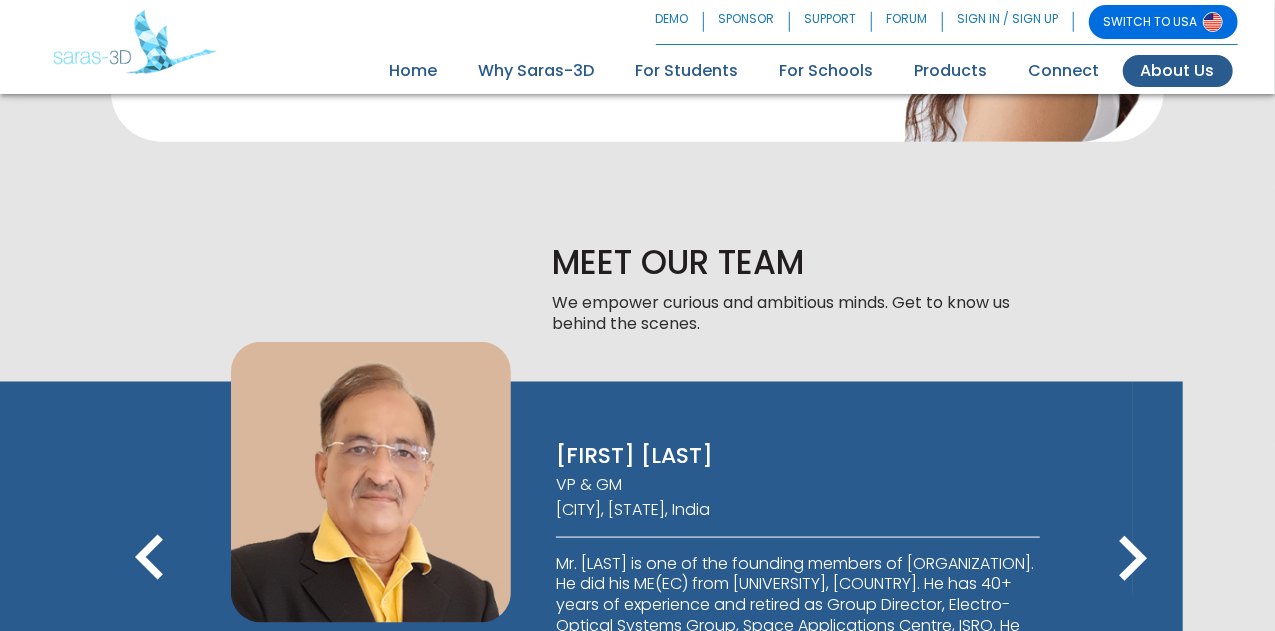 drag, startPoint x: 153, startPoint y: 338, endPoint x: 569, endPoint y: 485, distance: 441.20856 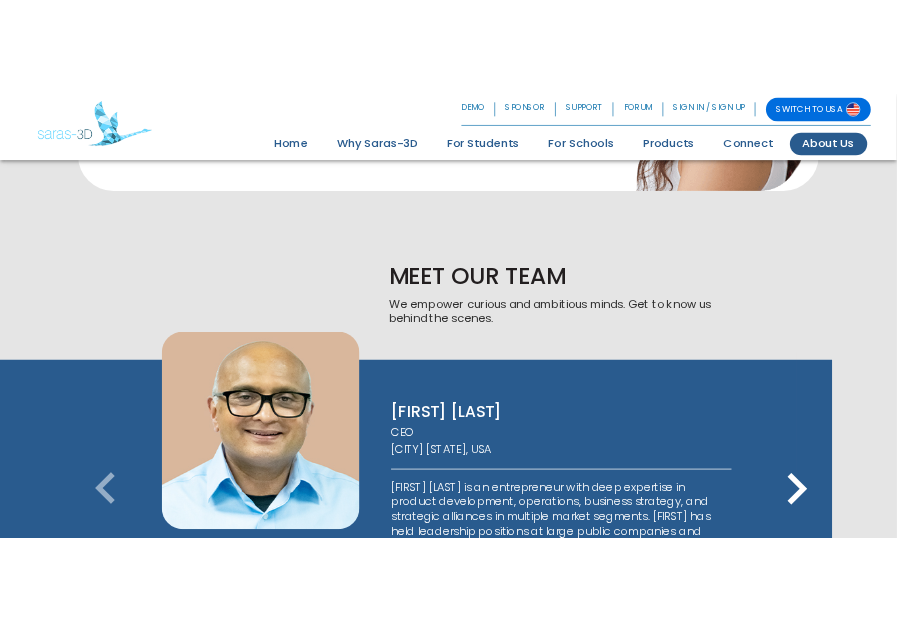 scroll, scrollTop: 1090, scrollLeft: 0, axis: vertical 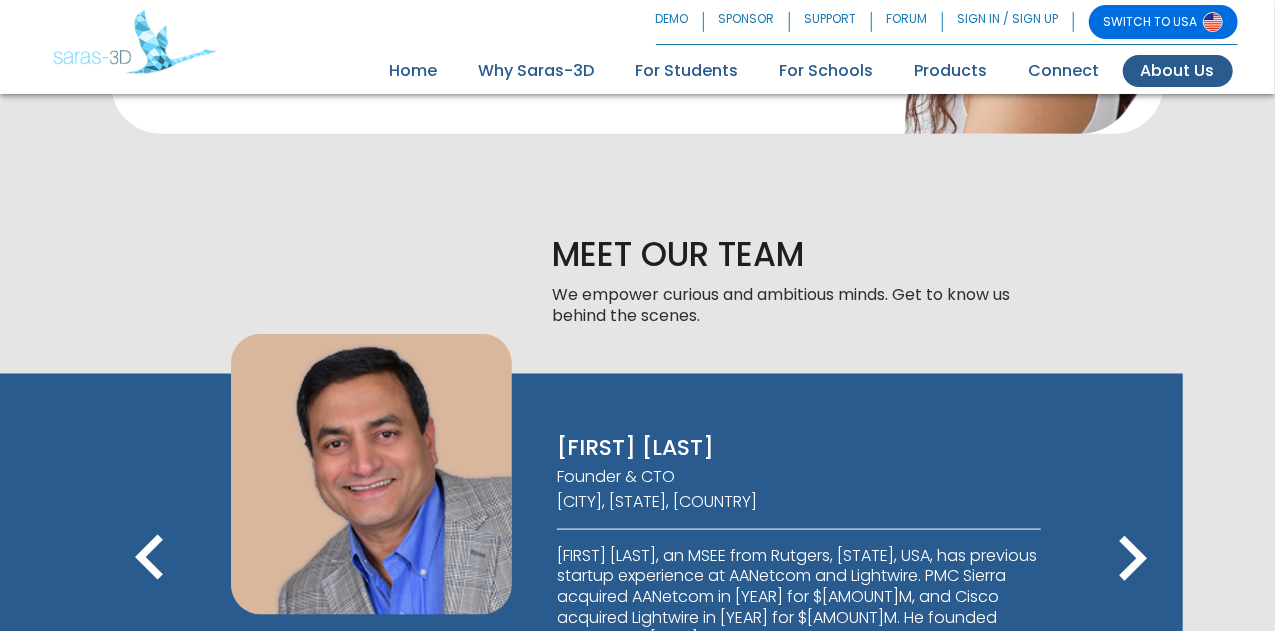 click at bounding box center (569, 727) 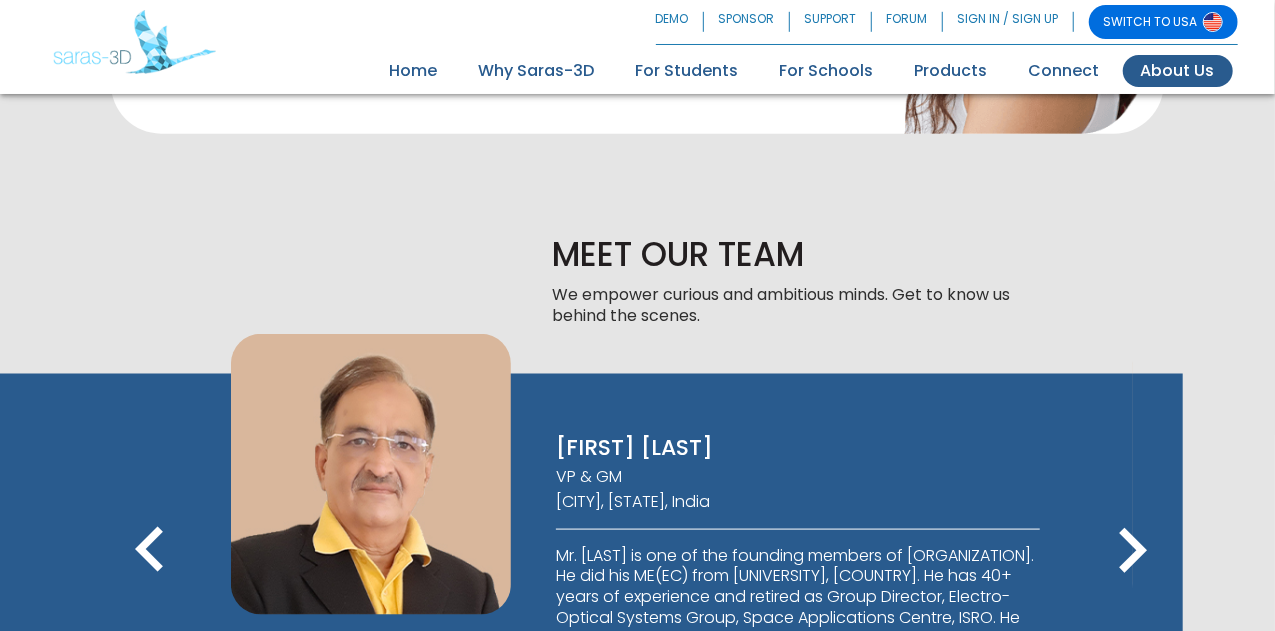 click on "keyboard_arrow_left" at bounding box center [150, 551] 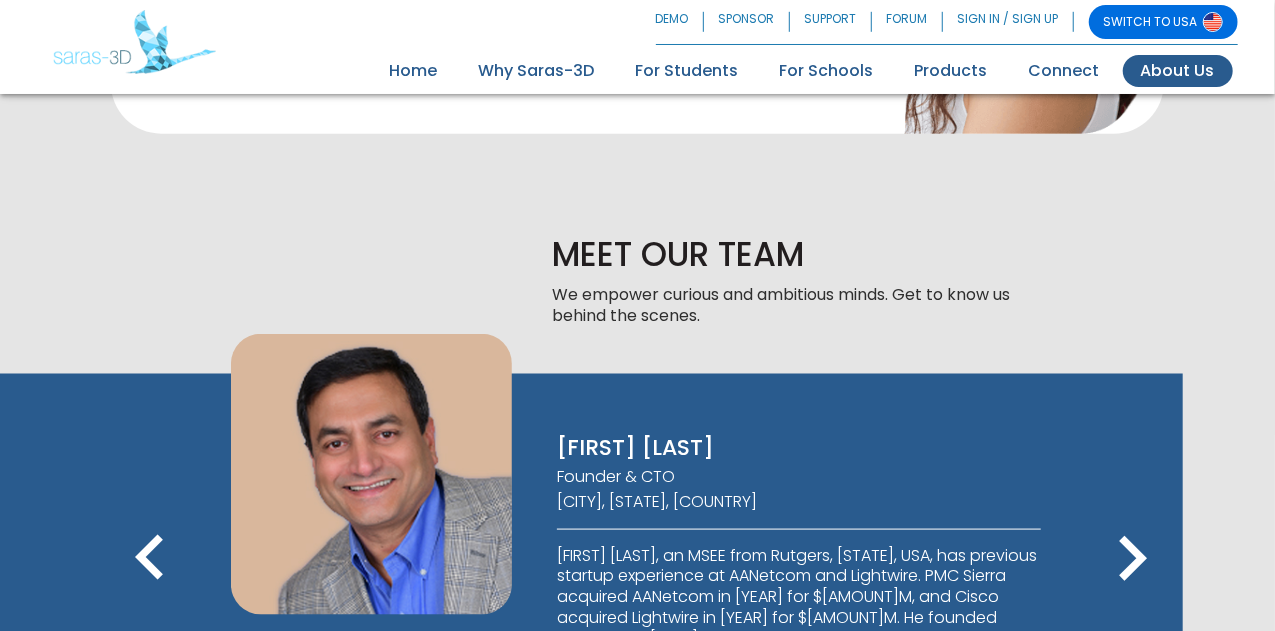 click on "keyboard_arrow_right" at bounding box center [1133, 559] 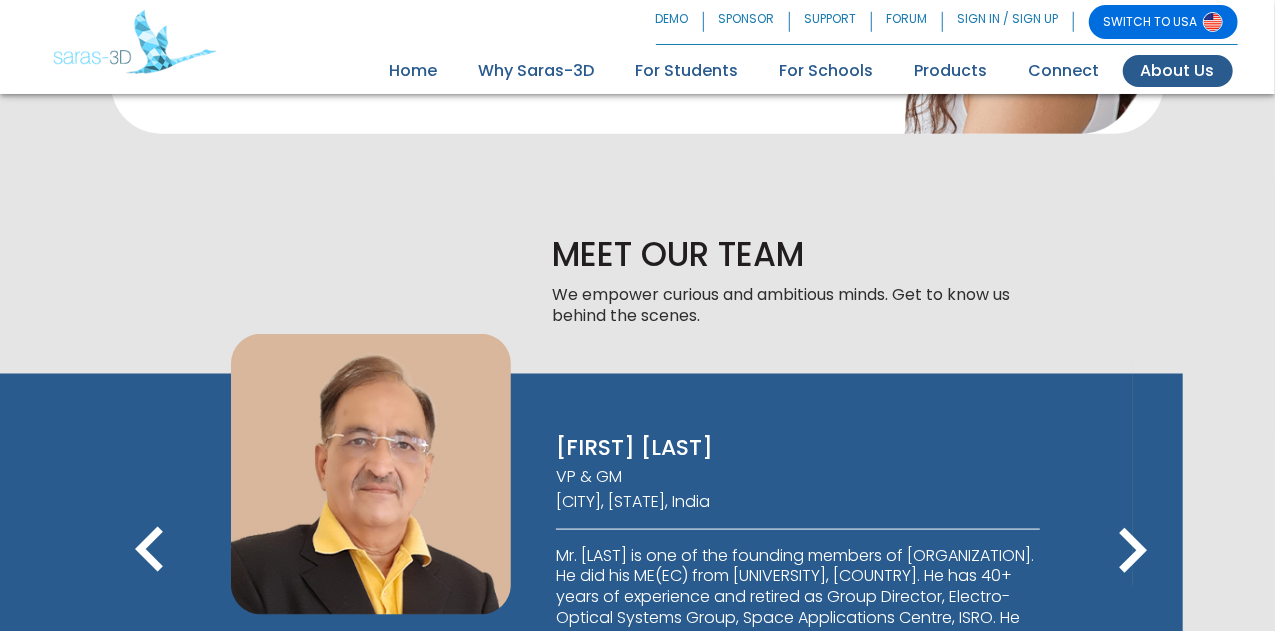 click on "keyboard_arrow_right" at bounding box center [1133, 551] 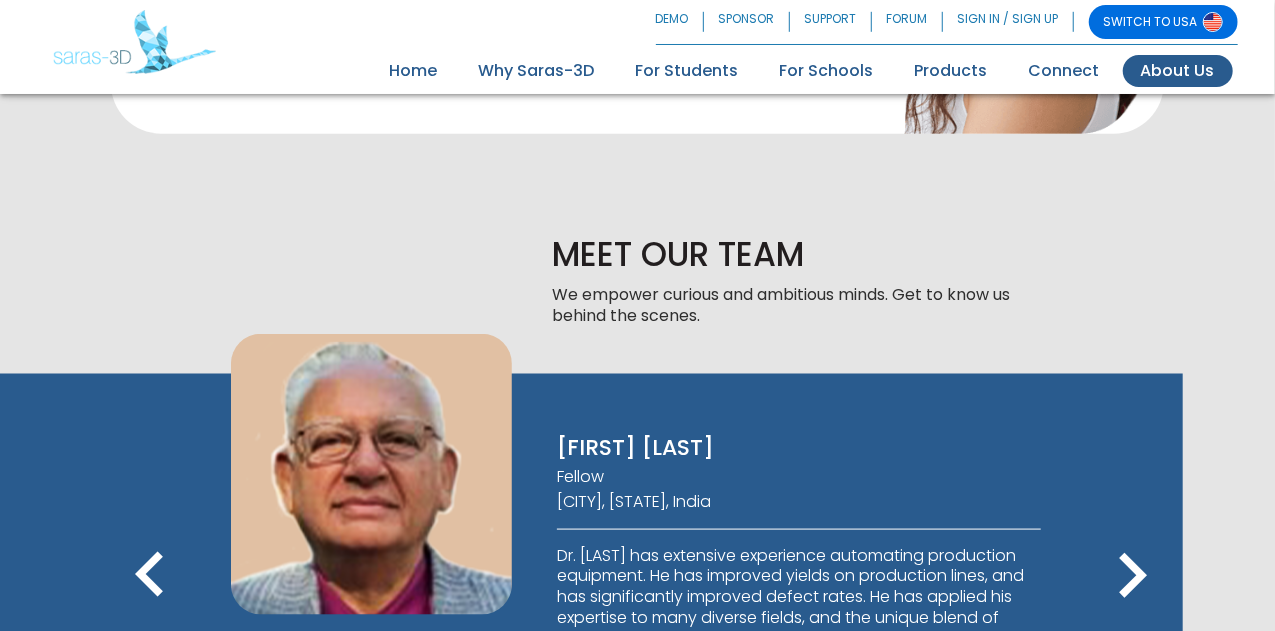click on "keyboard_arrow_right" at bounding box center [1133, 576] 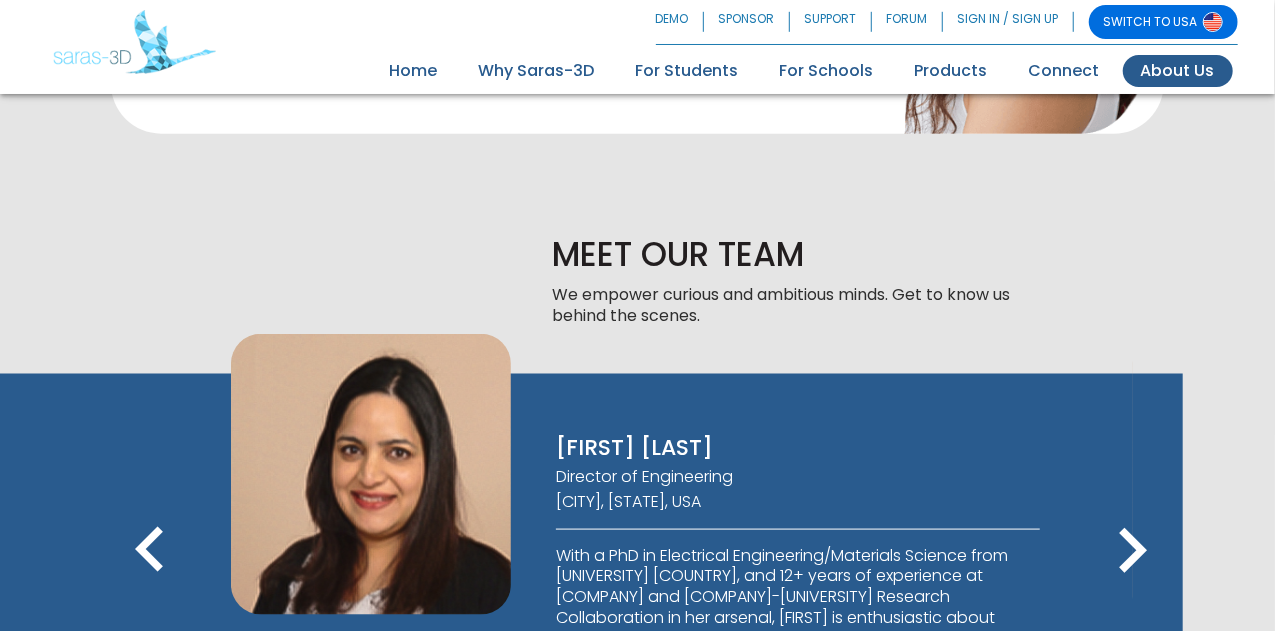 click on "keyboard_arrow_right" at bounding box center [1133, 551] 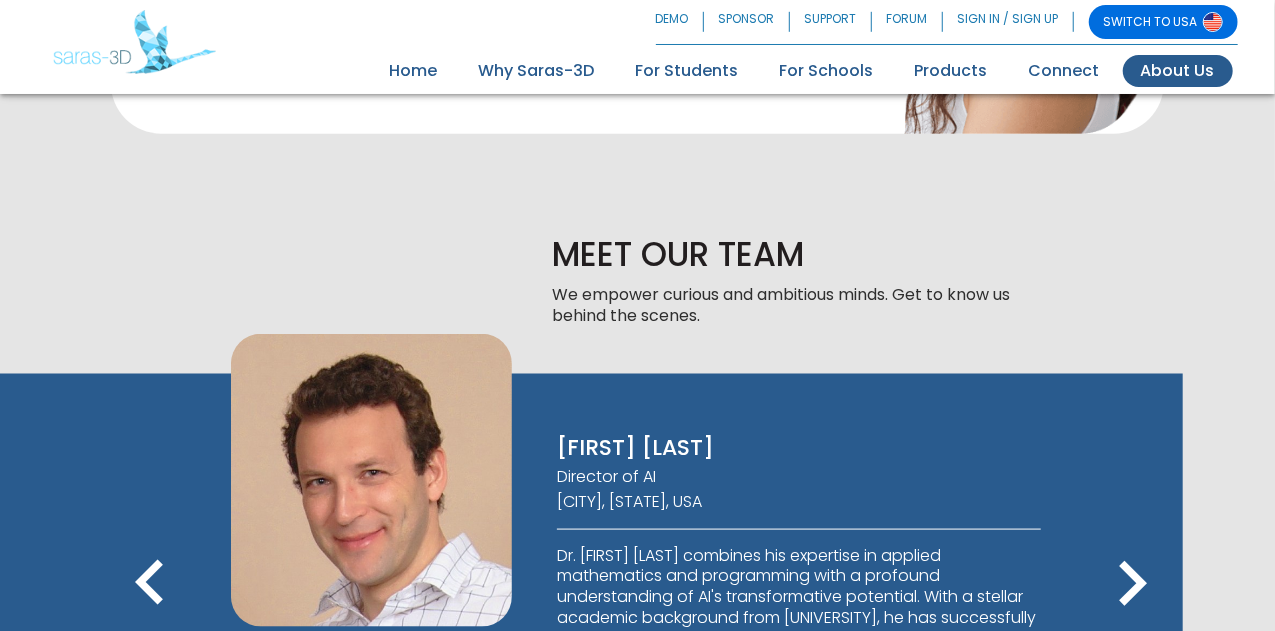 click on "keyboard_arrow_right" at bounding box center (1133, 584) 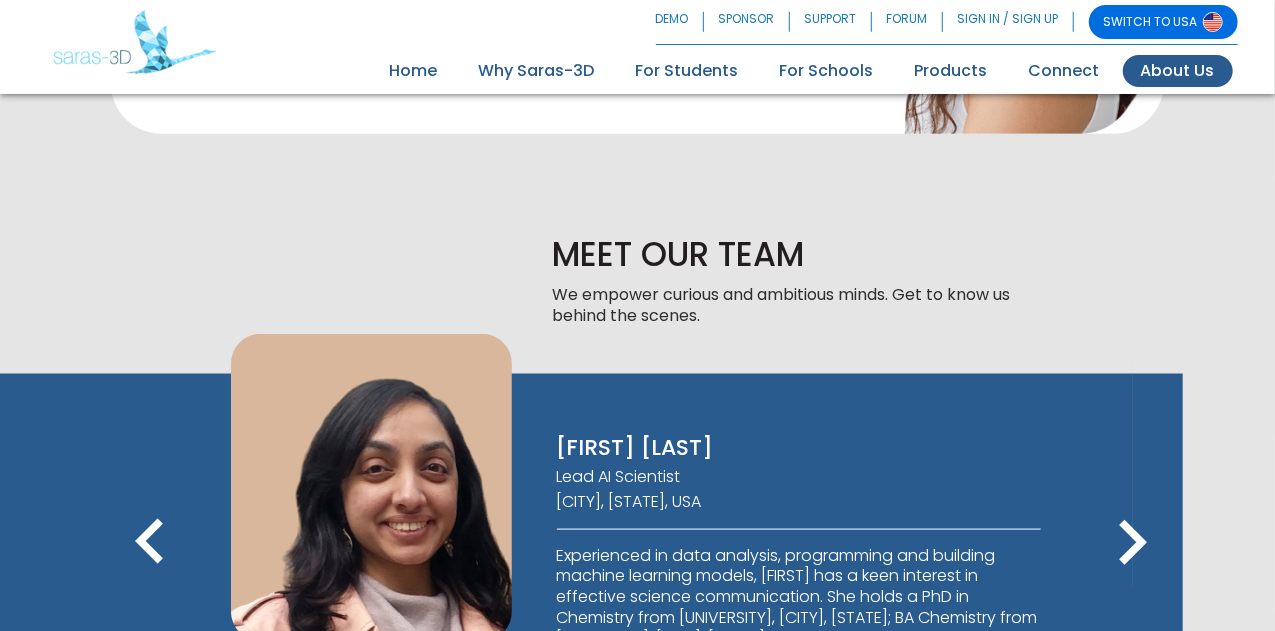 click on "keyboard_arrow_right" at bounding box center [1133, 543] 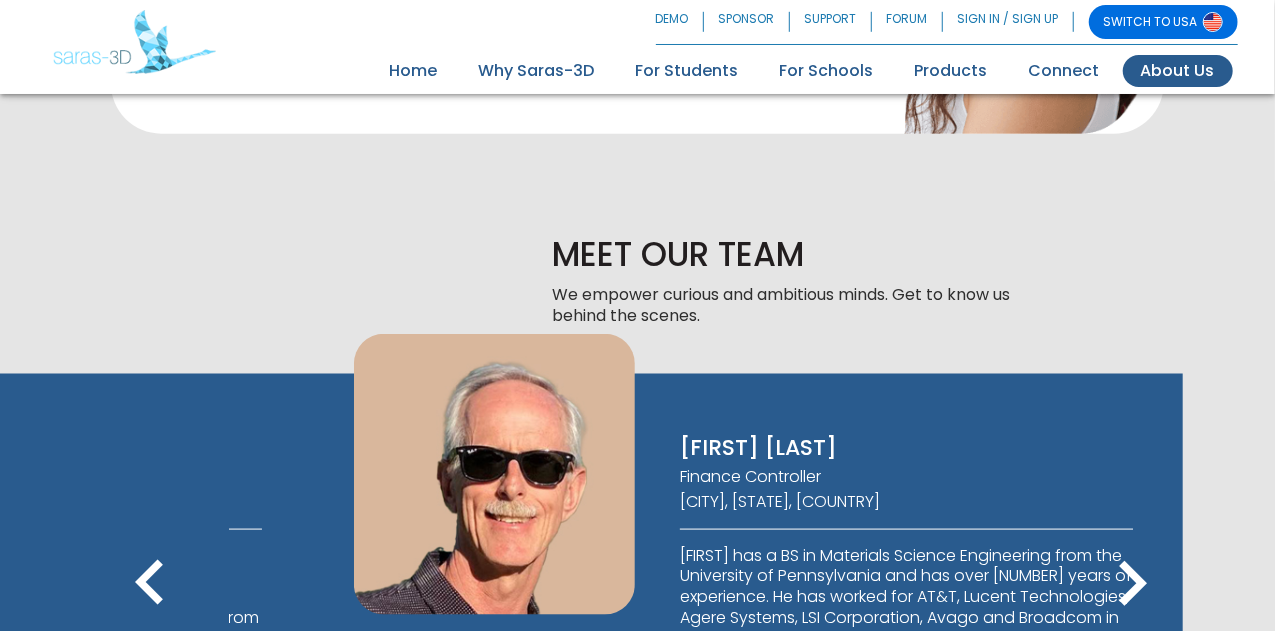 drag, startPoint x: 555, startPoint y: 215, endPoint x: 678, endPoint y: 216, distance: 123.00407 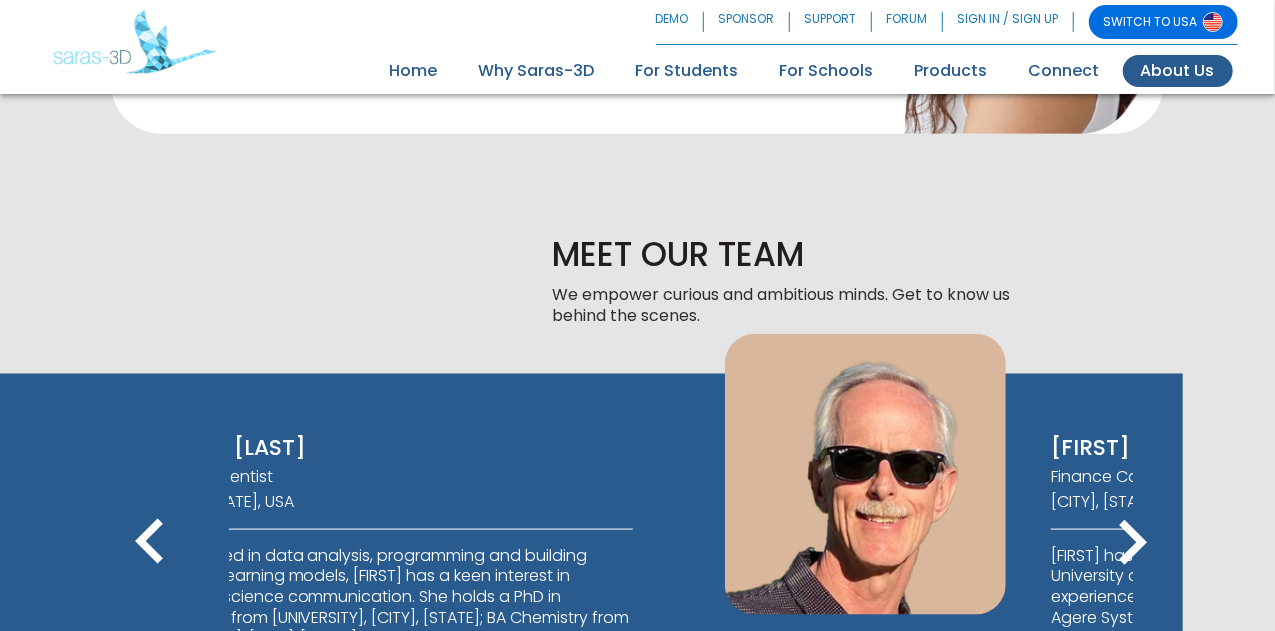 drag, startPoint x: 736, startPoint y: 252, endPoint x: 328, endPoint y: 221, distance: 409.176 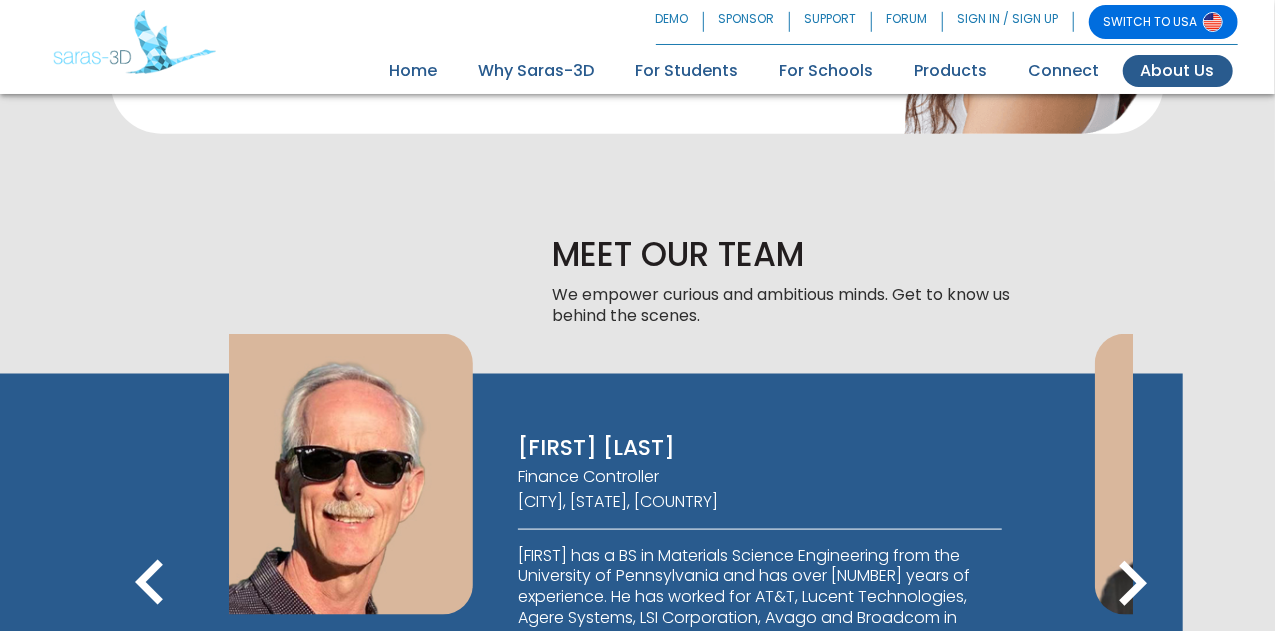 drag, startPoint x: 674, startPoint y: 217, endPoint x: 642, endPoint y: 221, distance: 32.24903 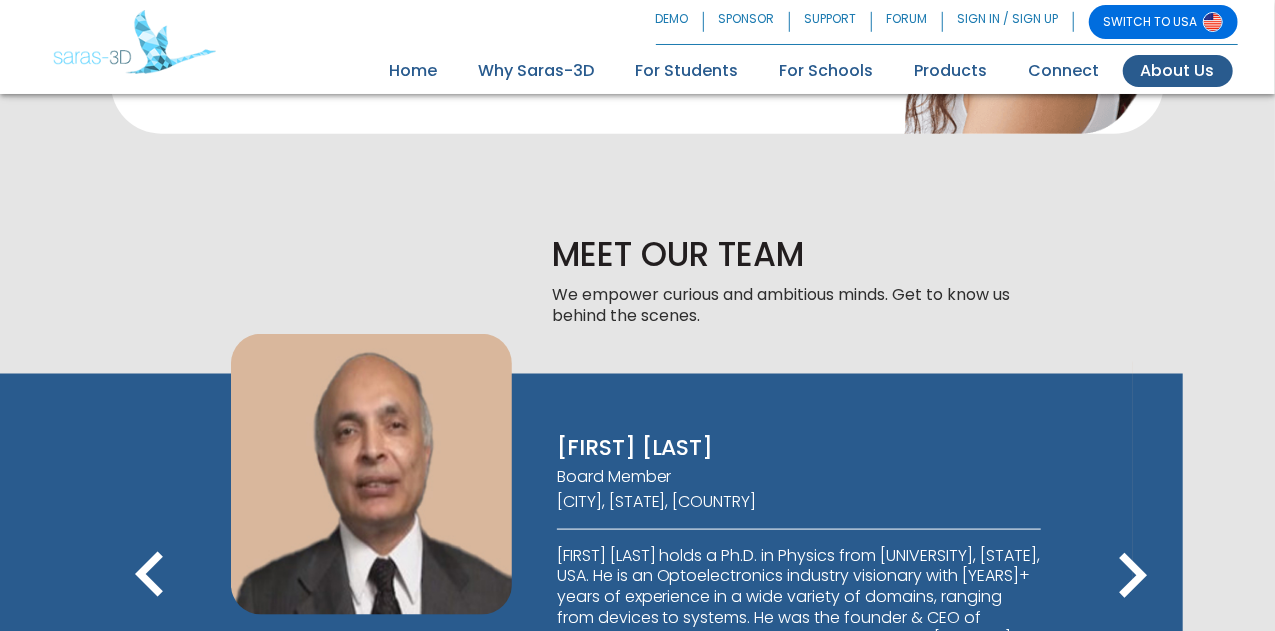 click on "keyboard_arrow_left" at bounding box center (150, 576) 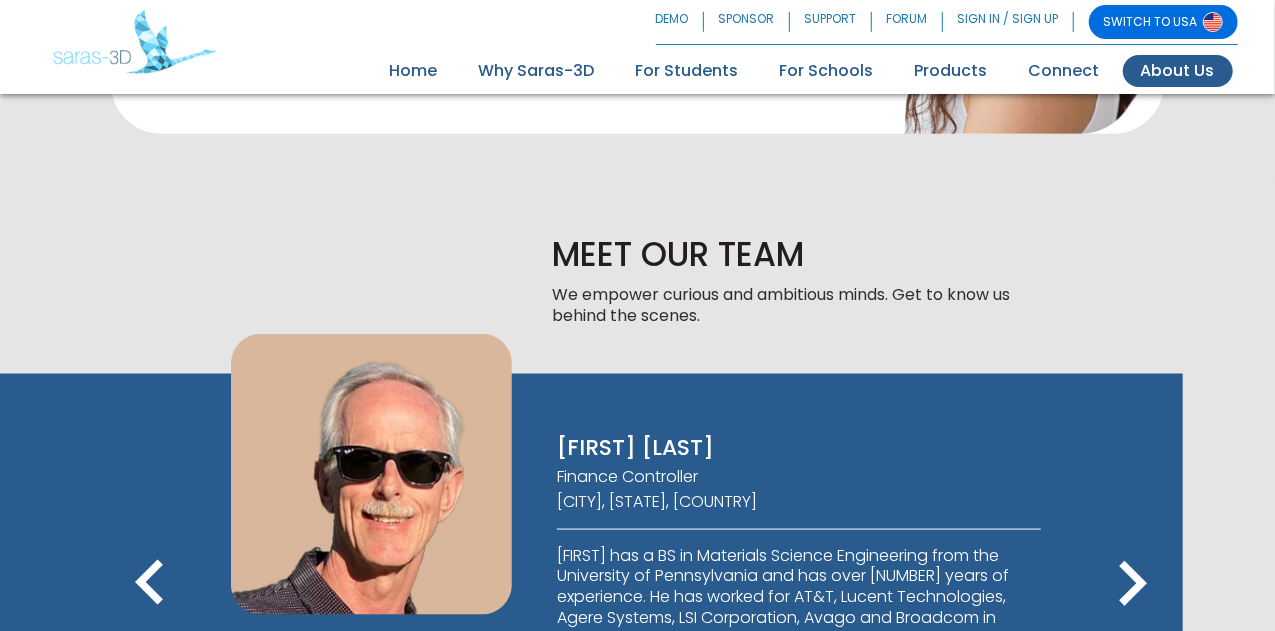 drag, startPoint x: 558, startPoint y: 317, endPoint x: 574, endPoint y: 325, distance: 17.888544 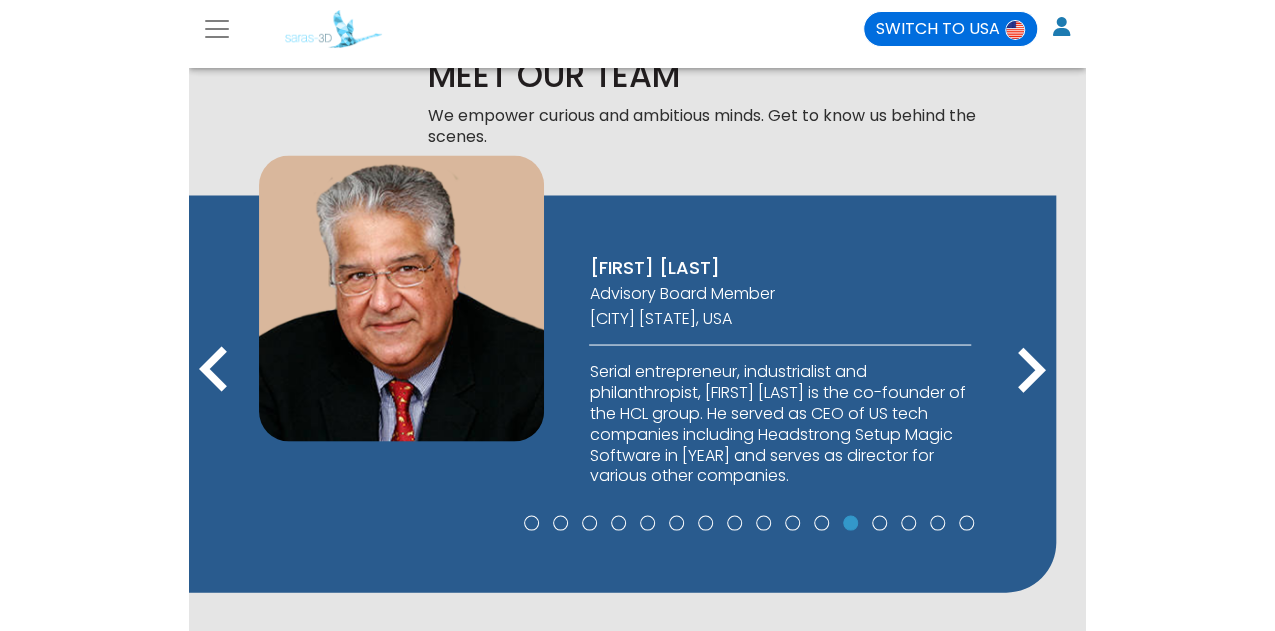 scroll, scrollTop: 1001, scrollLeft: 0, axis: vertical 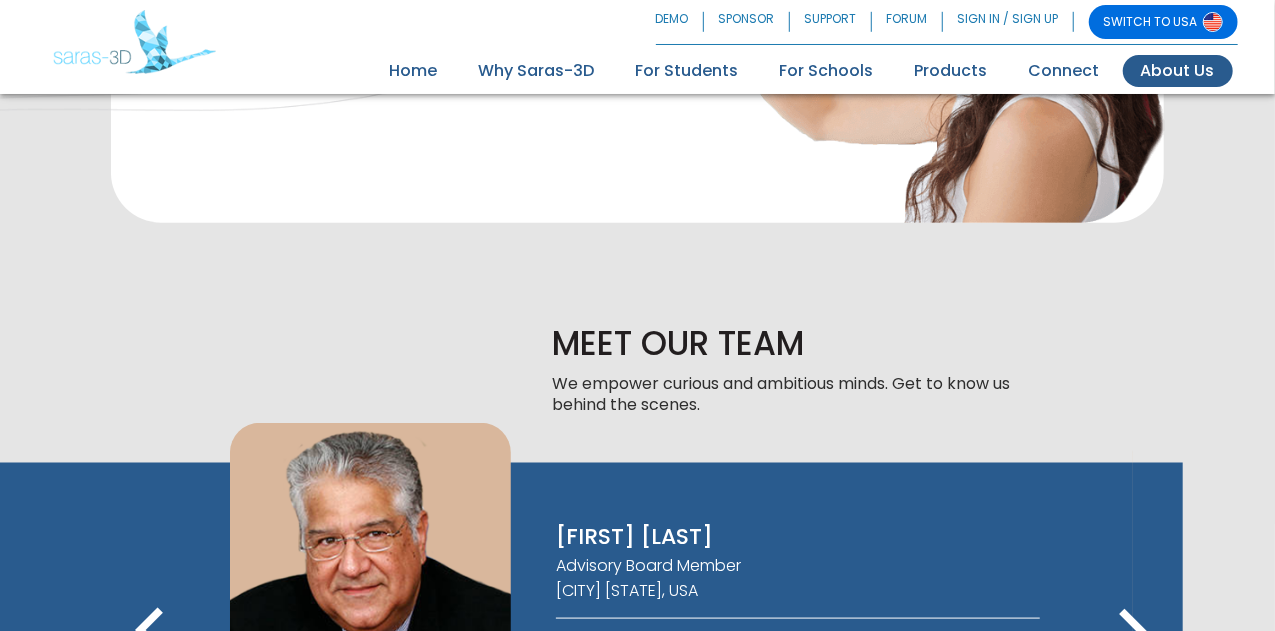 click on "keyboard_arrow_left" at bounding box center (150, 632) 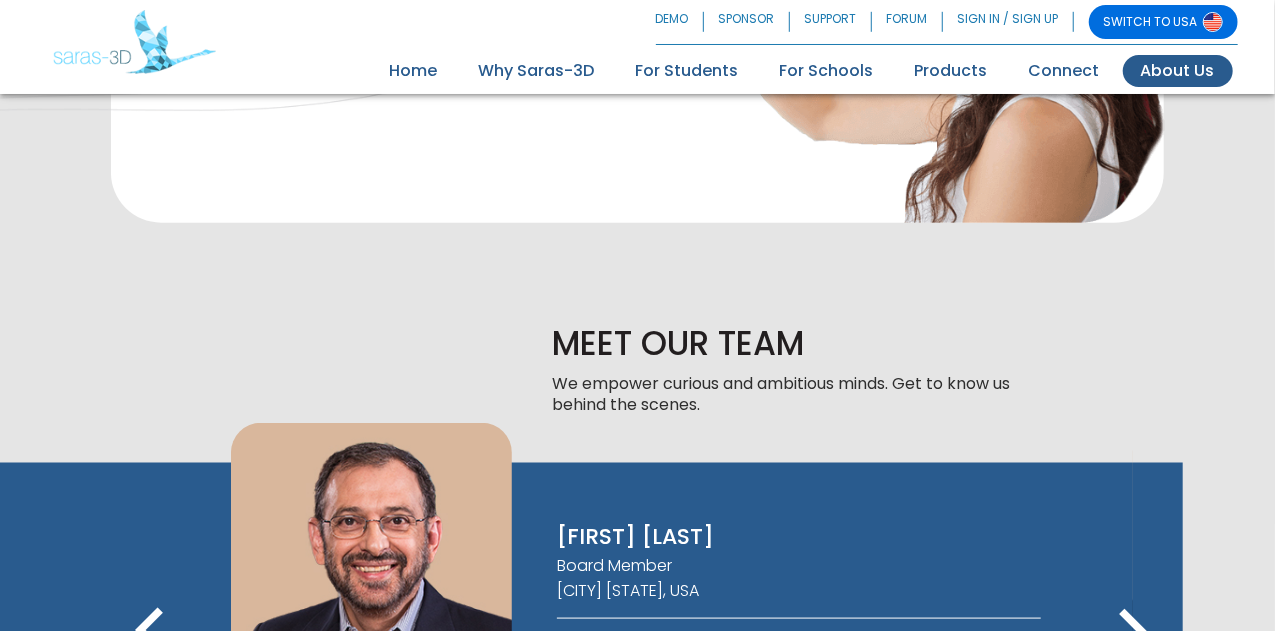 click at bounding box center [569, 774] 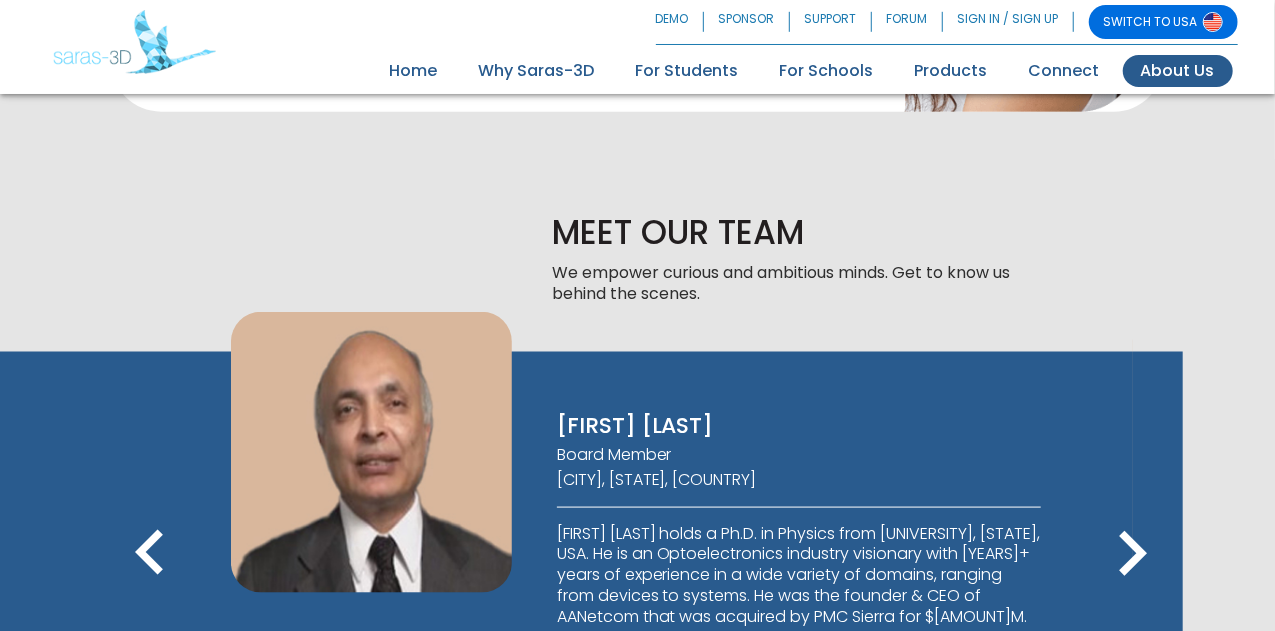 scroll, scrollTop: 1114, scrollLeft: 0, axis: vertical 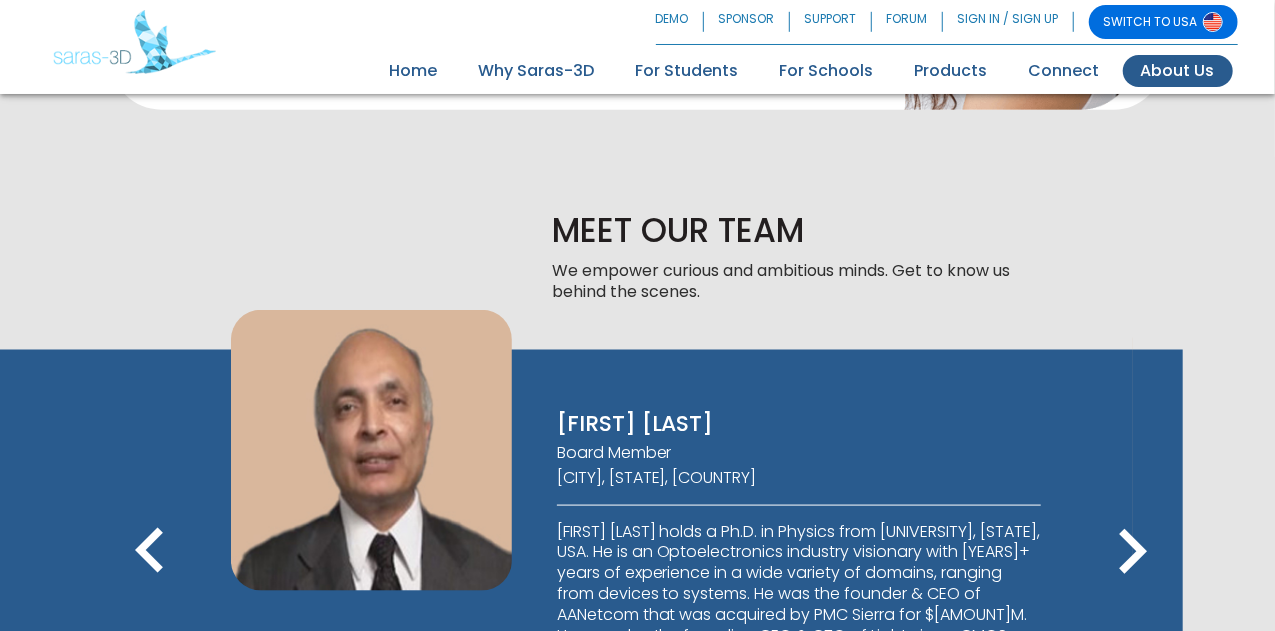 click at bounding box center (772, 744) 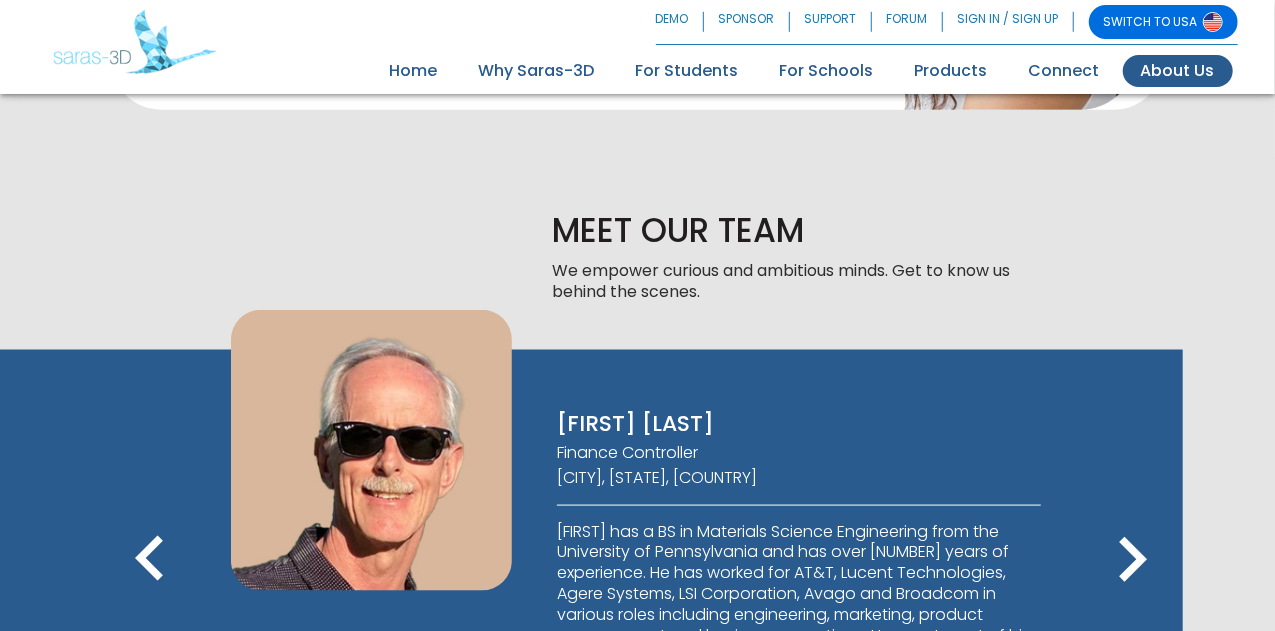 type 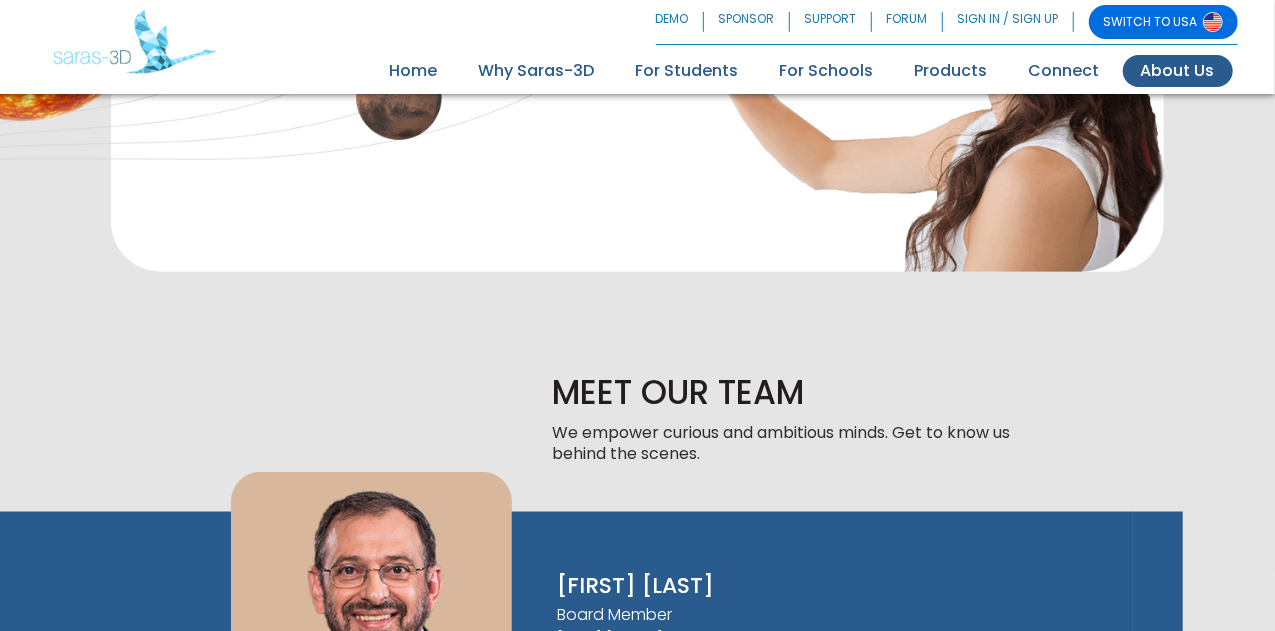 scroll, scrollTop: 919, scrollLeft: 0, axis: vertical 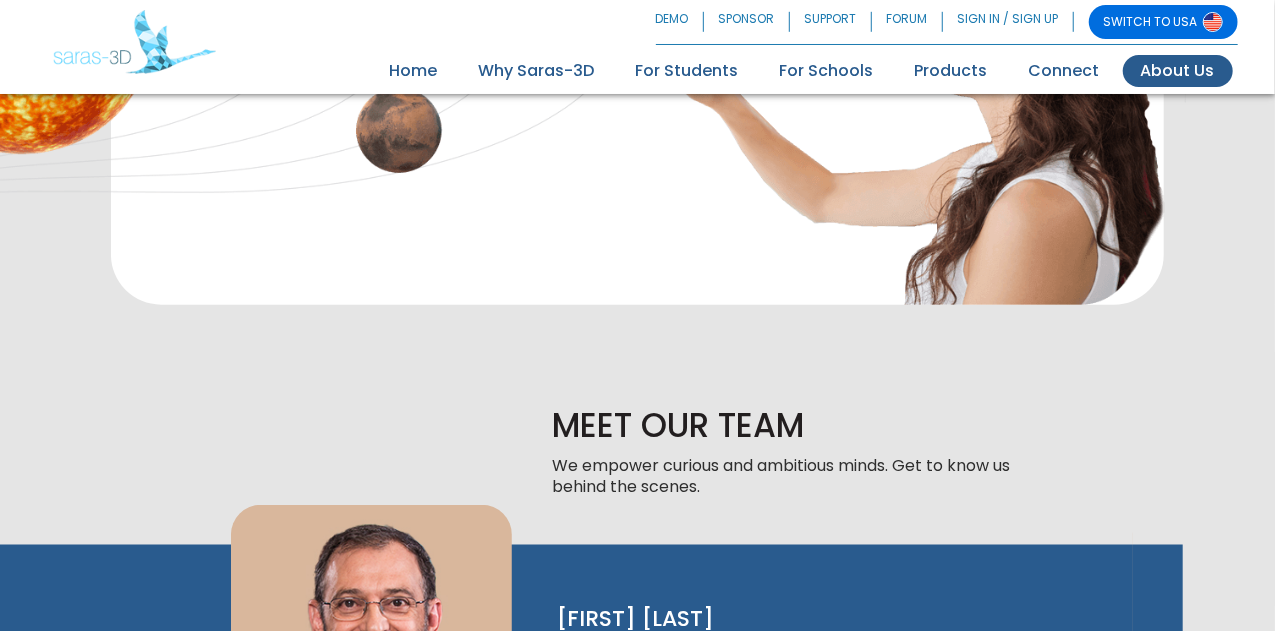 click on "keyboard_arrow_left" at bounding box center (150, 714) 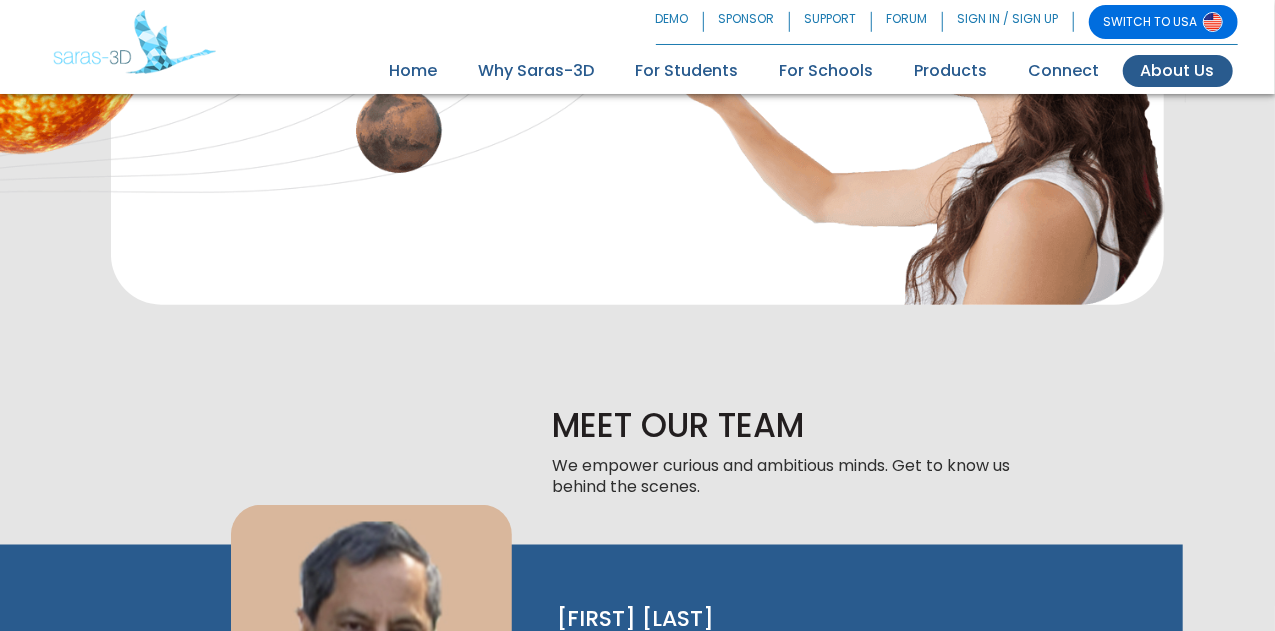 click on "keyboard_arrow_left" at bounding box center (150, 714) 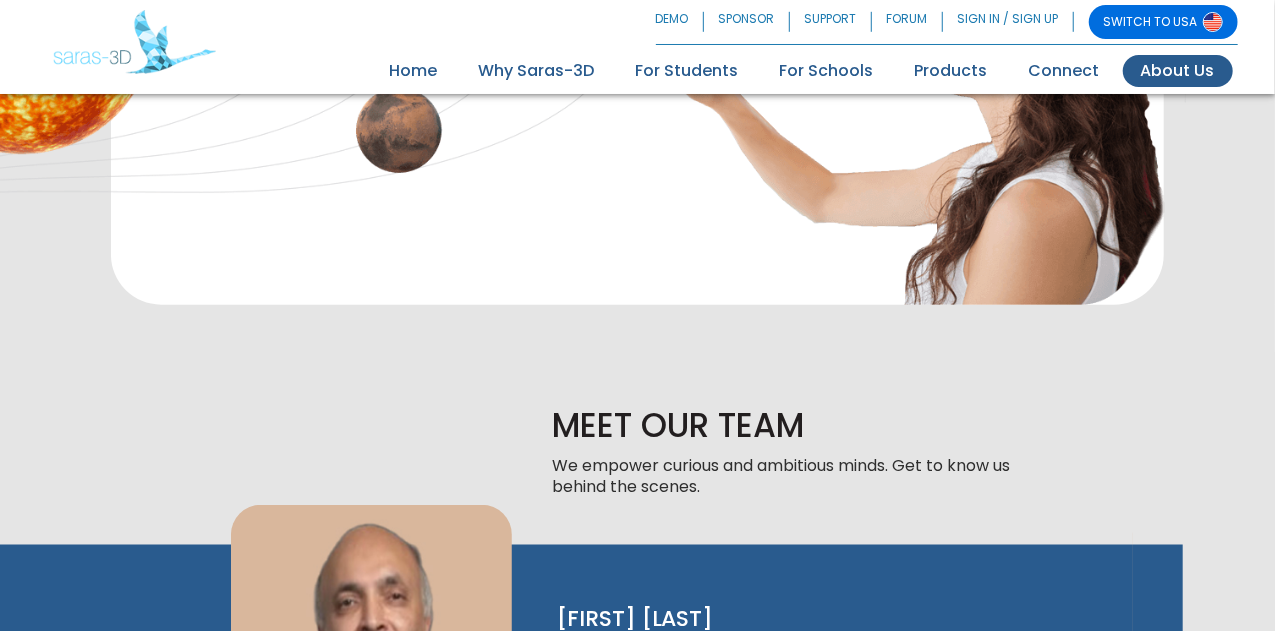click on "keyboard_arrow_left" at bounding box center (150, 747) 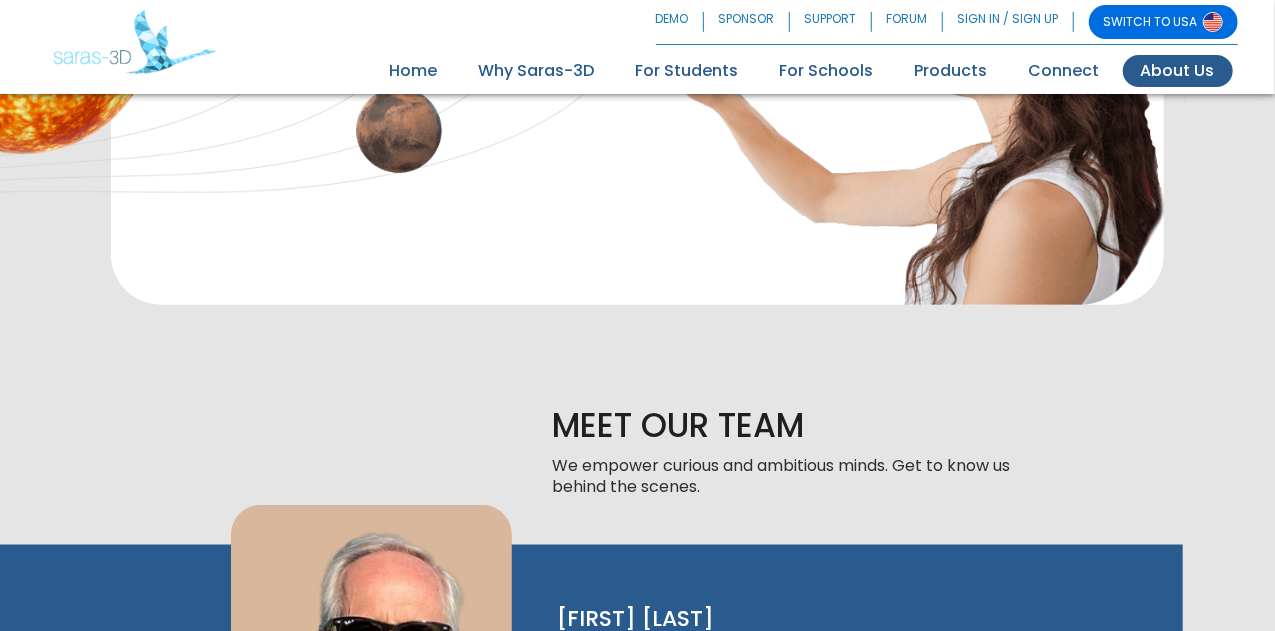 click on "keyboard_arrow_left" at bounding box center [150, 755] 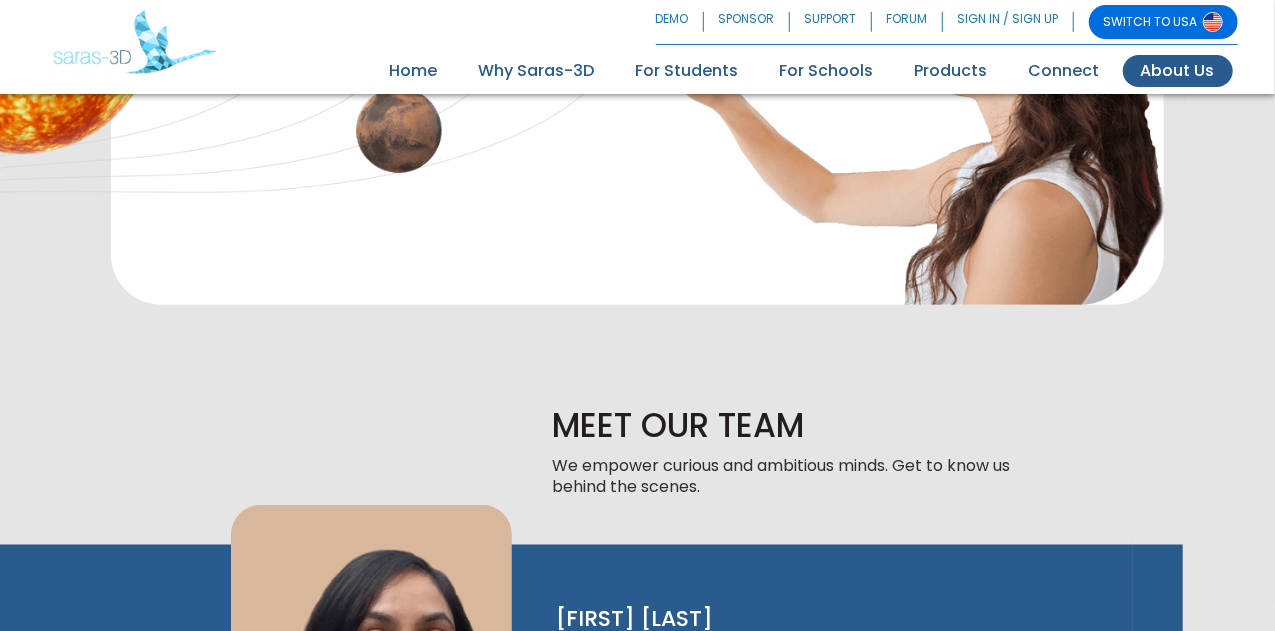 click on "keyboard_arrow_right" at bounding box center (1133, 714) 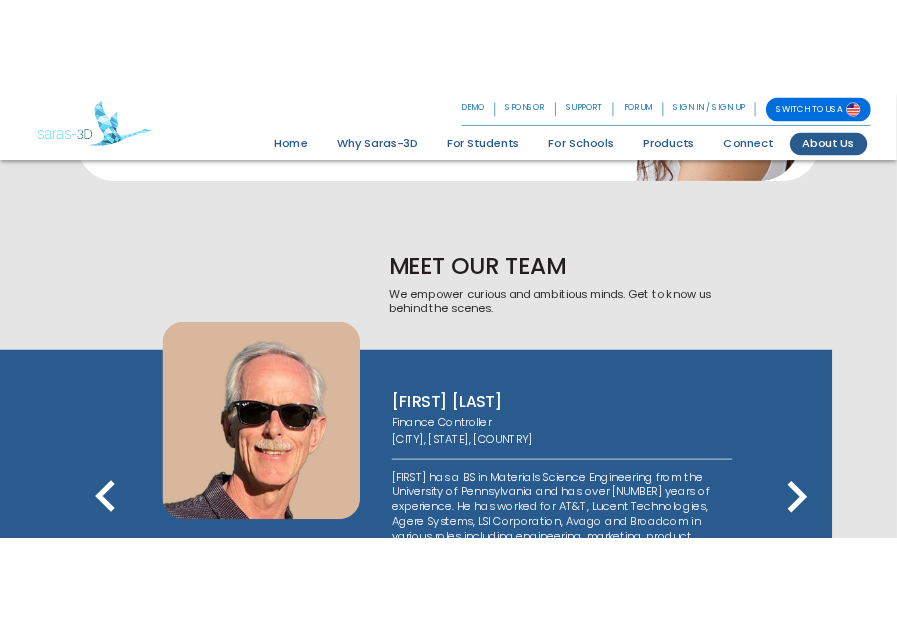scroll, scrollTop: 1100, scrollLeft: 0, axis: vertical 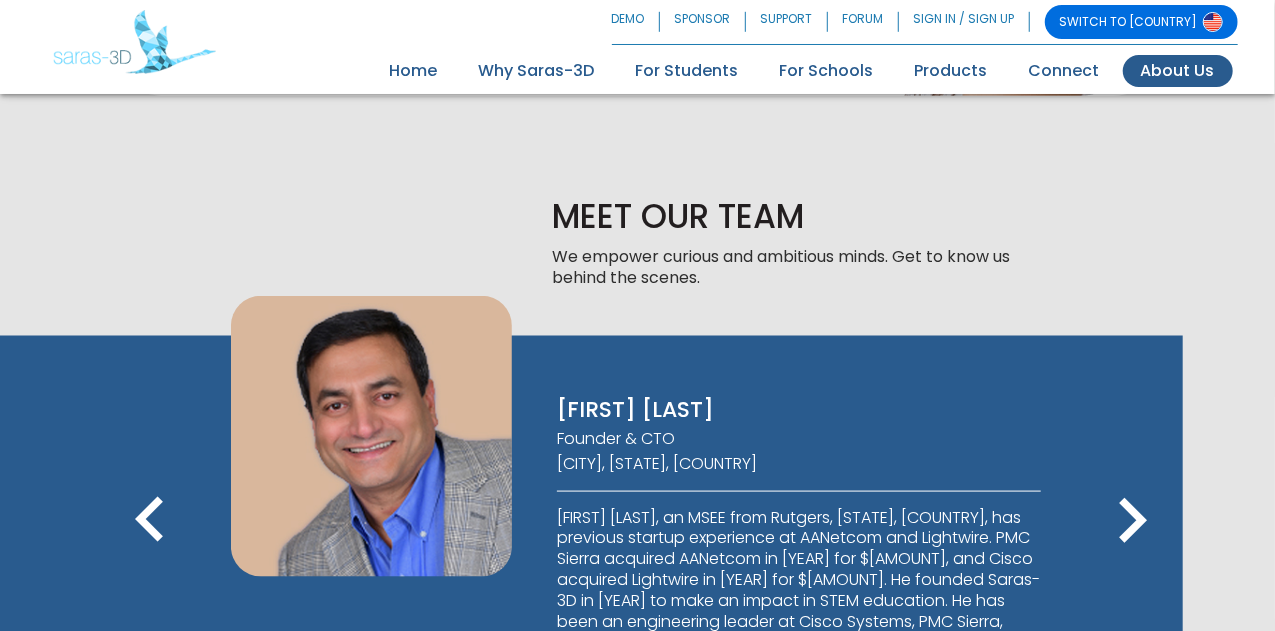 click on "keyboard_arrow_right" at bounding box center (1133, 521) 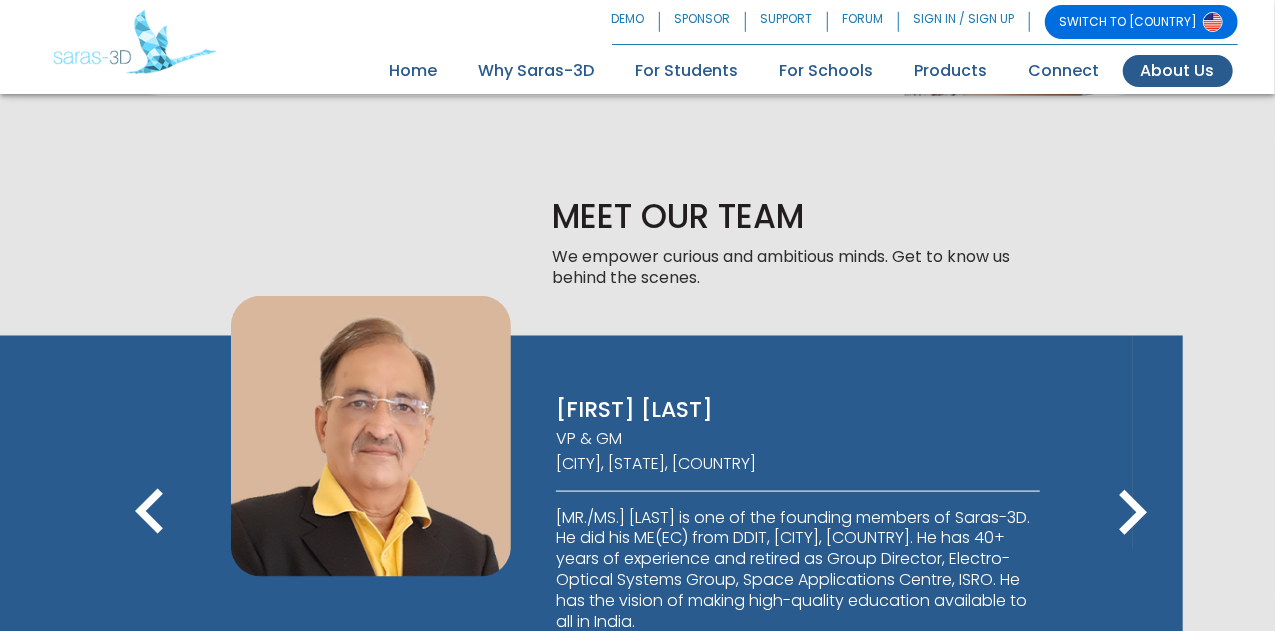 click on "keyboard_arrow_right" at bounding box center (1133, 513) 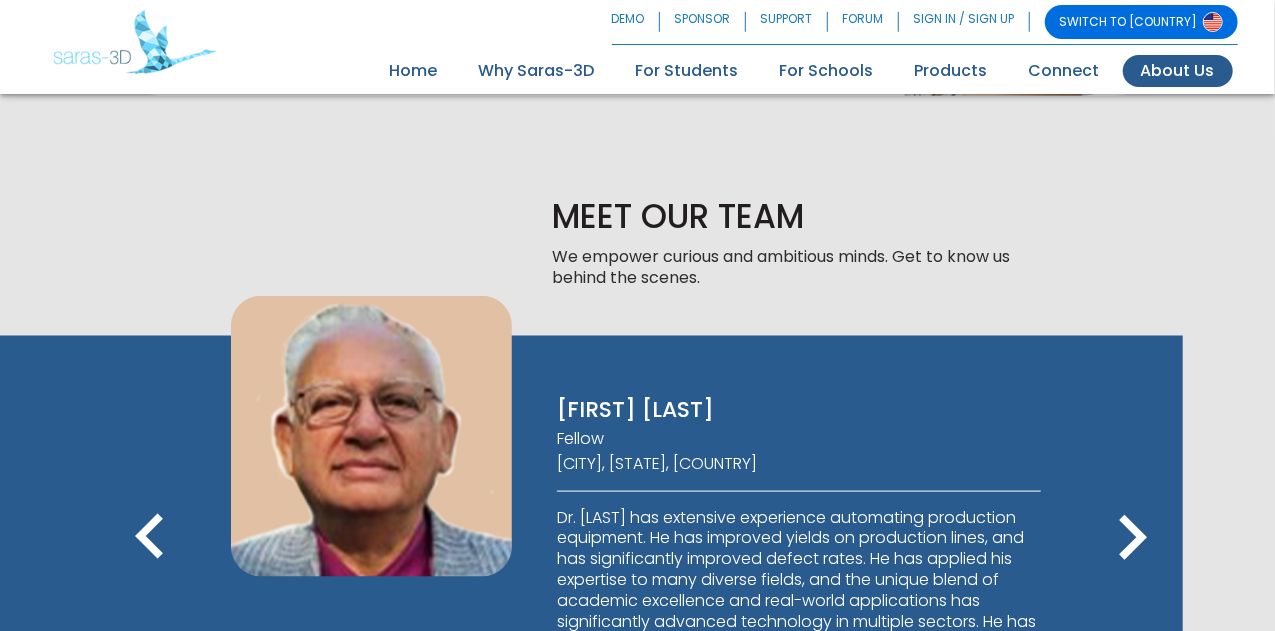 click on "keyboard_arrow_right" at bounding box center (1133, 538) 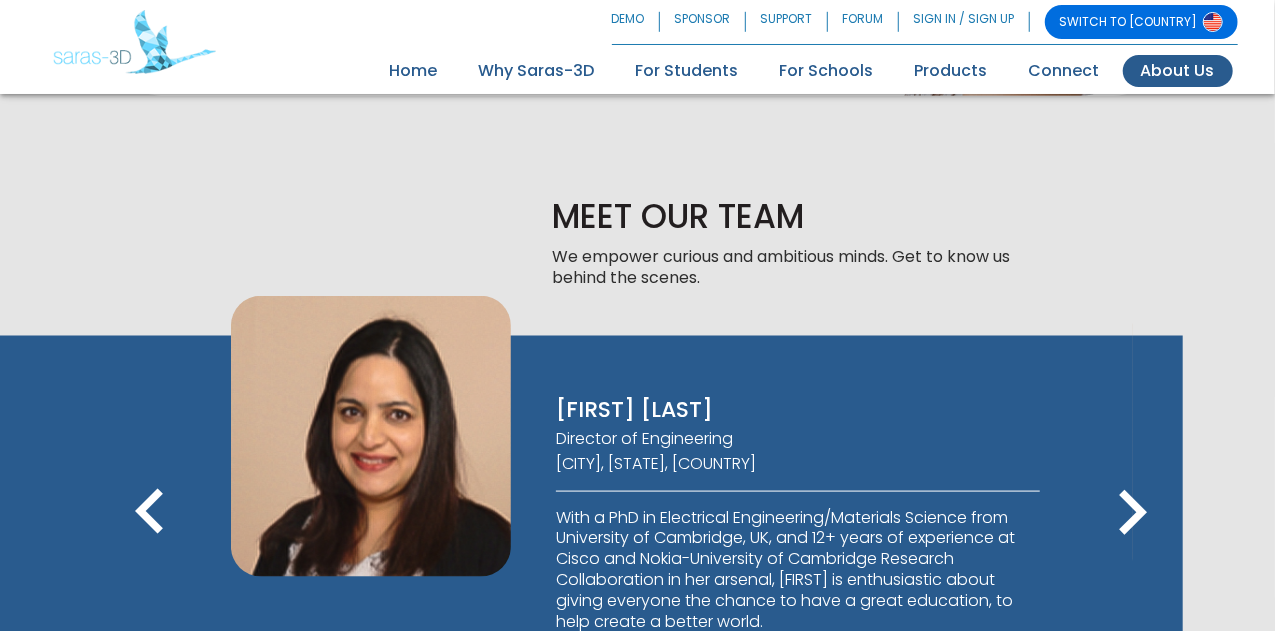click on "keyboard_arrow_right" at bounding box center [1133, 513] 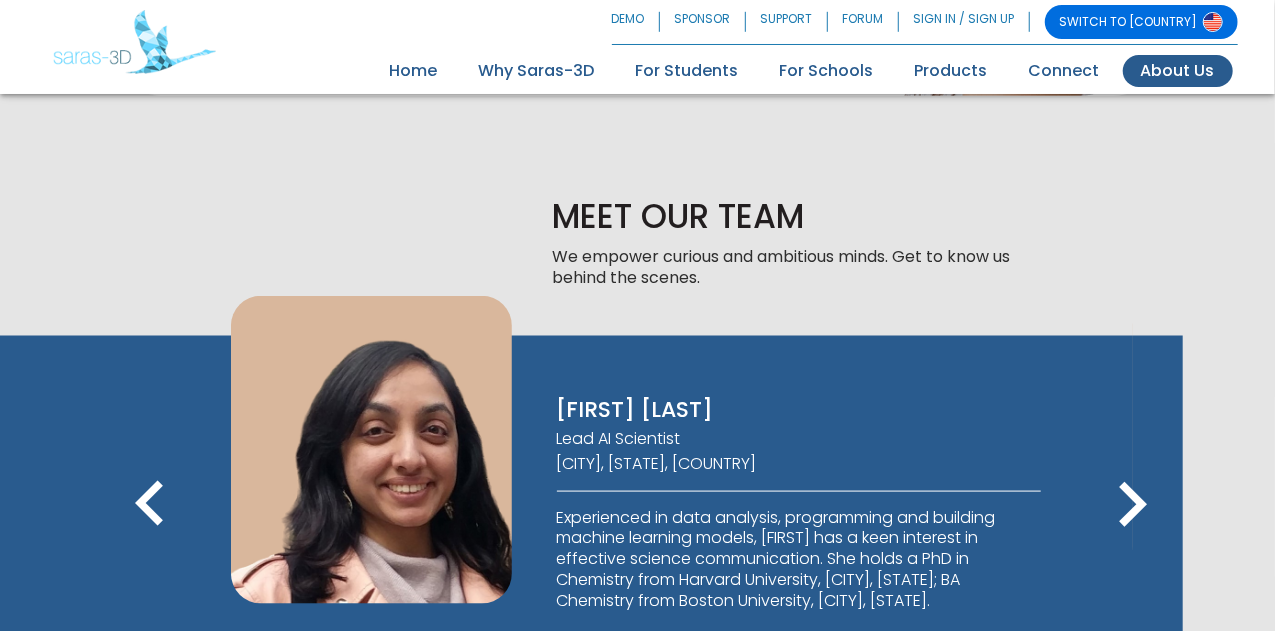 click on "keyboard_arrow_right" at bounding box center [1133, 505] 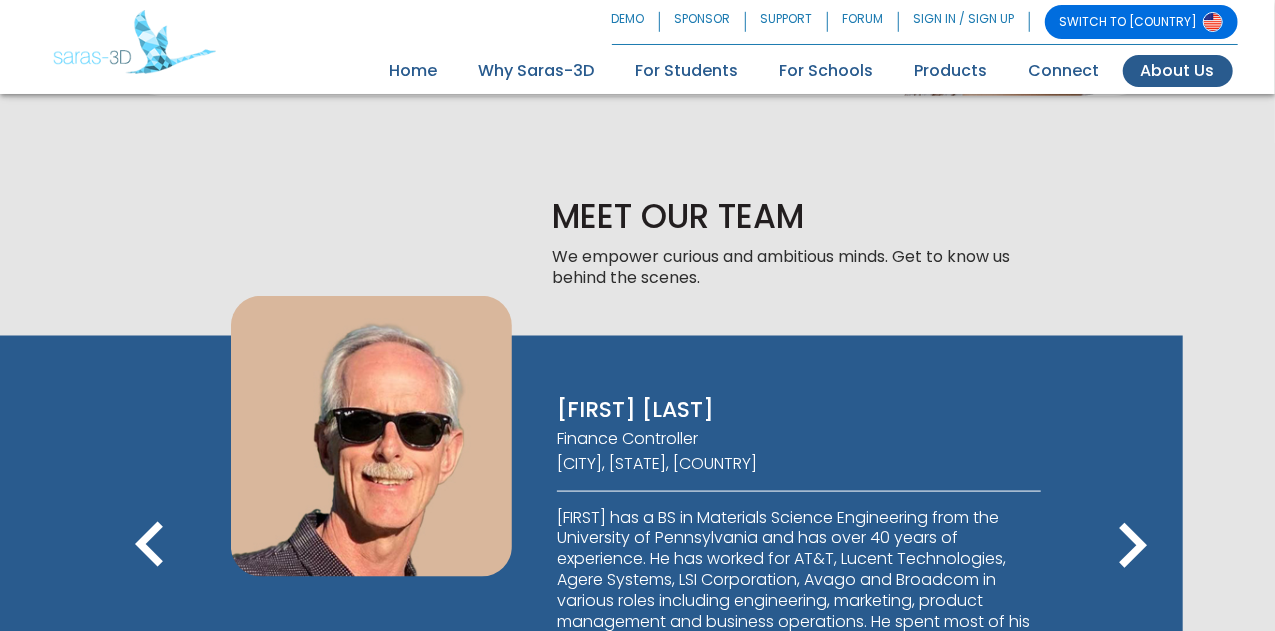 click on "keyboard_arrow_right" at bounding box center (1133, 546) 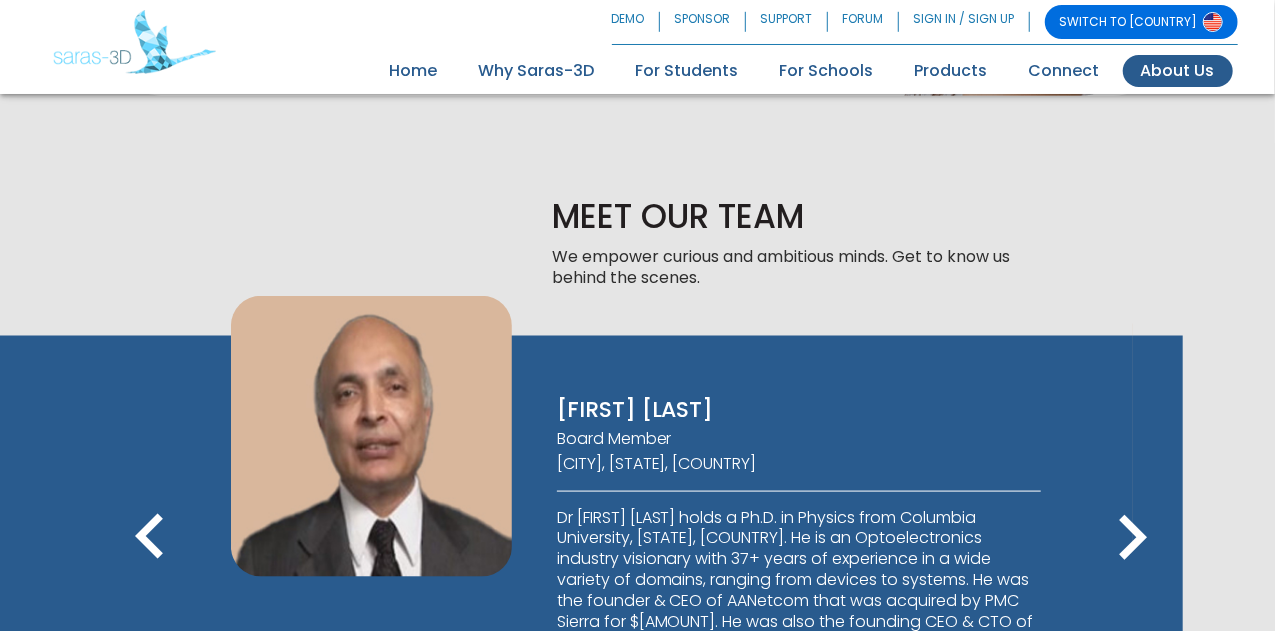 click on "keyboard_arrow_left" at bounding box center (150, 538) 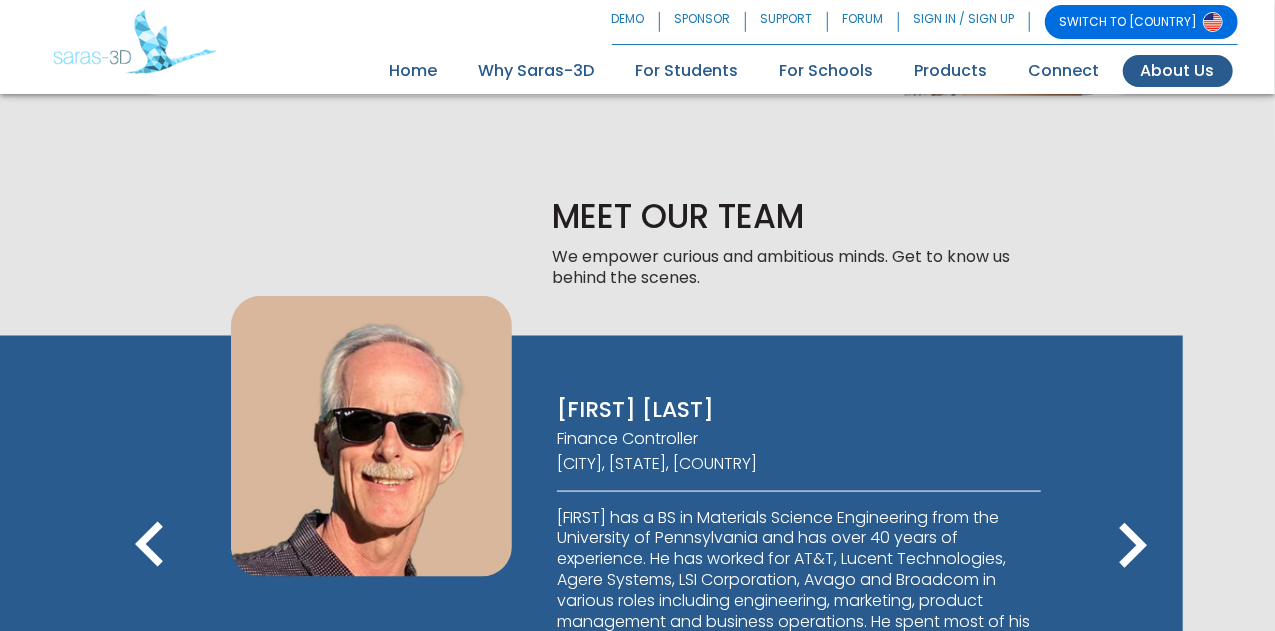 drag, startPoint x: 646, startPoint y: 321, endPoint x: 674, endPoint y: 316, distance: 28.442924 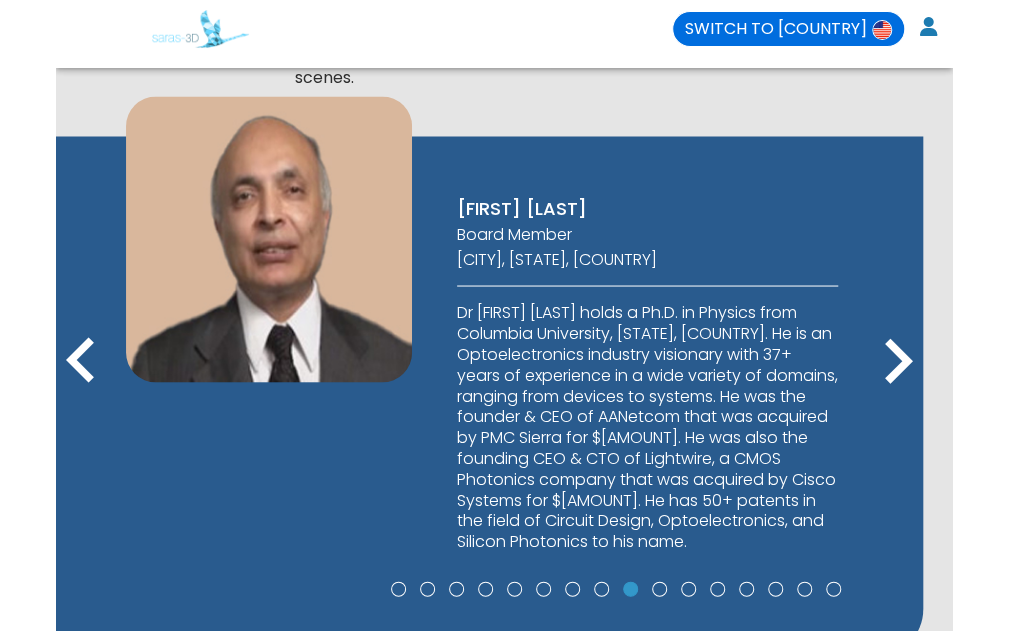 scroll, scrollTop: 1060, scrollLeft: 0, axis: vertical 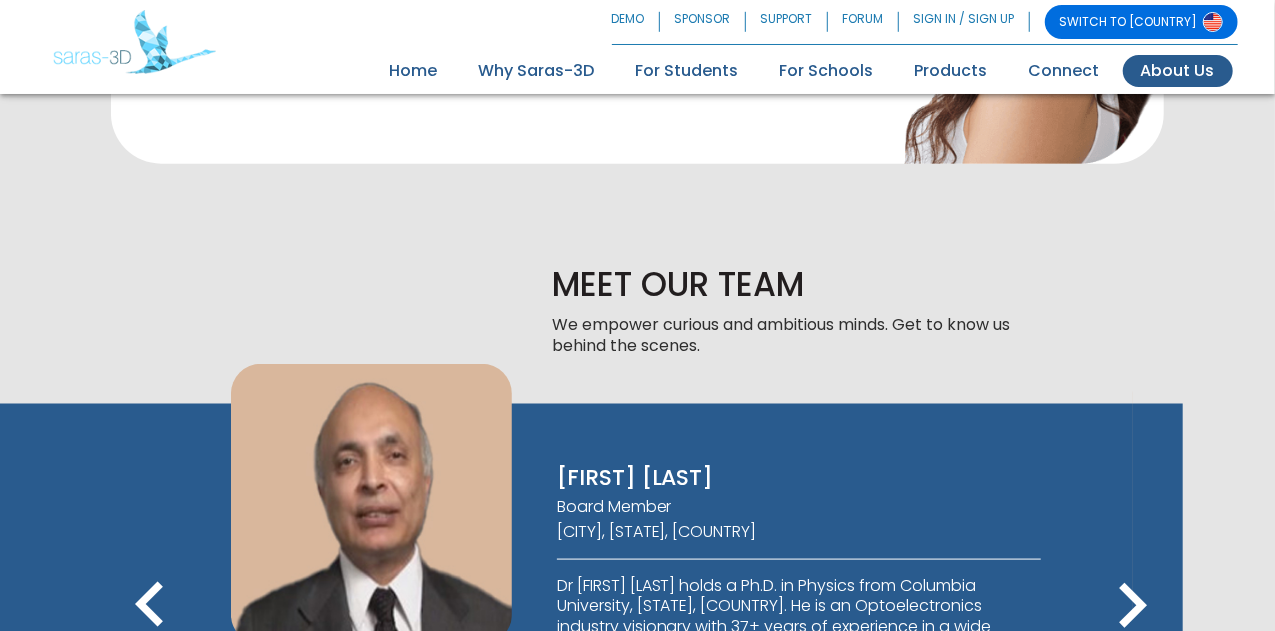 click on "keyboard_arrow_left" at bounding box center (150, 606) 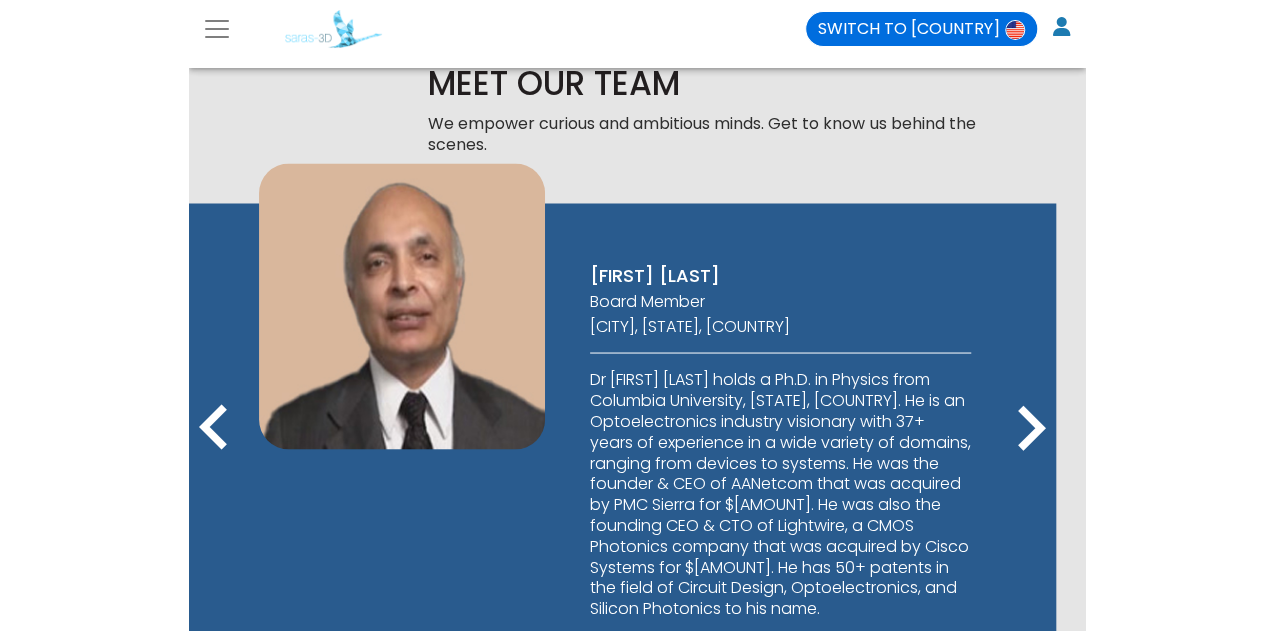 scroll, scrollTop: 993, scrollLeft: 0, axis: vertical 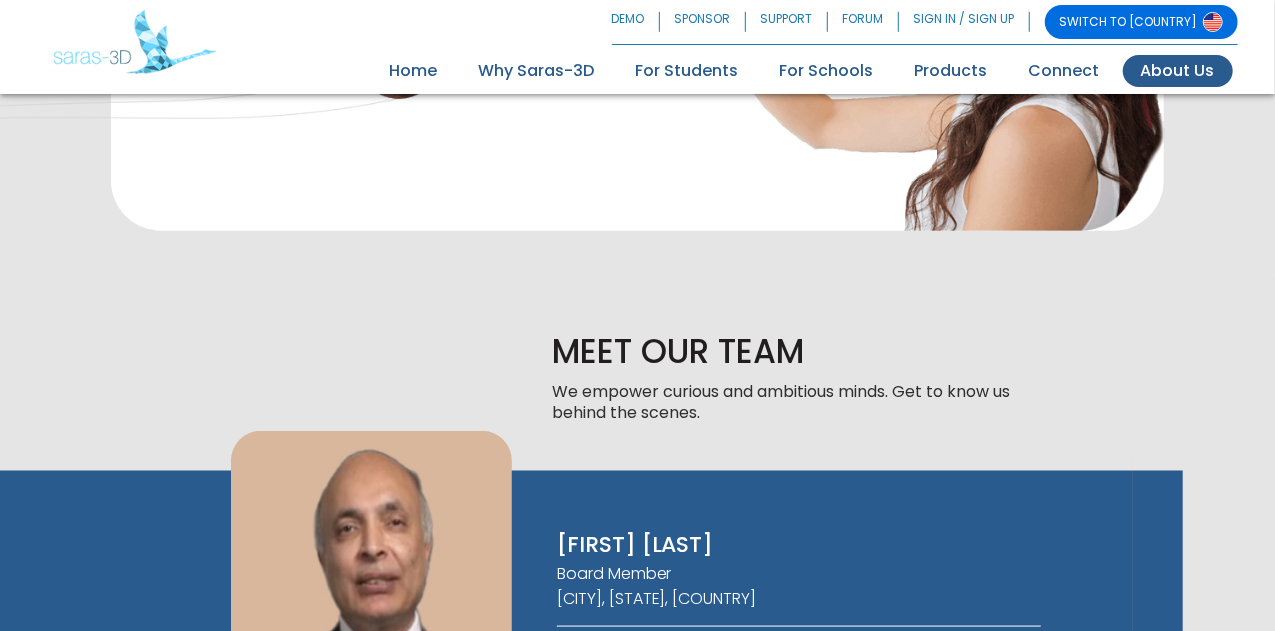 click on "keyboard_arrow_left" at bounding box center (150, 673) 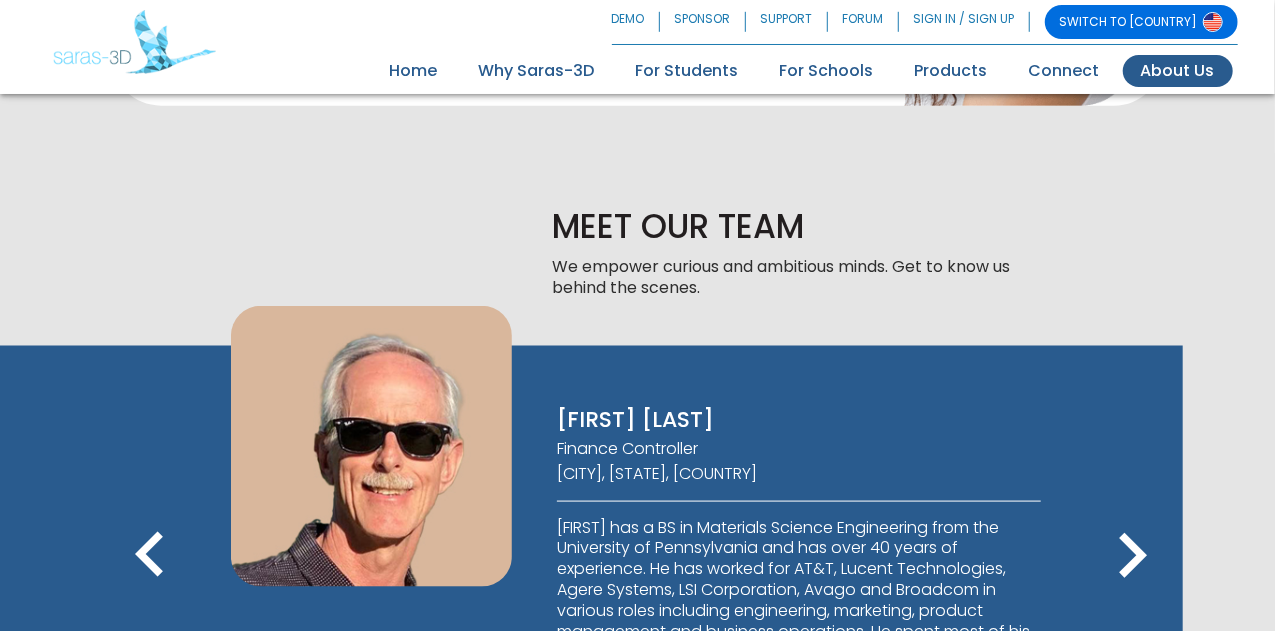 scroll, scrollTop: 1115, scrollLeft: 0, axis: vertical 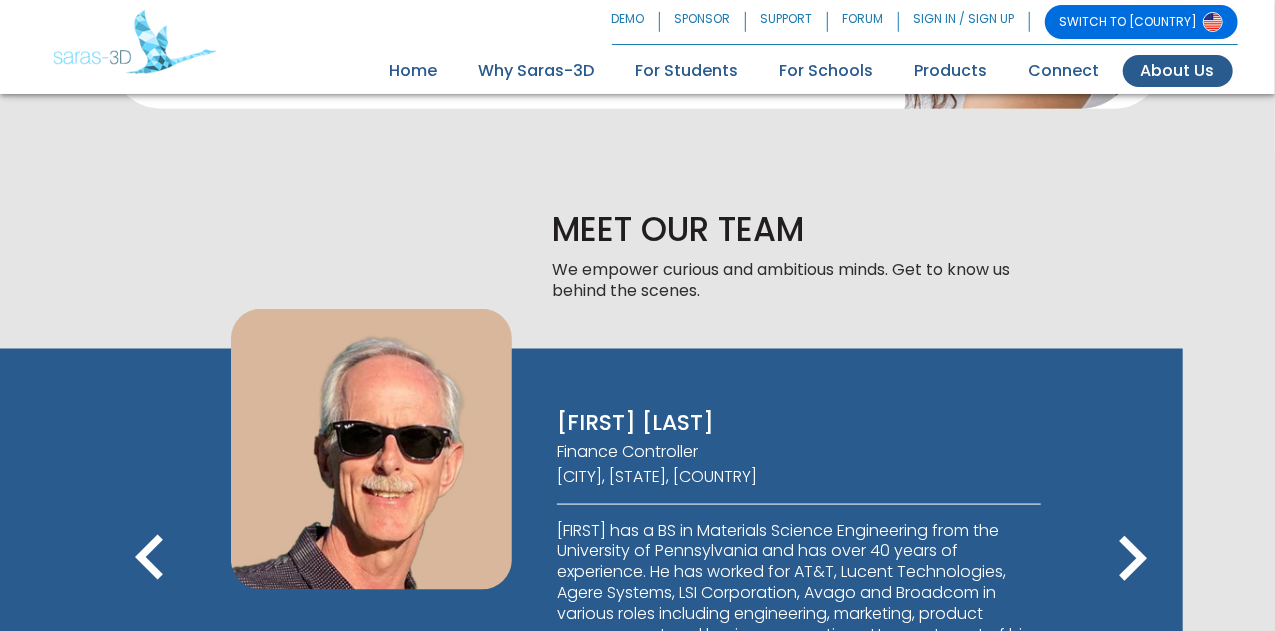 click on "keyboard_arrow_right" at bounding box center (1133, 559) 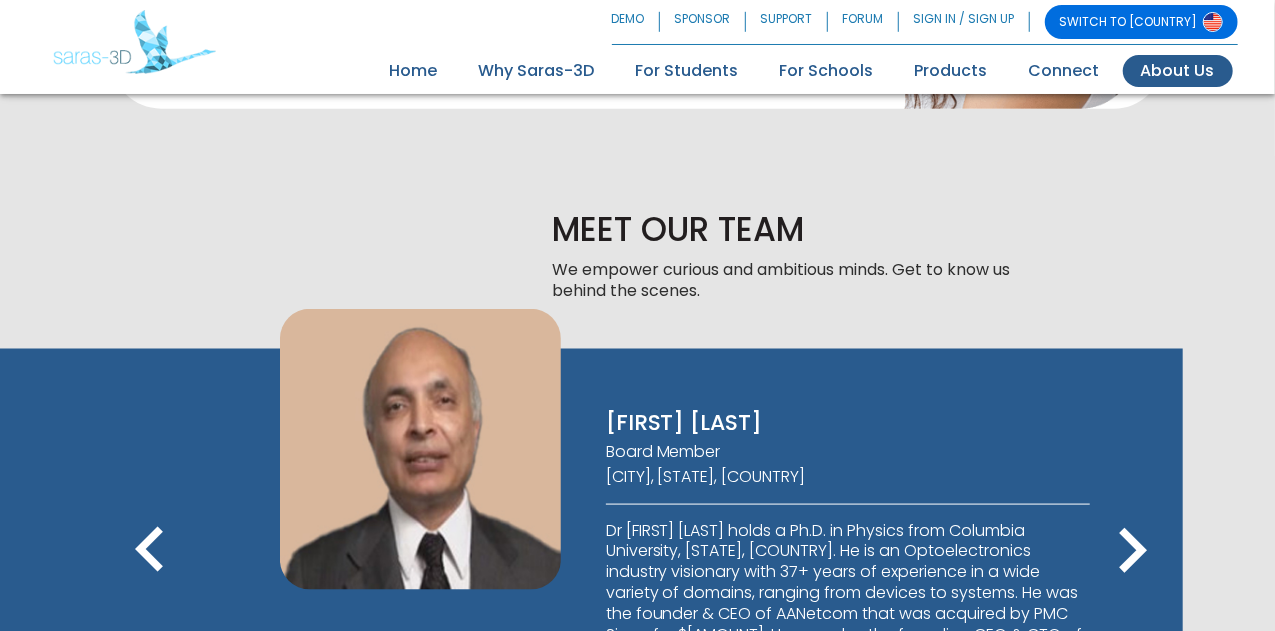 drag, startPoint x: 559, startPoint y: 182, endPoint x: 596, endPoint y: 191, distance: 38.078865 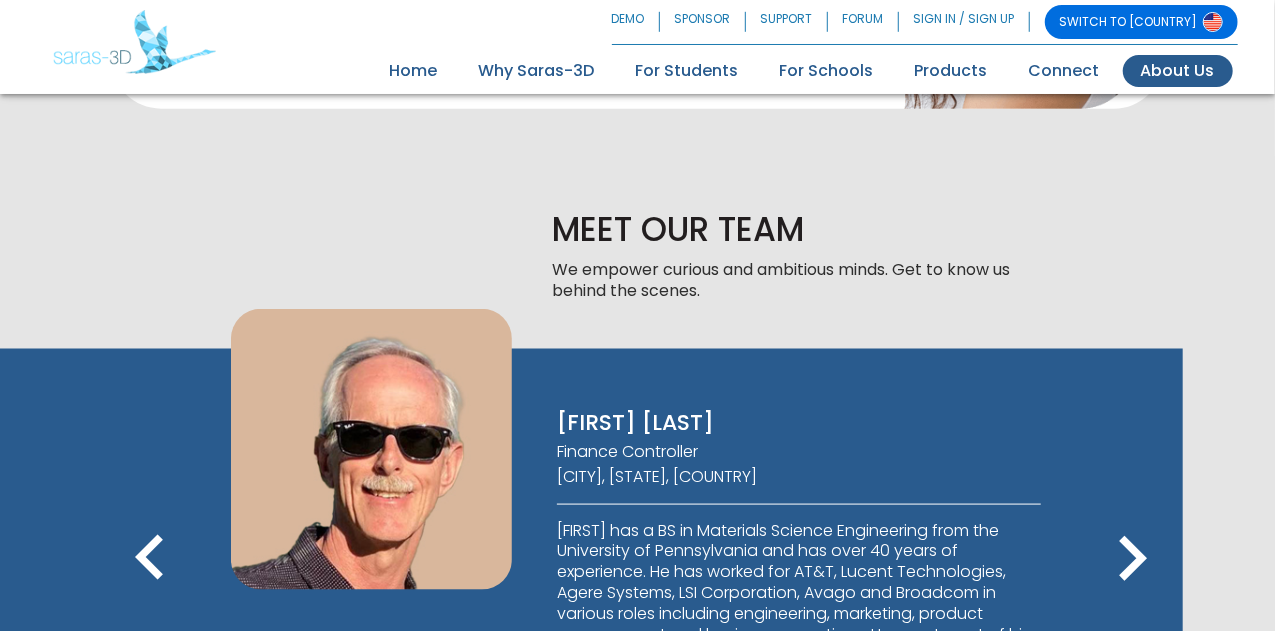 click on "keyboard_arrow_right" at bounding box center [1133, 559] 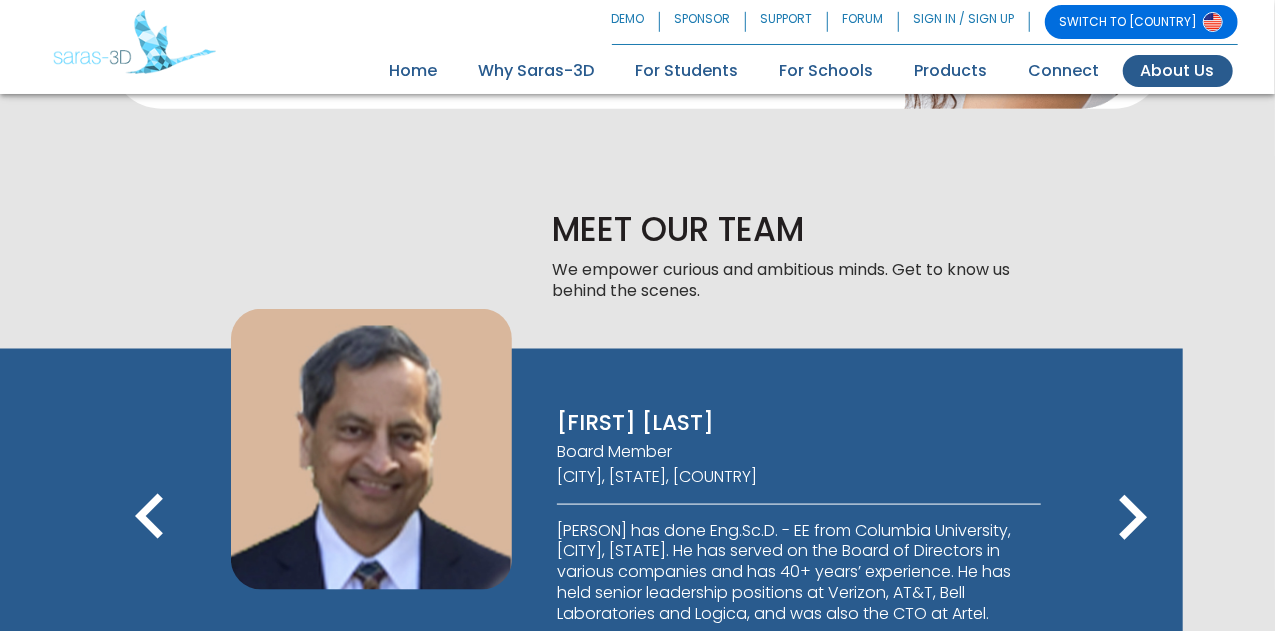 click on "keyboard_arrow_left" at bounding box center [150, 518] 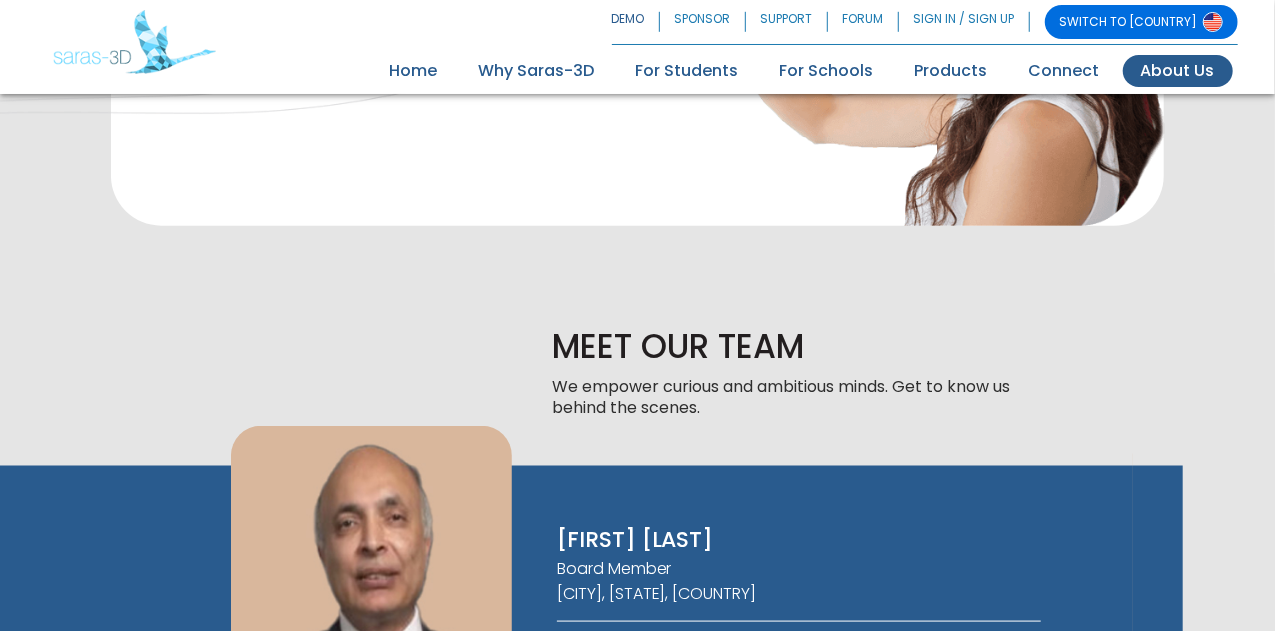 scroll, scrollTop: 998, scrollLeft: 0, axis: vertical 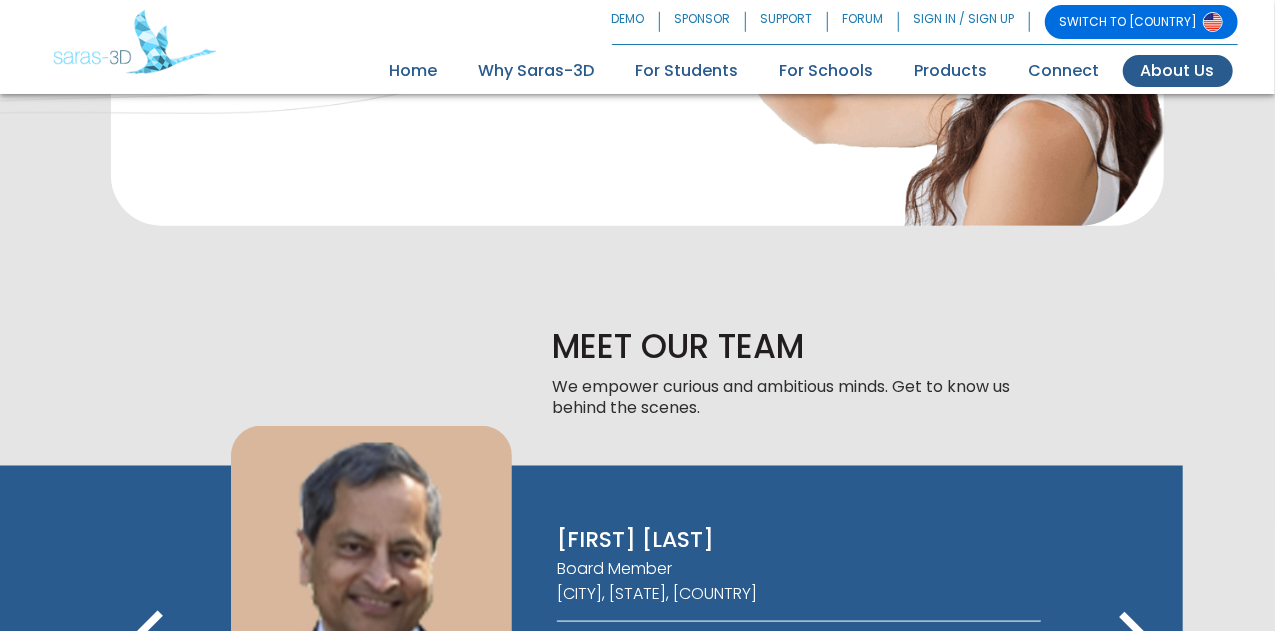 click on "keyboard_arrow_left" at bounding box center (150, 635) 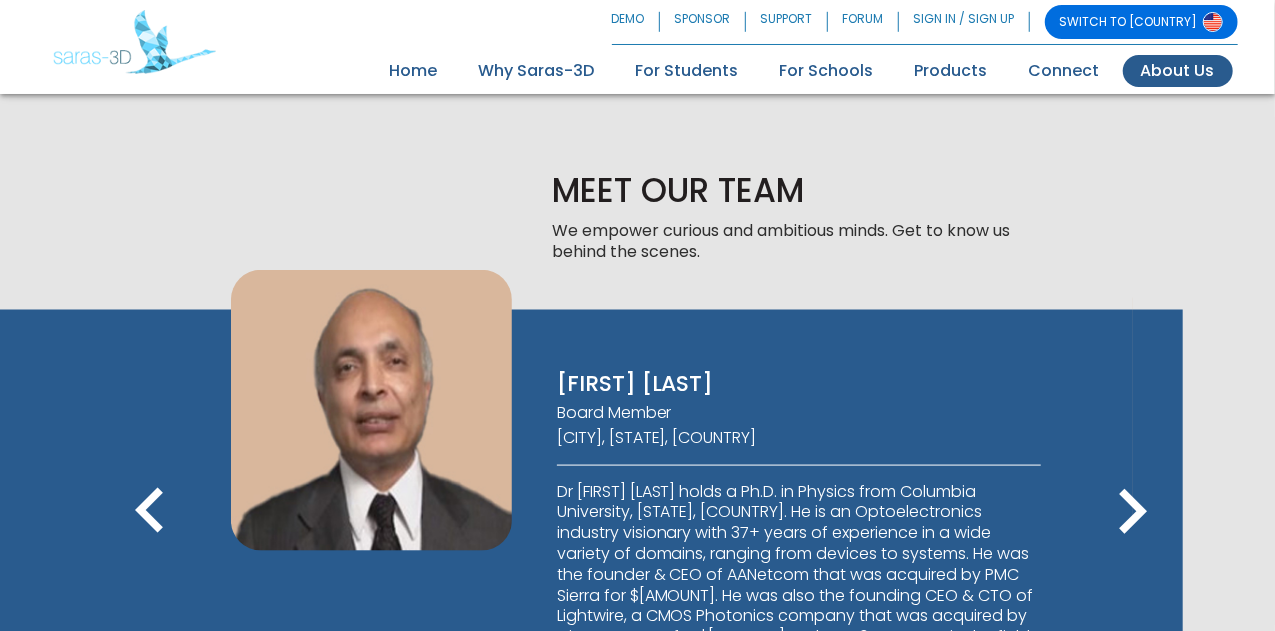 scroll, scrollTop: 1156, scrollLeft: 0, axis: vertical 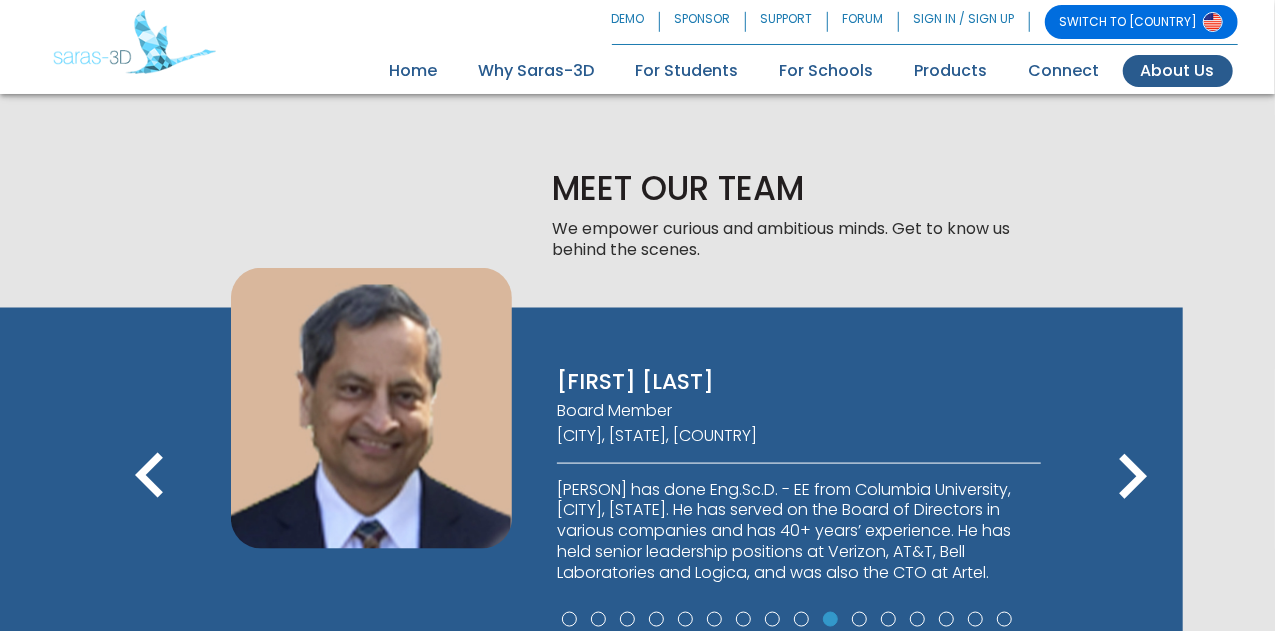 click on "keyboard_arrow_left" at bounding box center (150, 477) 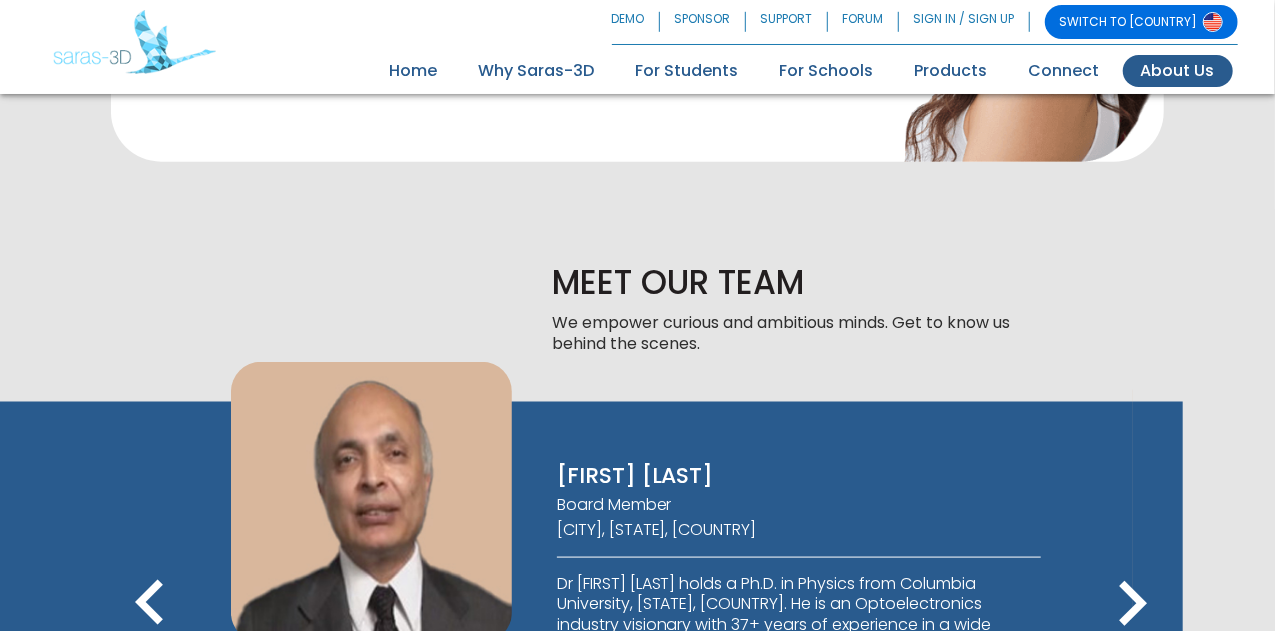 scroll, scrollTop: 1061, scrollLeft: 0, axis: vertical 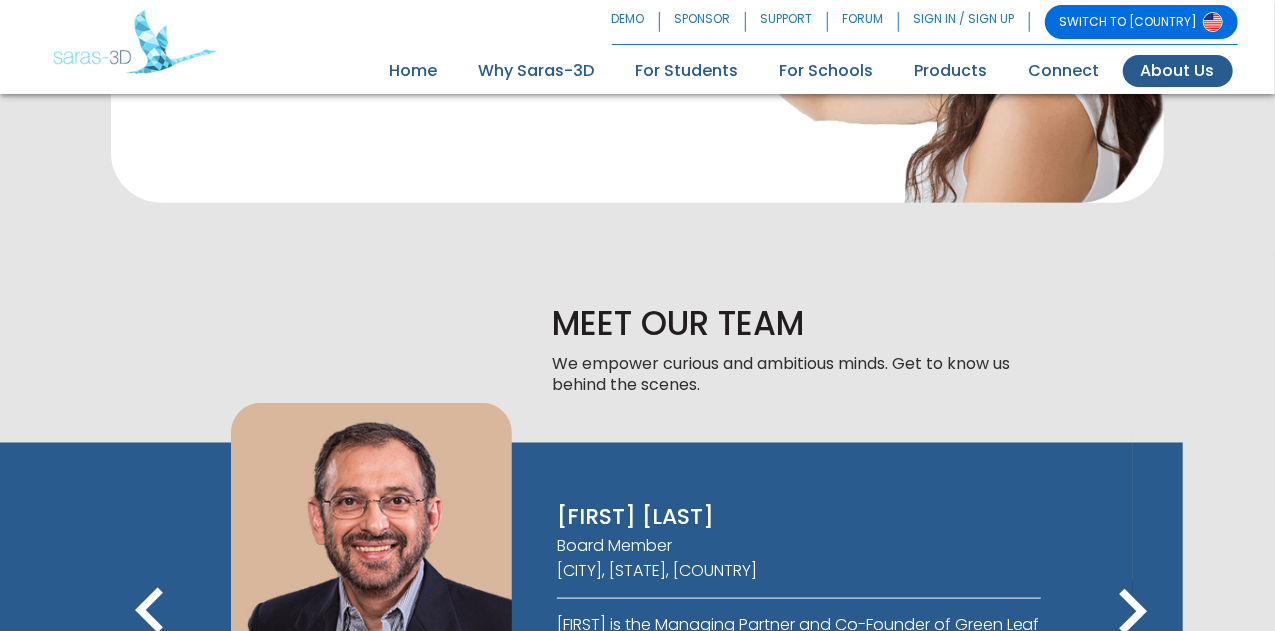 click on "keyboard_arrow_left" at bounding box center (150, 612) 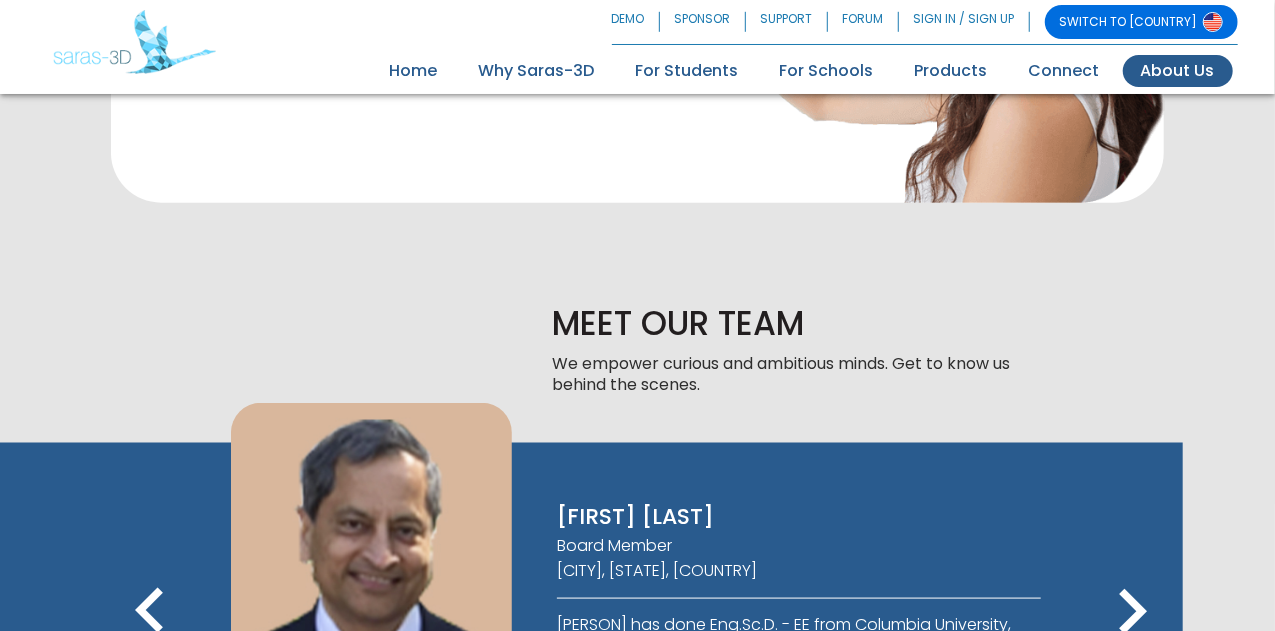 click on "keyboard_arrow_left" at bounding box center (150, 612) 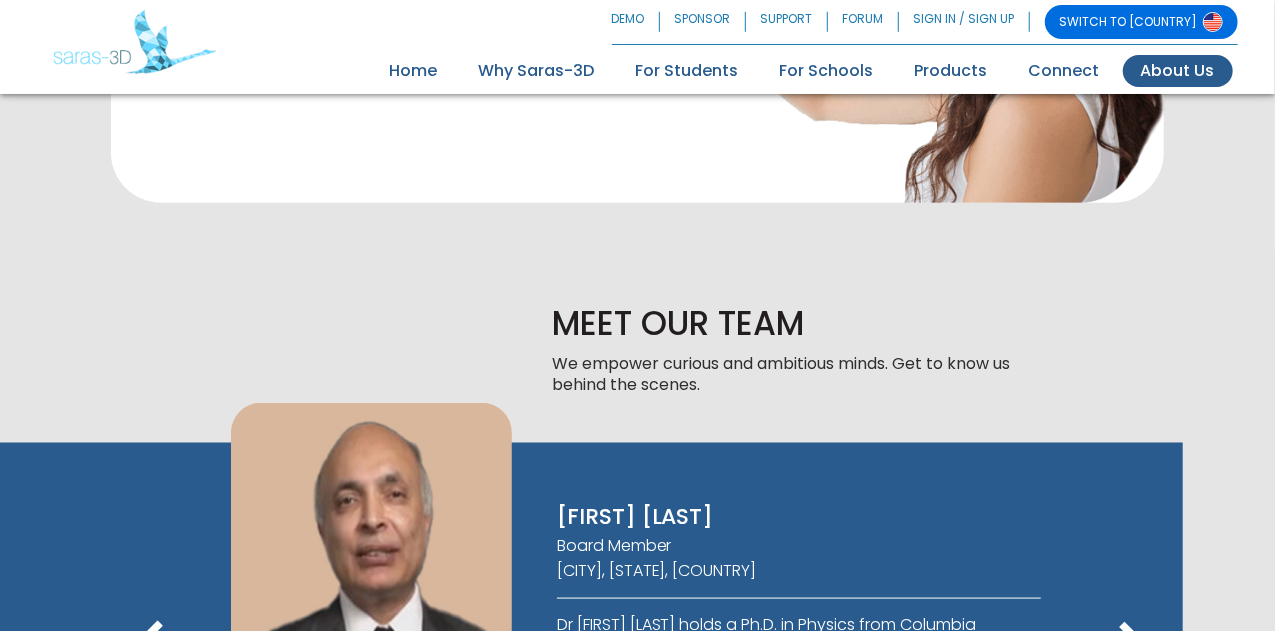 click on "keyboard_arrow_left" at bounding box center [150, 645] 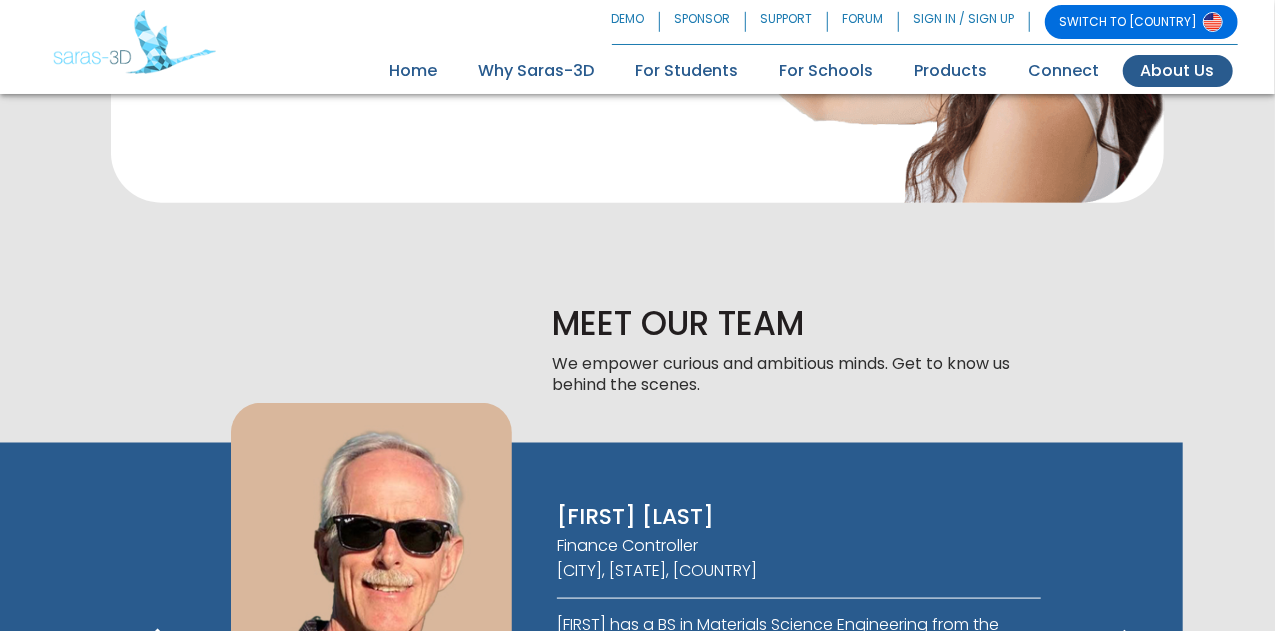 click on "keyboard_arrow_right" at bounding box center [1133, 653] 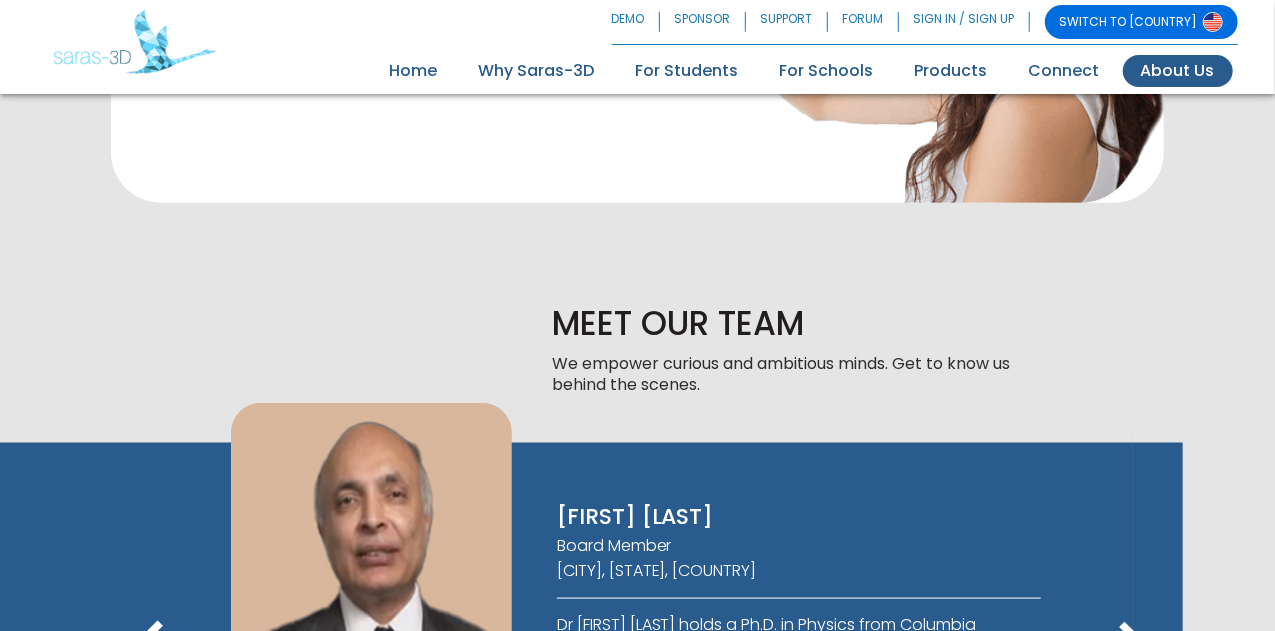 click on "keyboard_arrow_right" at bounding box center [1133, 645] 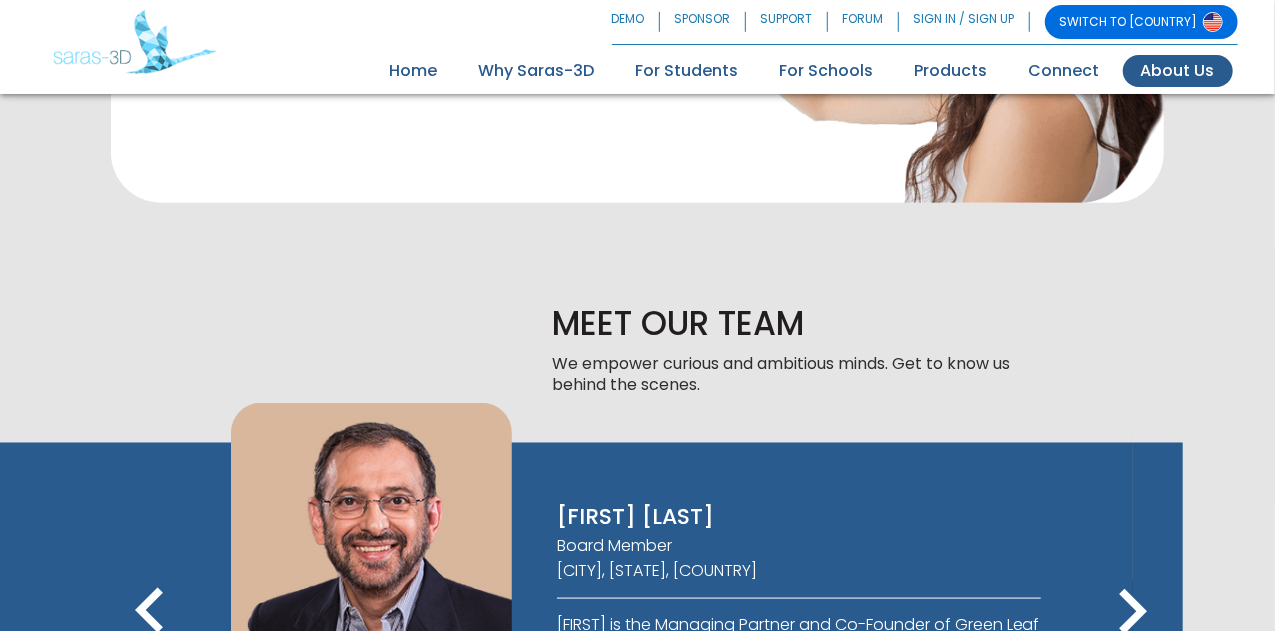 click on "keyboard_arrow_left" at bounding box center [150, 612] 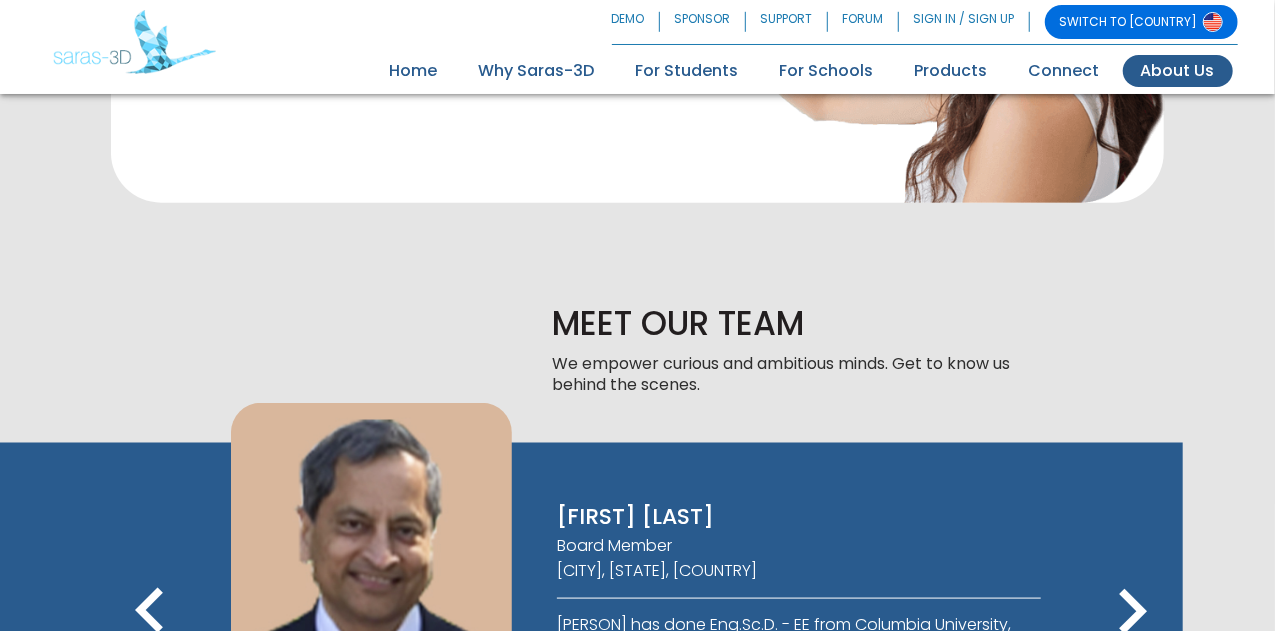 click on "keyboard_arrow_left" at bounding box center [150, 612] 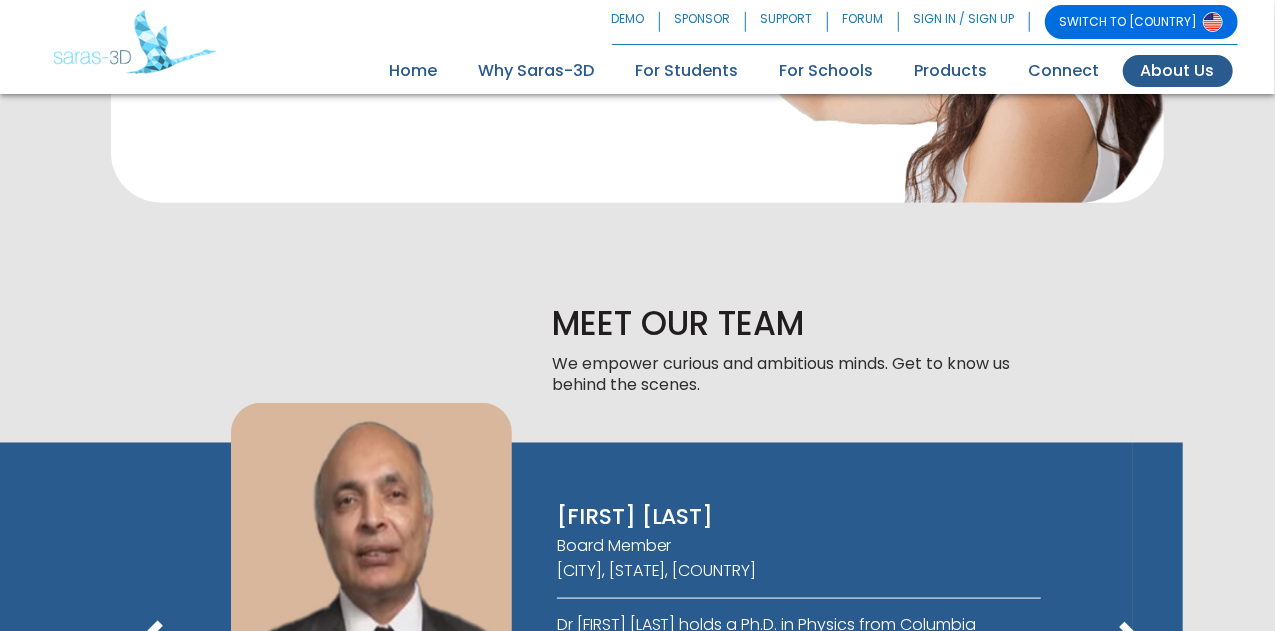 click on "keyboard_arrow_right" at bounding box center (1133, 645) 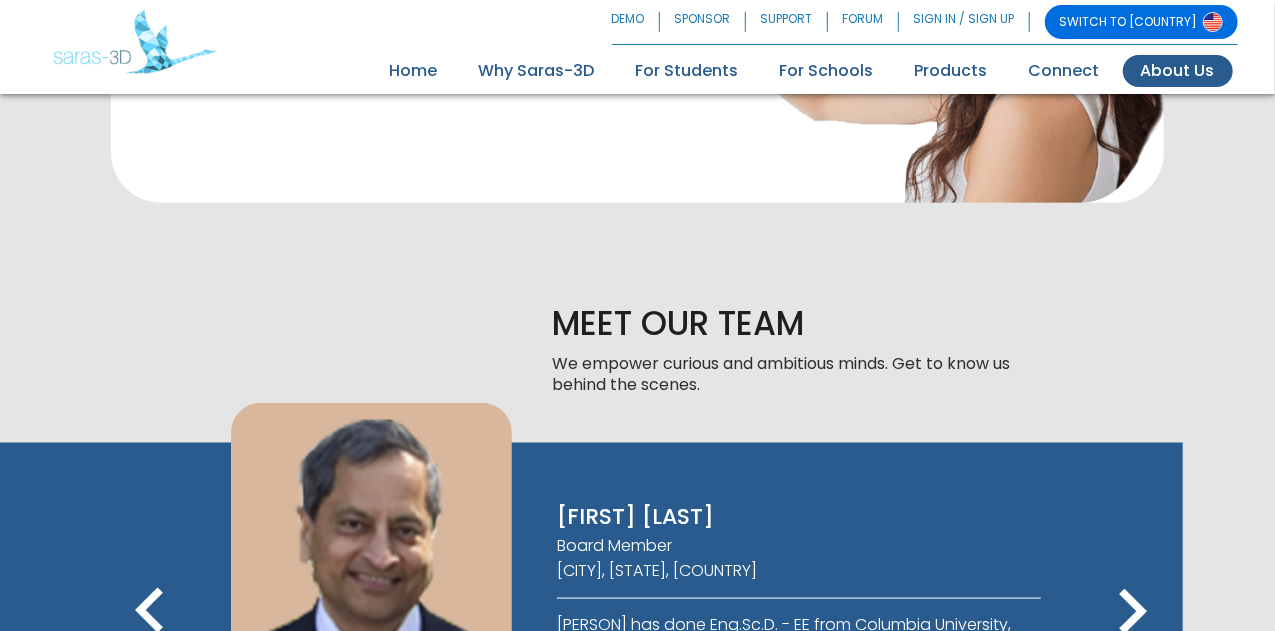 click on "keyboard_arrow_right" at bounding box center [1133, 612] 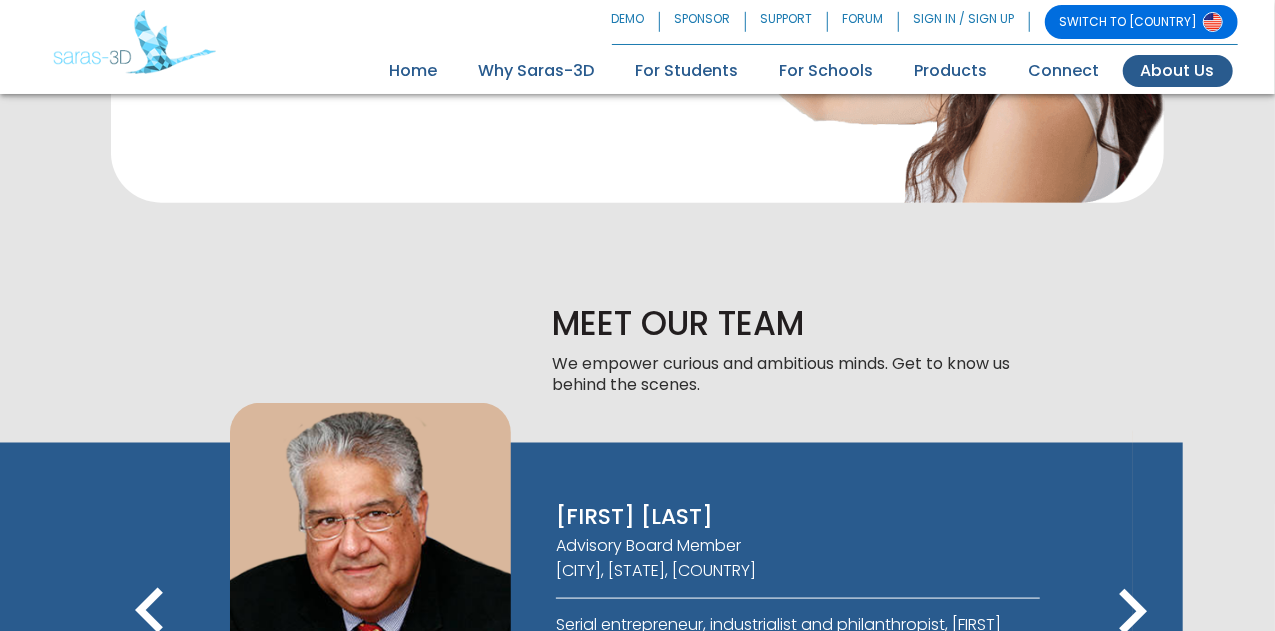 click on "keyboard_arrow_left" at bounding box center [150, 612] 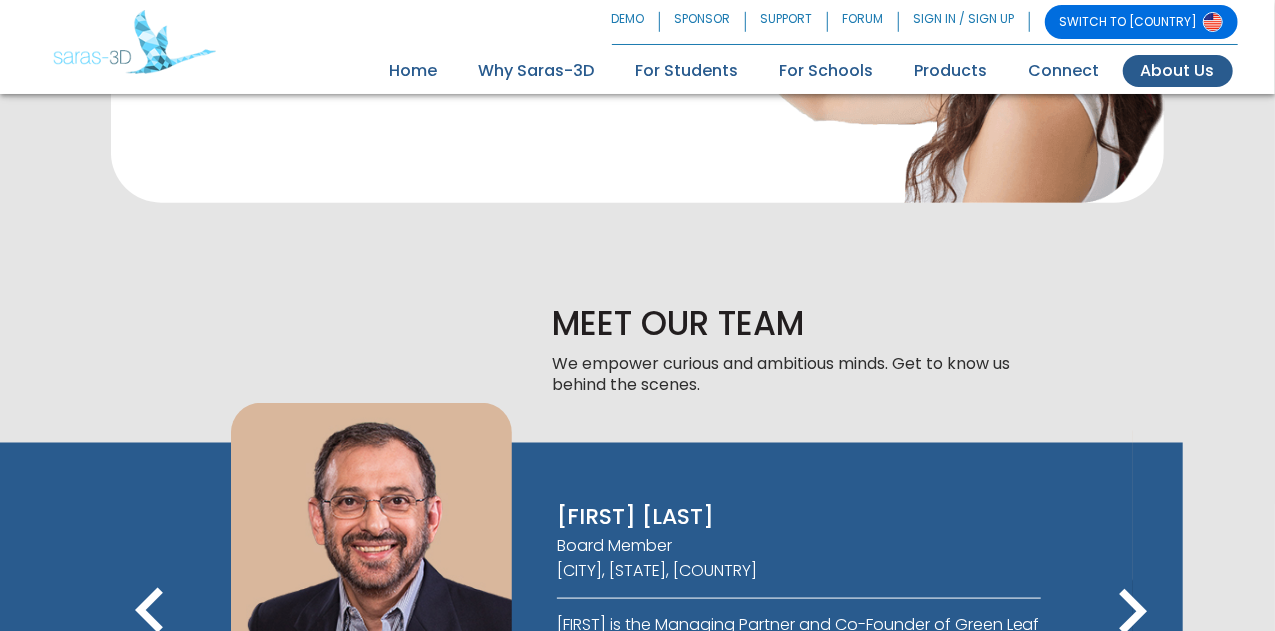 click on "keyboard_arrow_left" at bounding box center (150, 612) 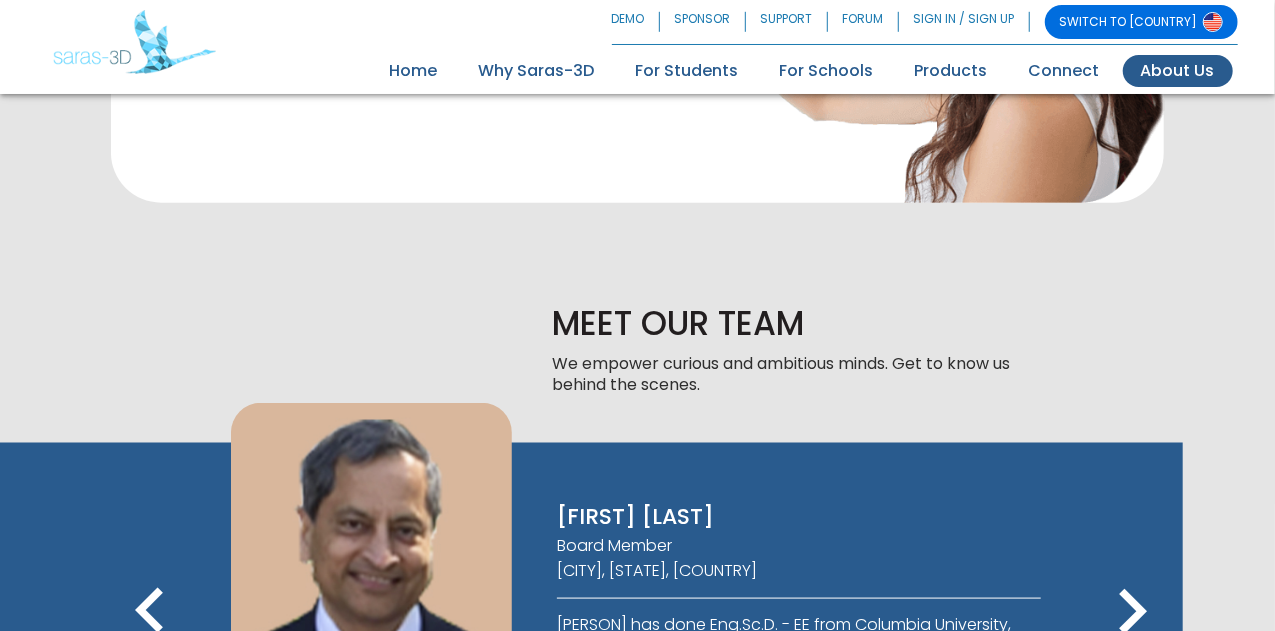 click on "keyboard_arrow_right" at bounding box center [1133, 612] 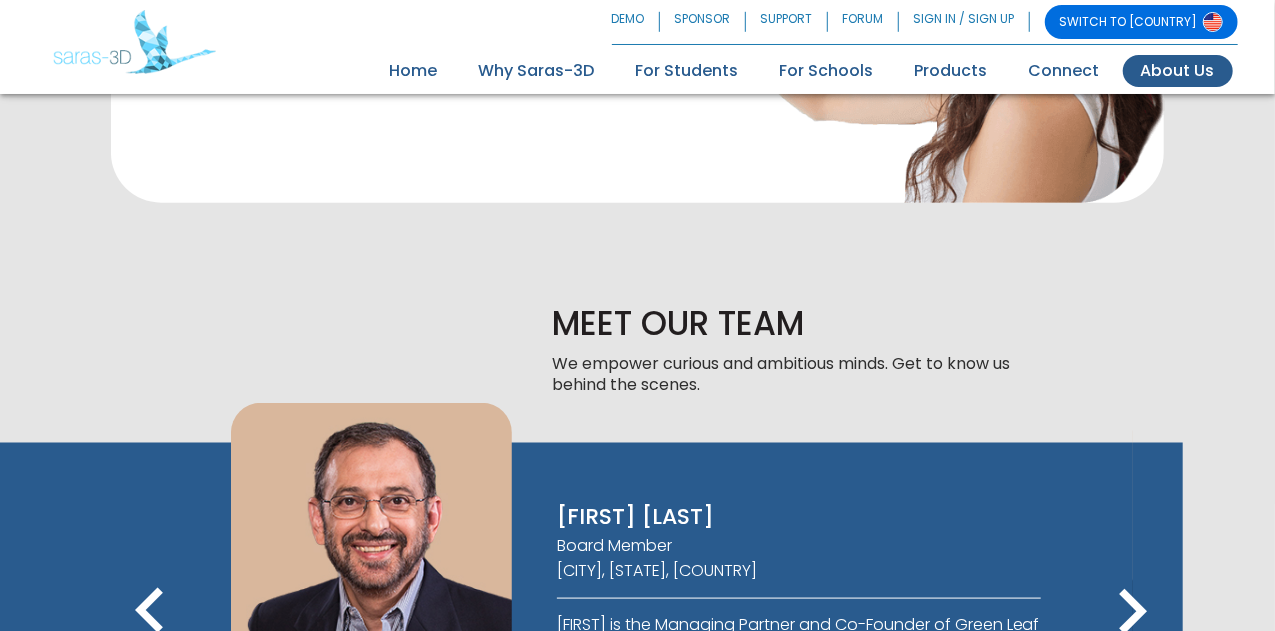 click on "keyboard_arrow_right" at bounding box center [1133, 612] 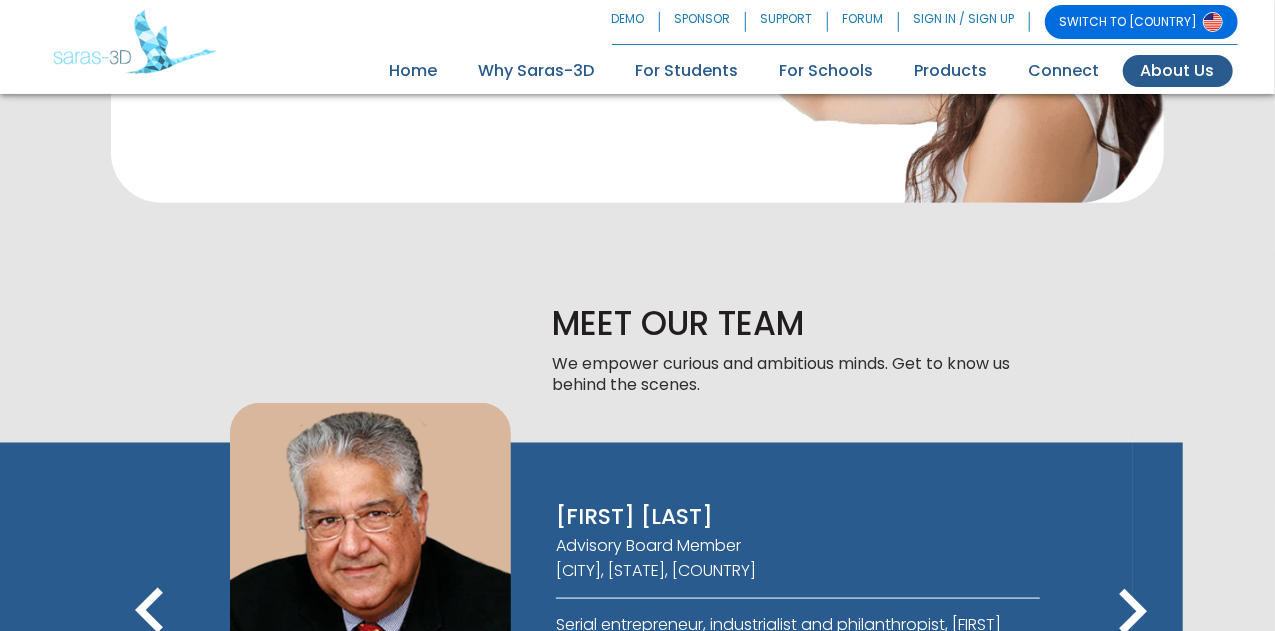 click on "keyboard_arrow_right" at bounding box center [1133, 612] 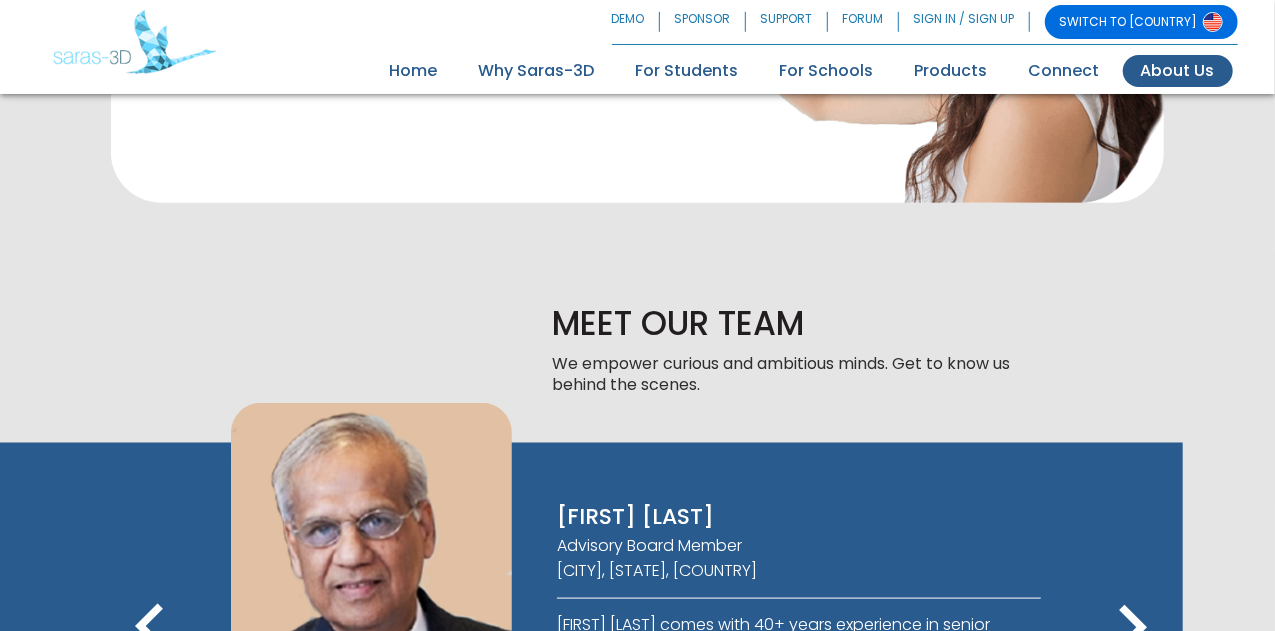 click on "keyboard_arrow_right" at bounding box center (1133, 628) 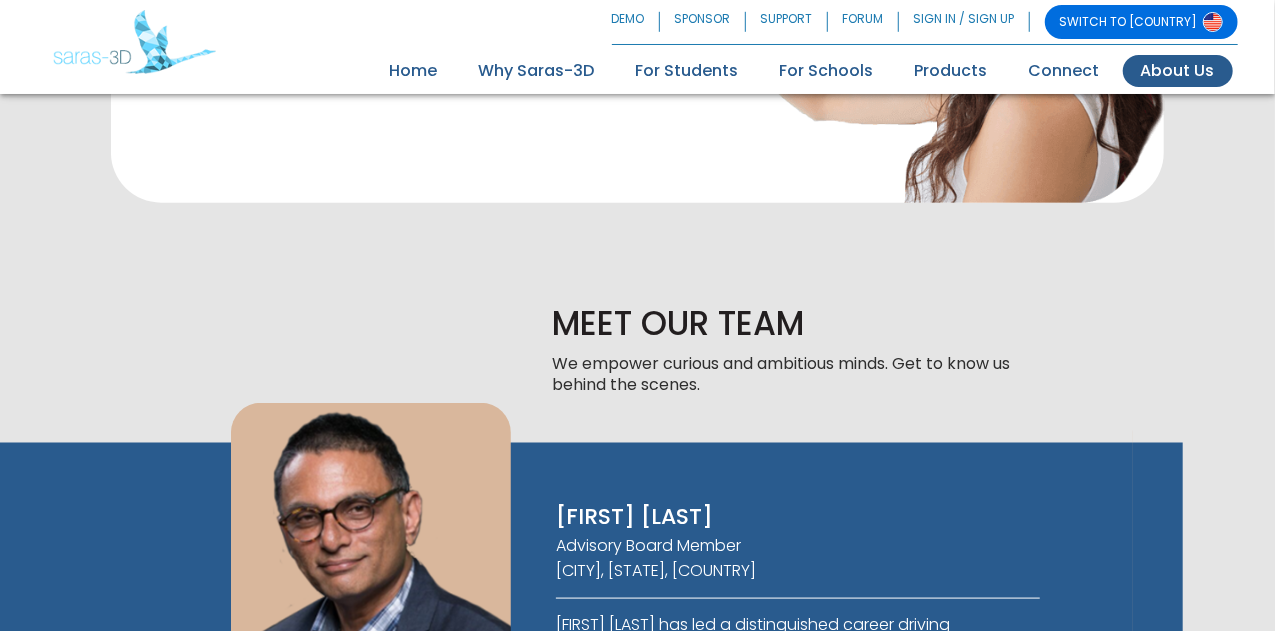 click on "keyboard_arrow_right" at bounding box center [1133, 662] 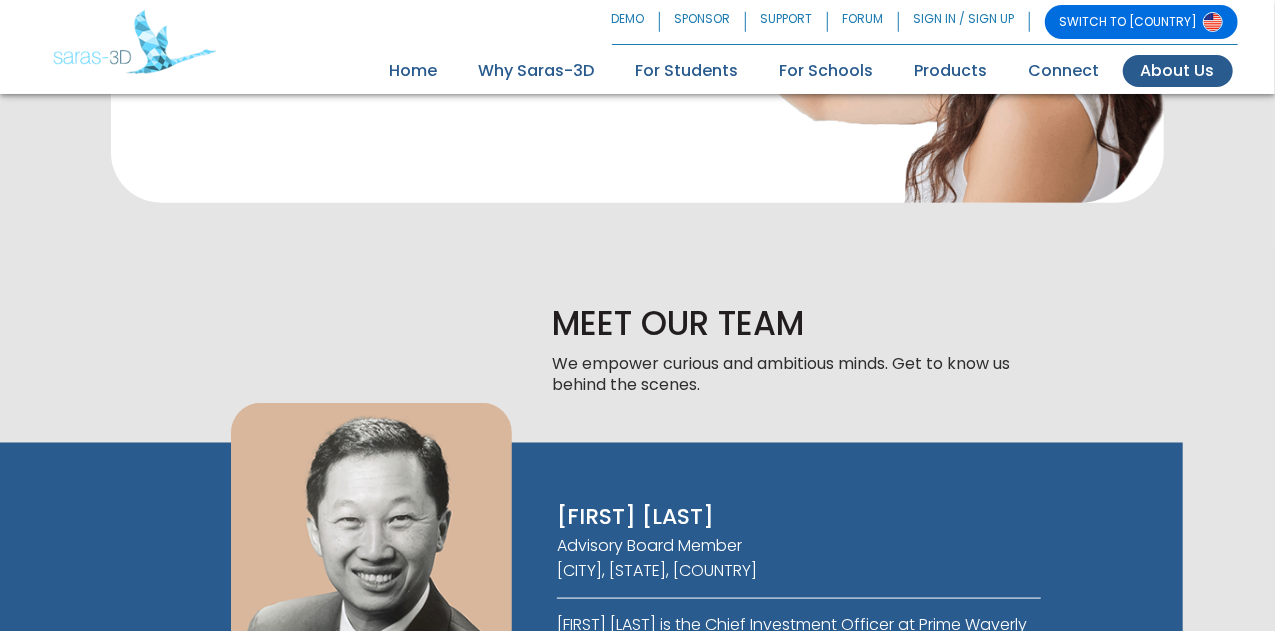 click on "keyboard_arrow_right" at bounding box center [1133, 662] 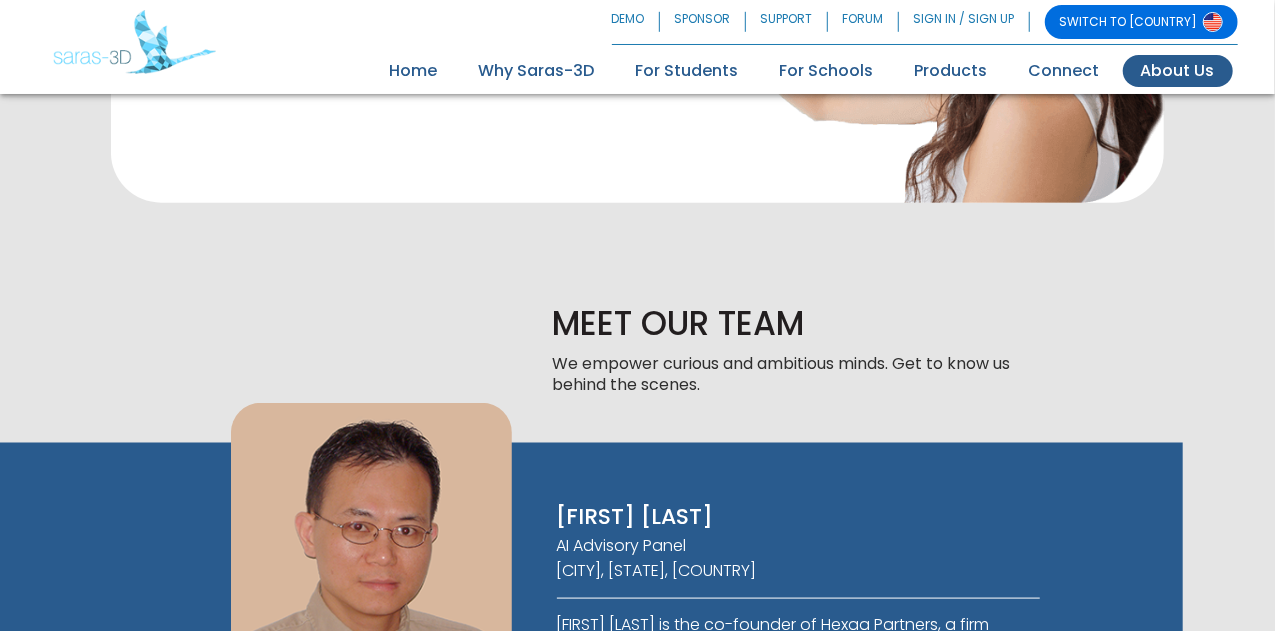 click on "keyboard_arrow_right" at bounding box center (1133, 670) 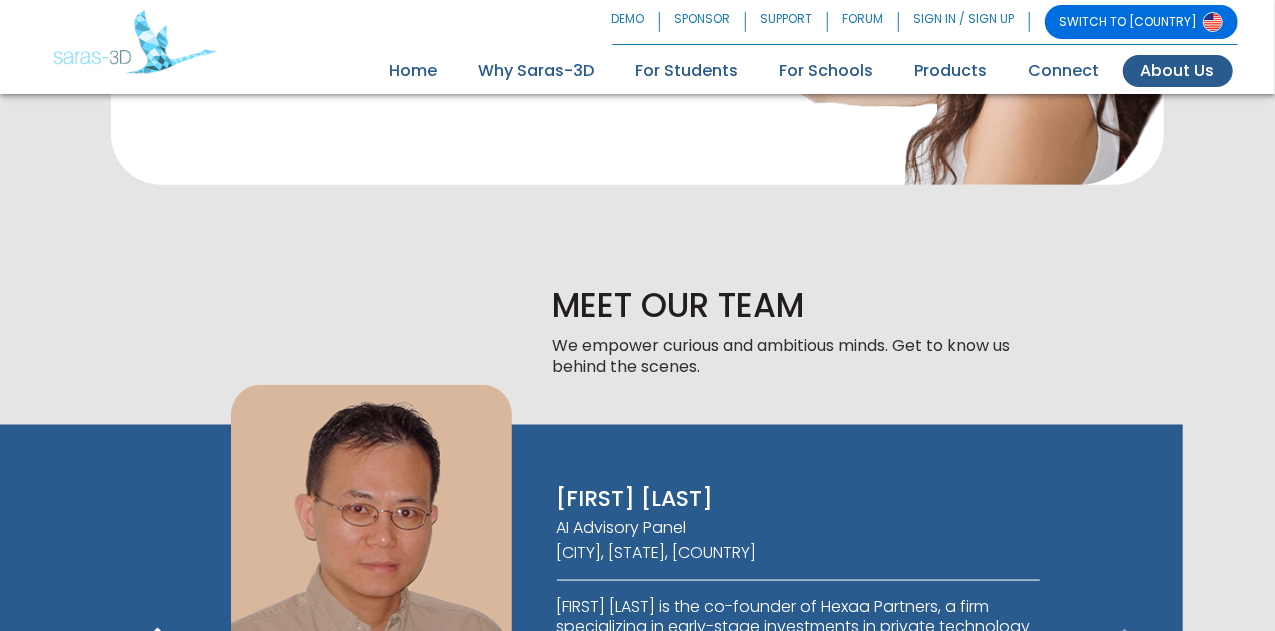 scroll, scrollTop: 1044, scrollLeft: 0, axis: vertical 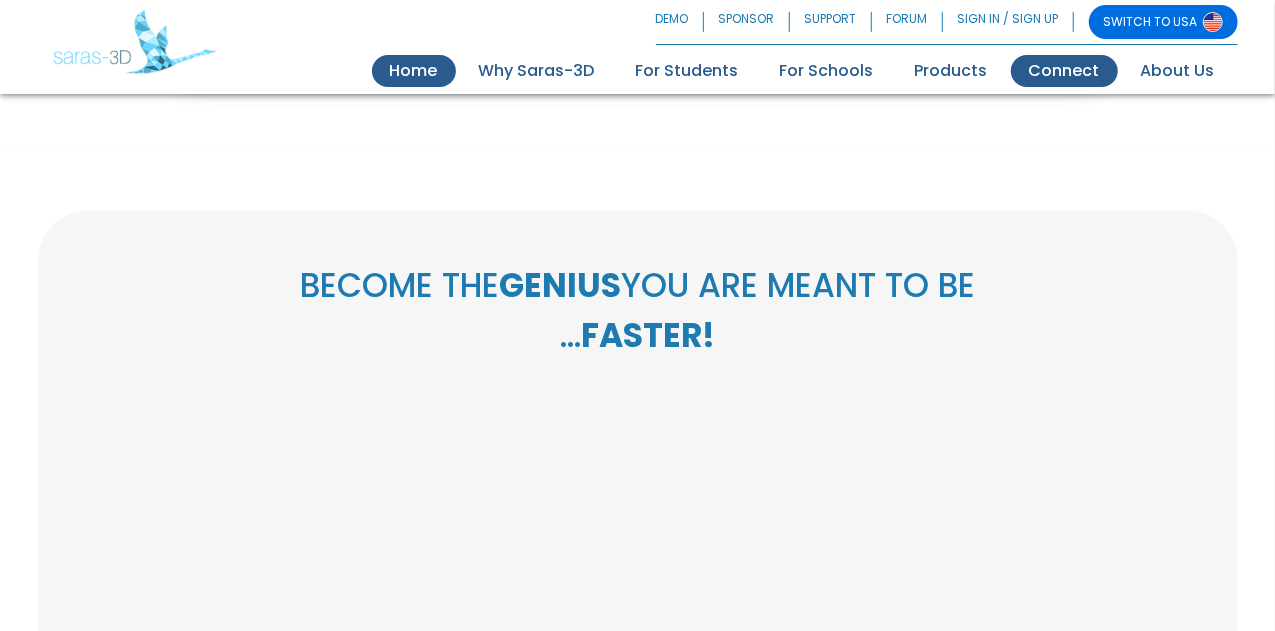 click on "Connect" at bounding box center (1064, 71) 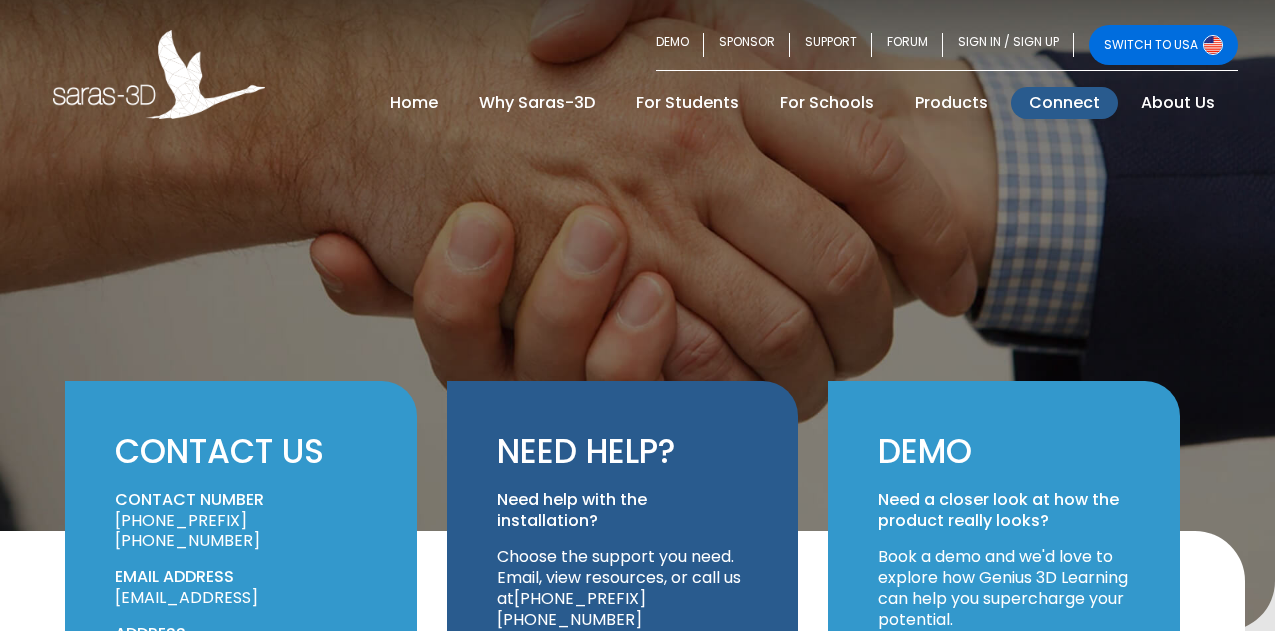 scroll, scrollTop: 0, scrollLeft: 0, axis: both 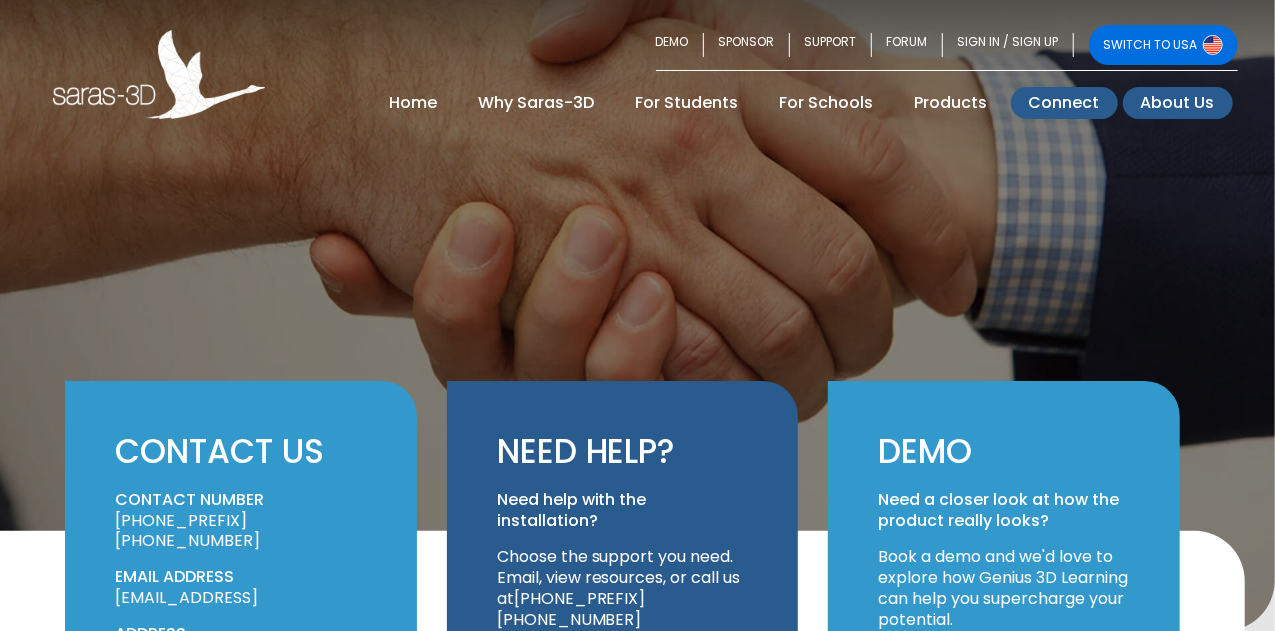 click on "About Us" at bounding box center [1178, 103] 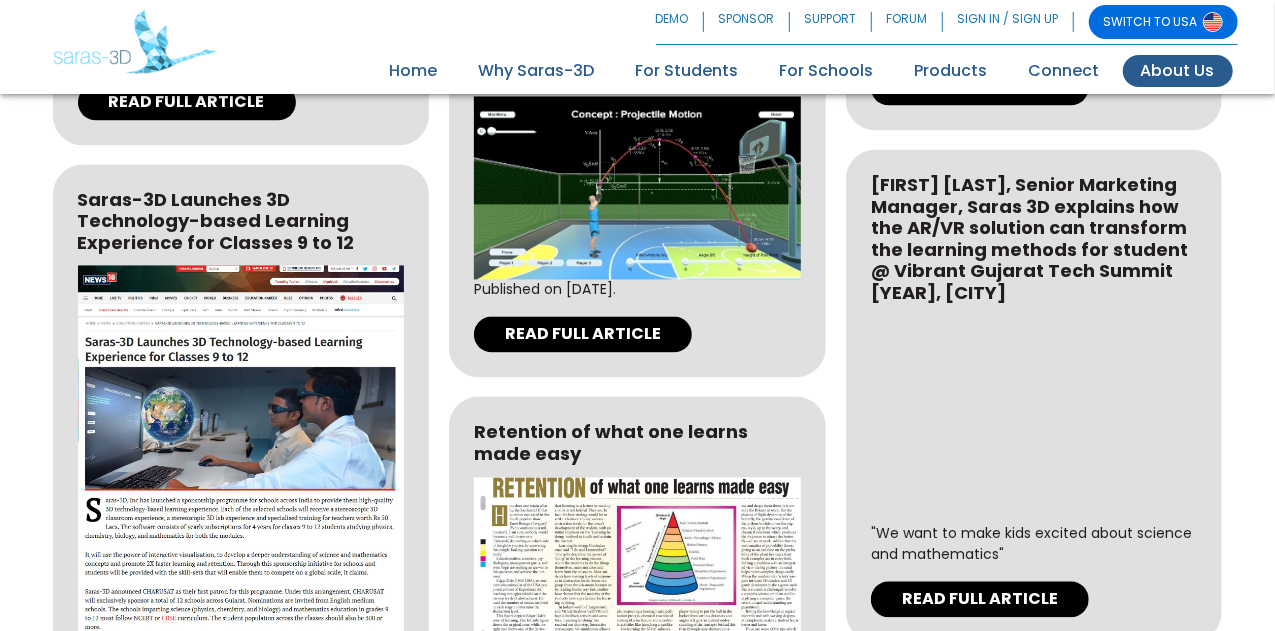 scroll, scrollTop: 6246, scrollLeft: 0, axis: vertical 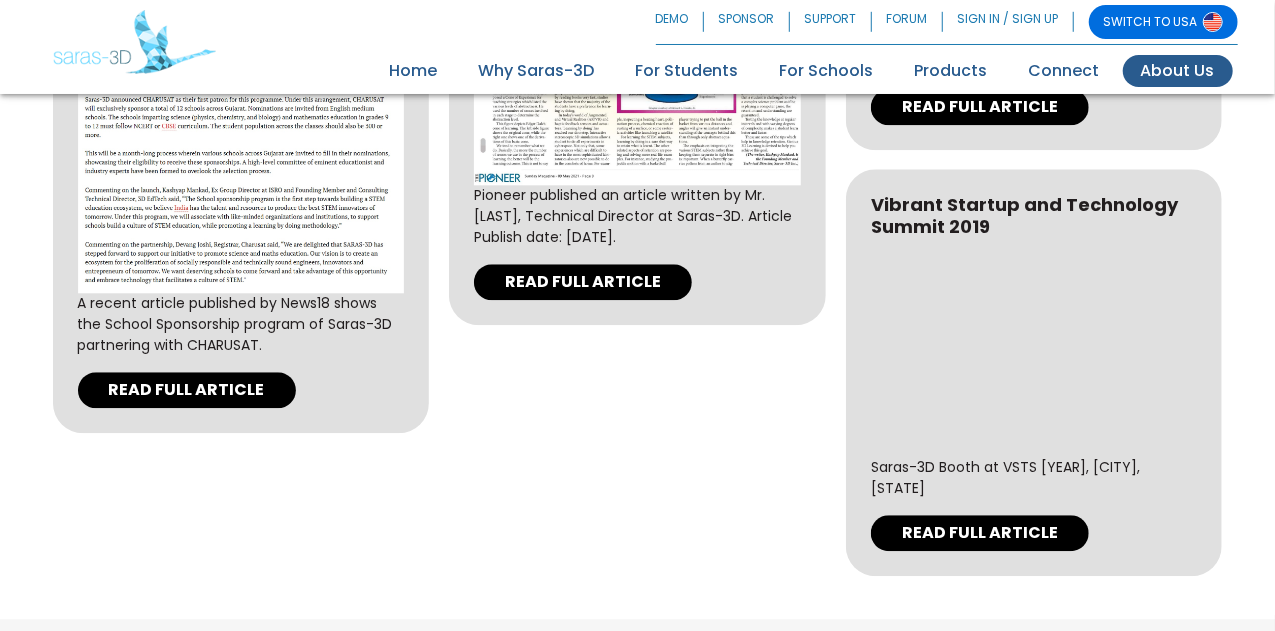 click on "Contact Us" at bounding box center [1039, 777] 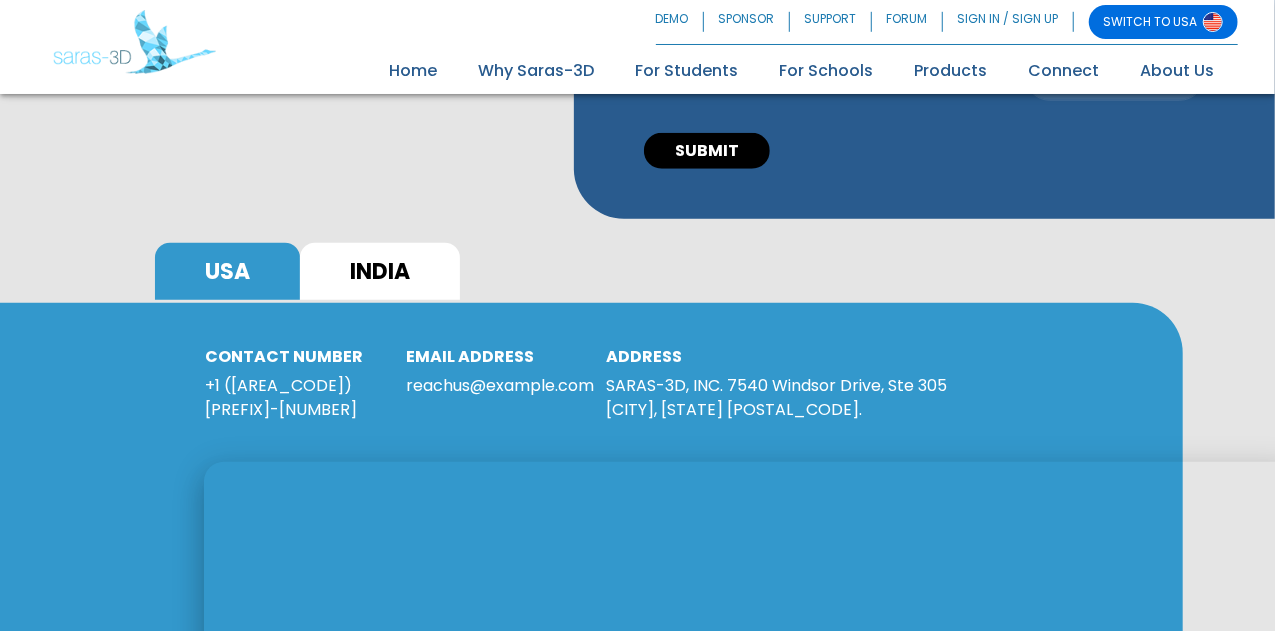 scroll, scrollTop: 740, scrollLeft: 0, axis: vertical 